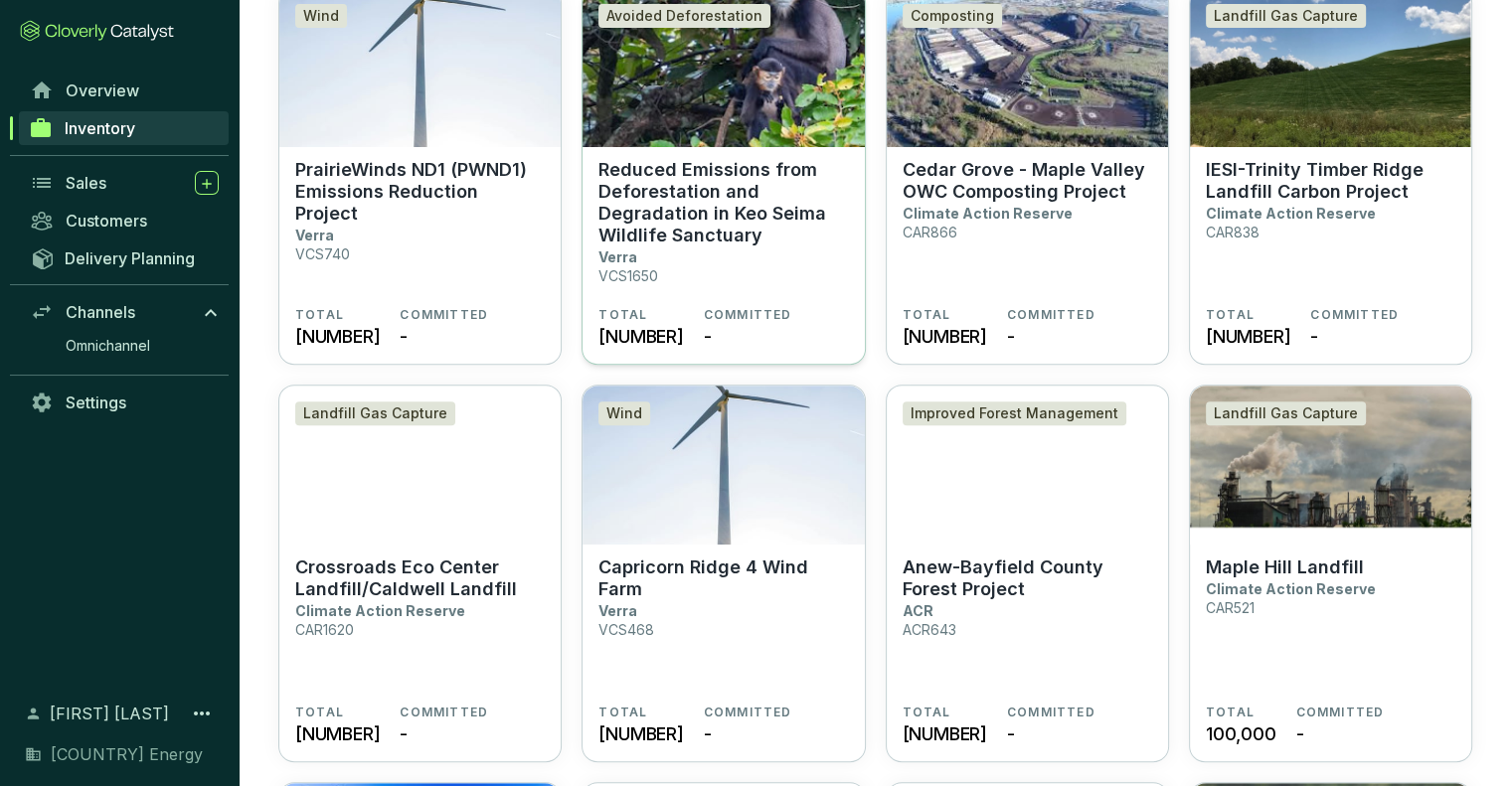 scroll, scrollTop: 894, scrollLeft: 0, axis: vertical 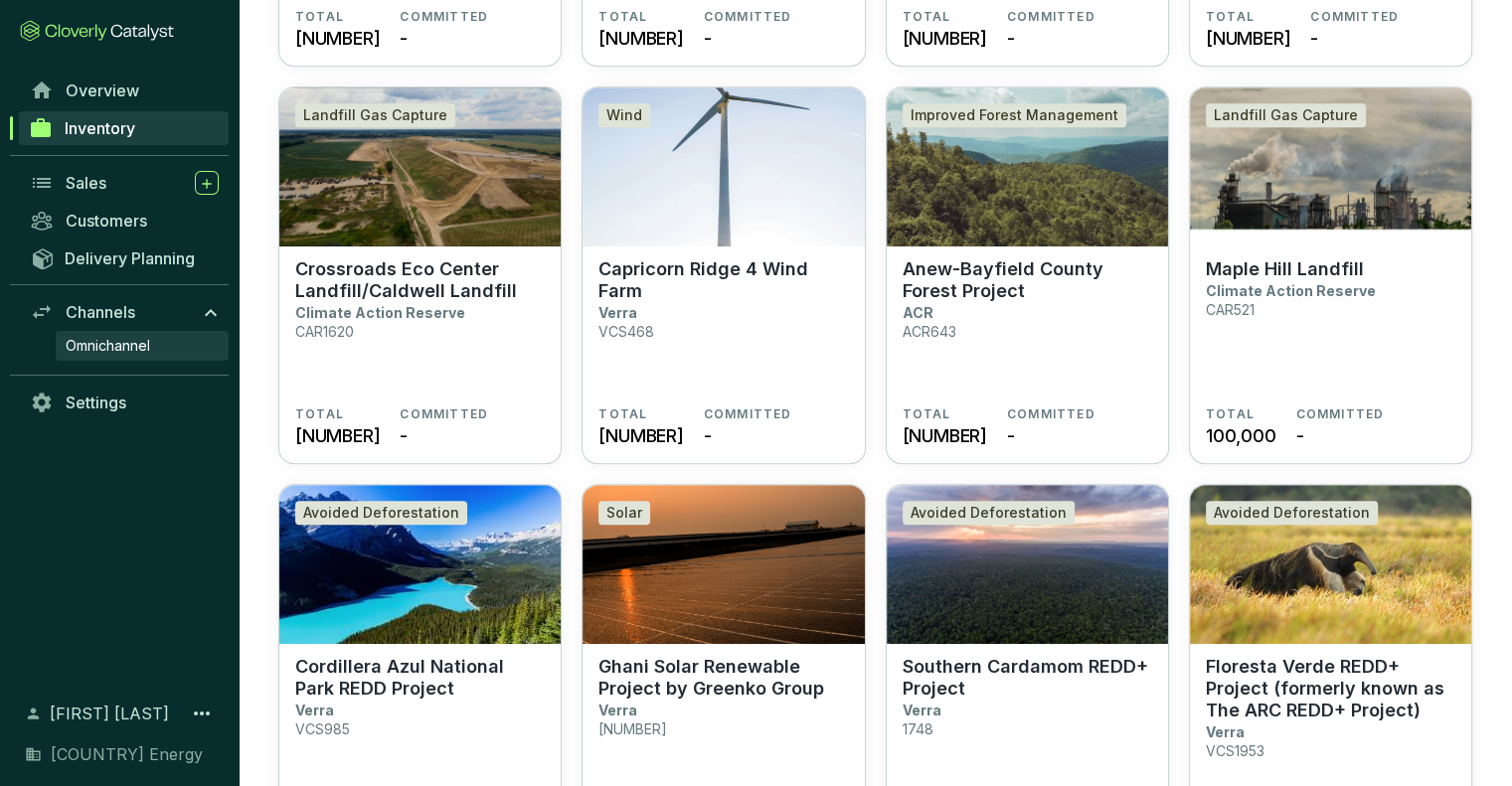 click on "Omnichannel" at bounding box center [107, 346] 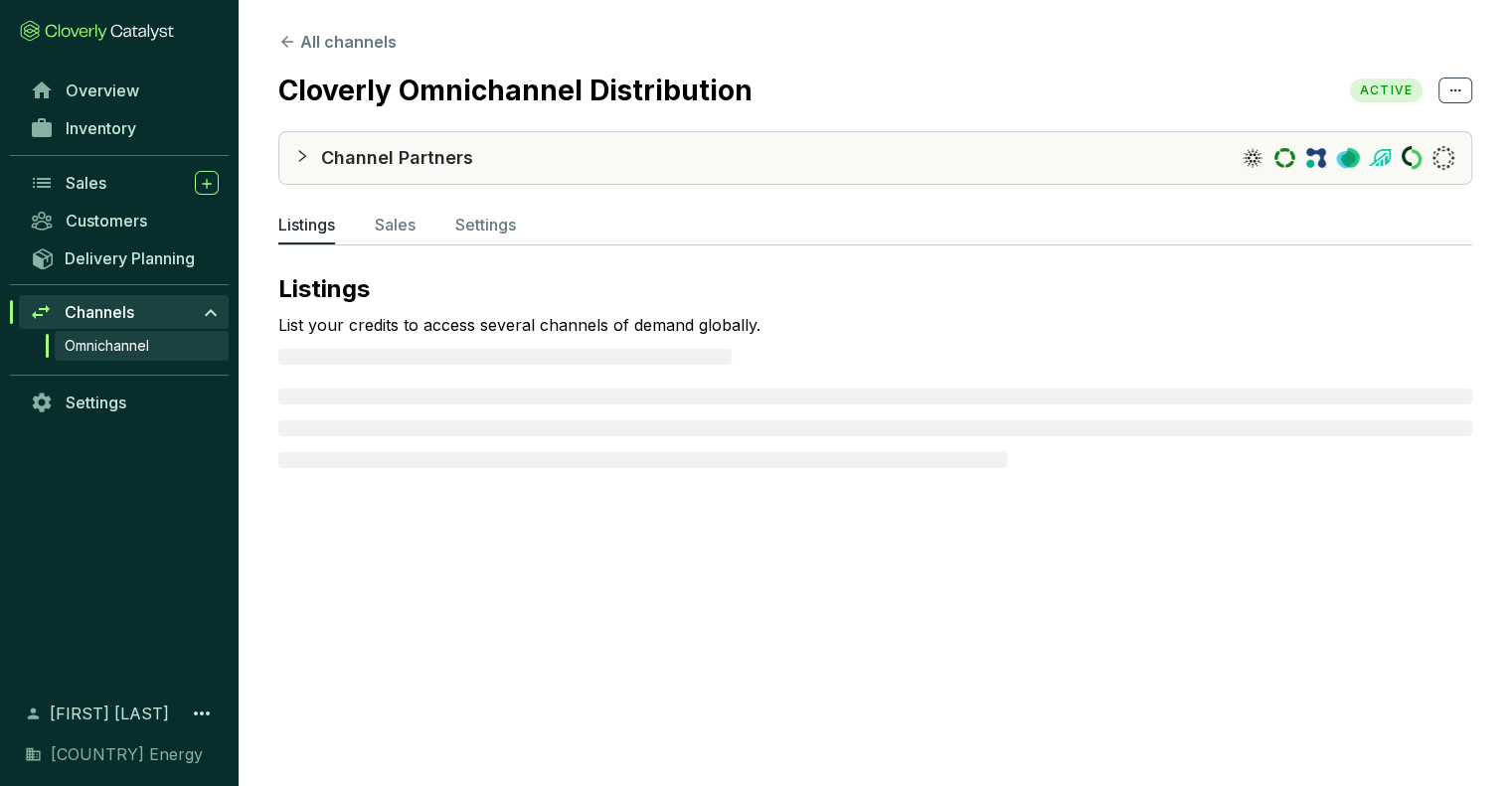 scroll, scrollTop: 0, scrollLeft: 0, axis: both 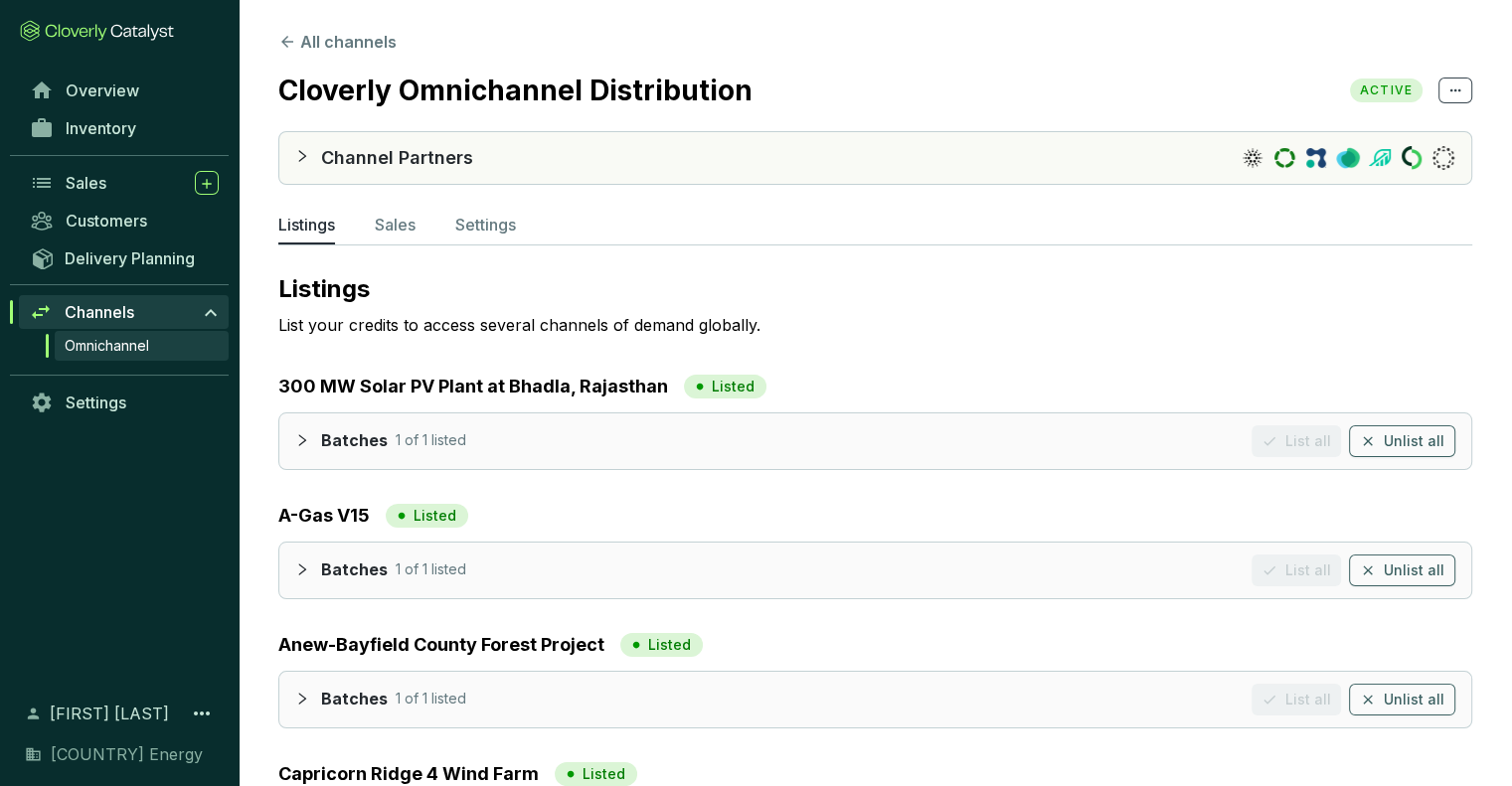 click on "Channel Partners" at bounding box center (875, 158) 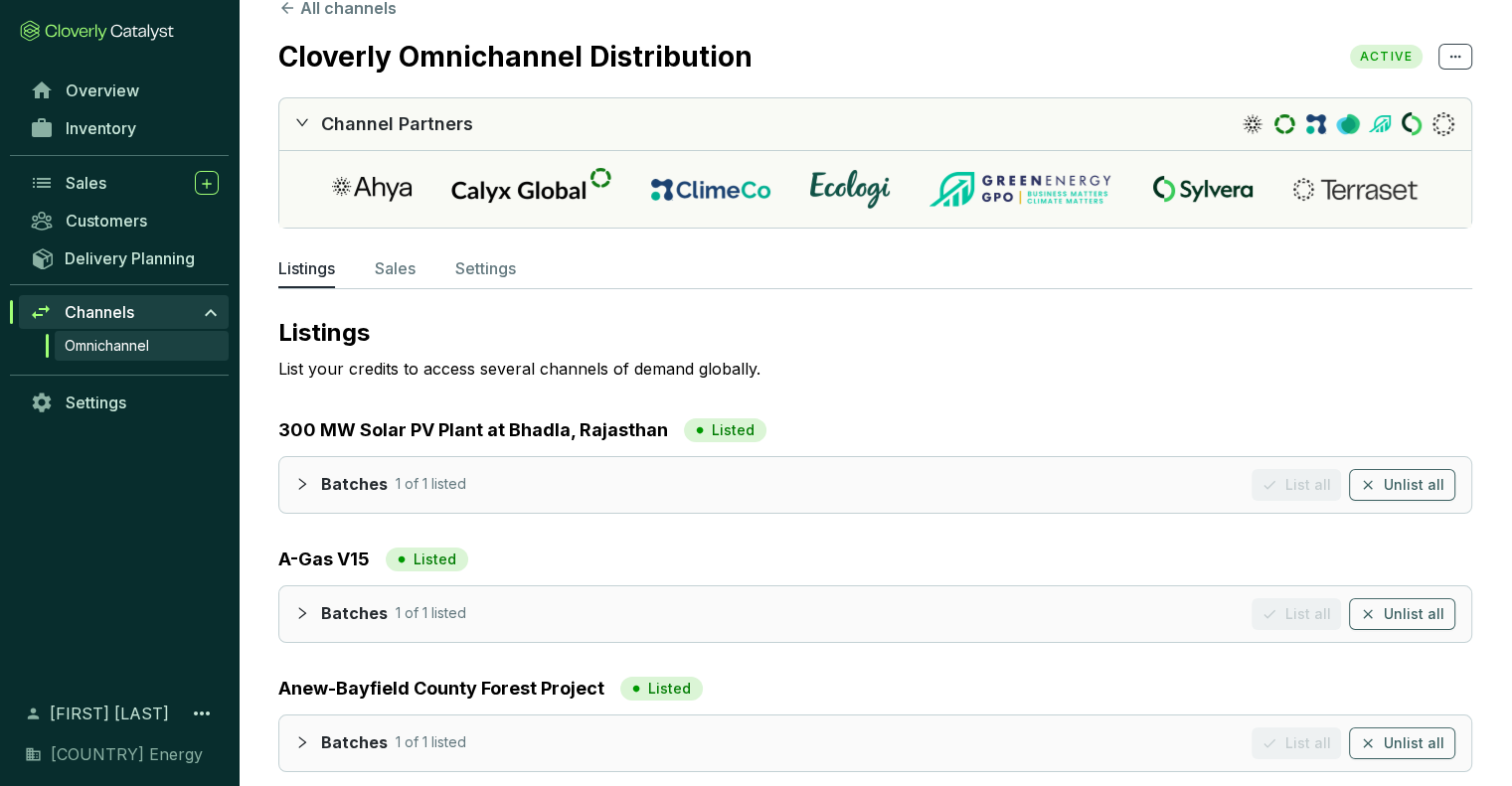 scroll, scrollTop: 0, scrollLeft: 0, axis: both 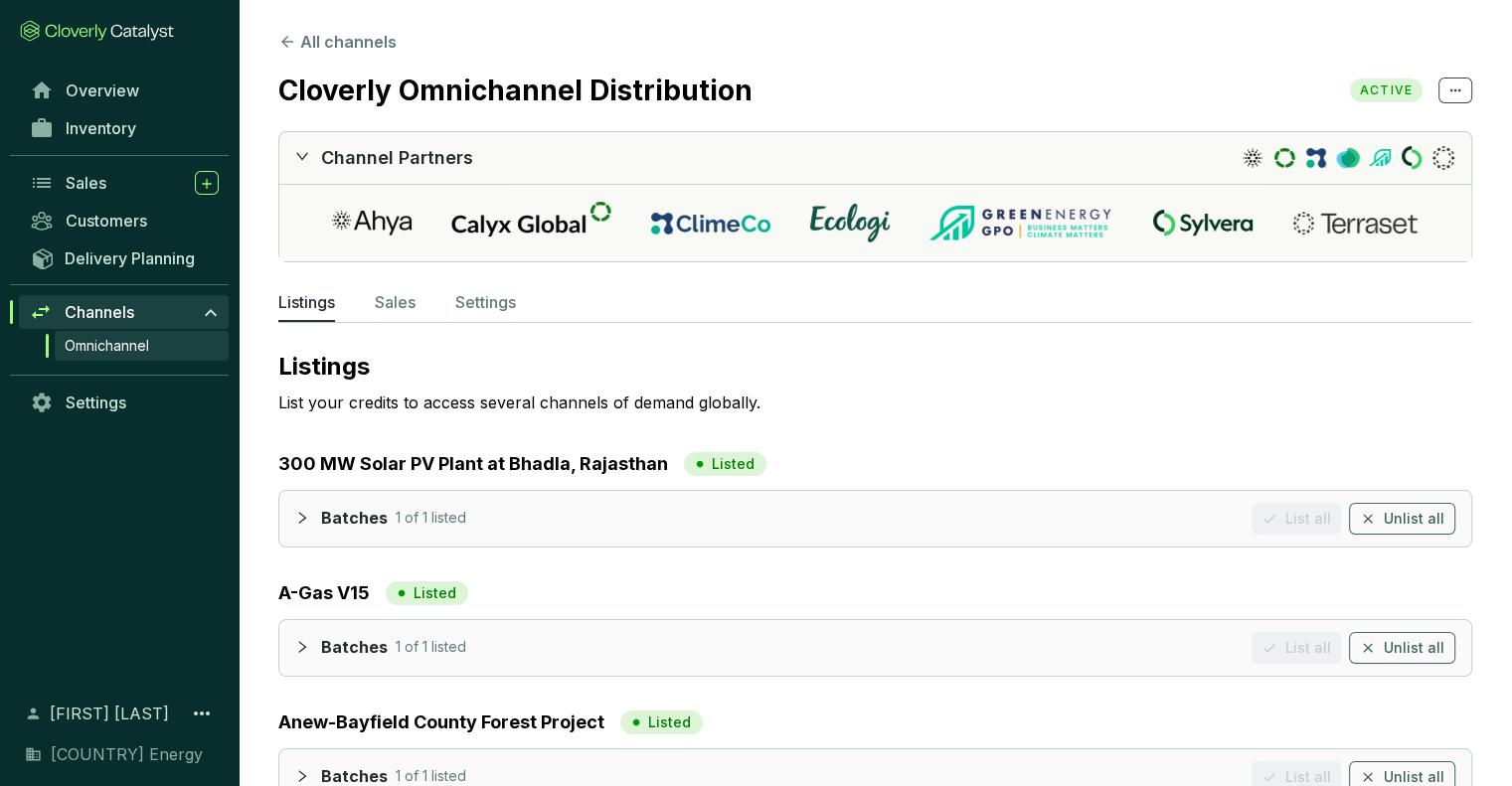 click at bounding box center [372, 223] 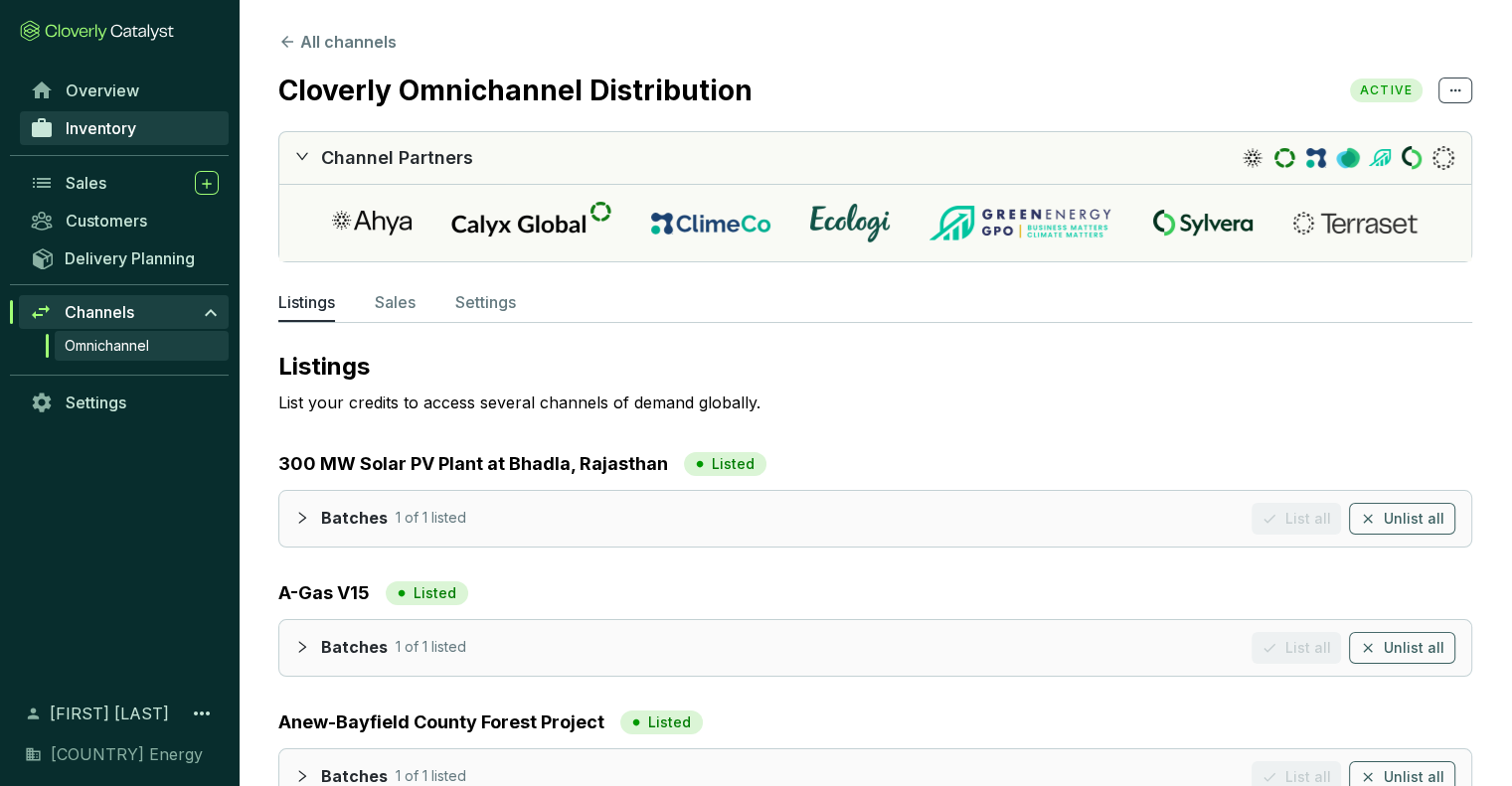 click on "Inventory" at bounding box center [100, 128] 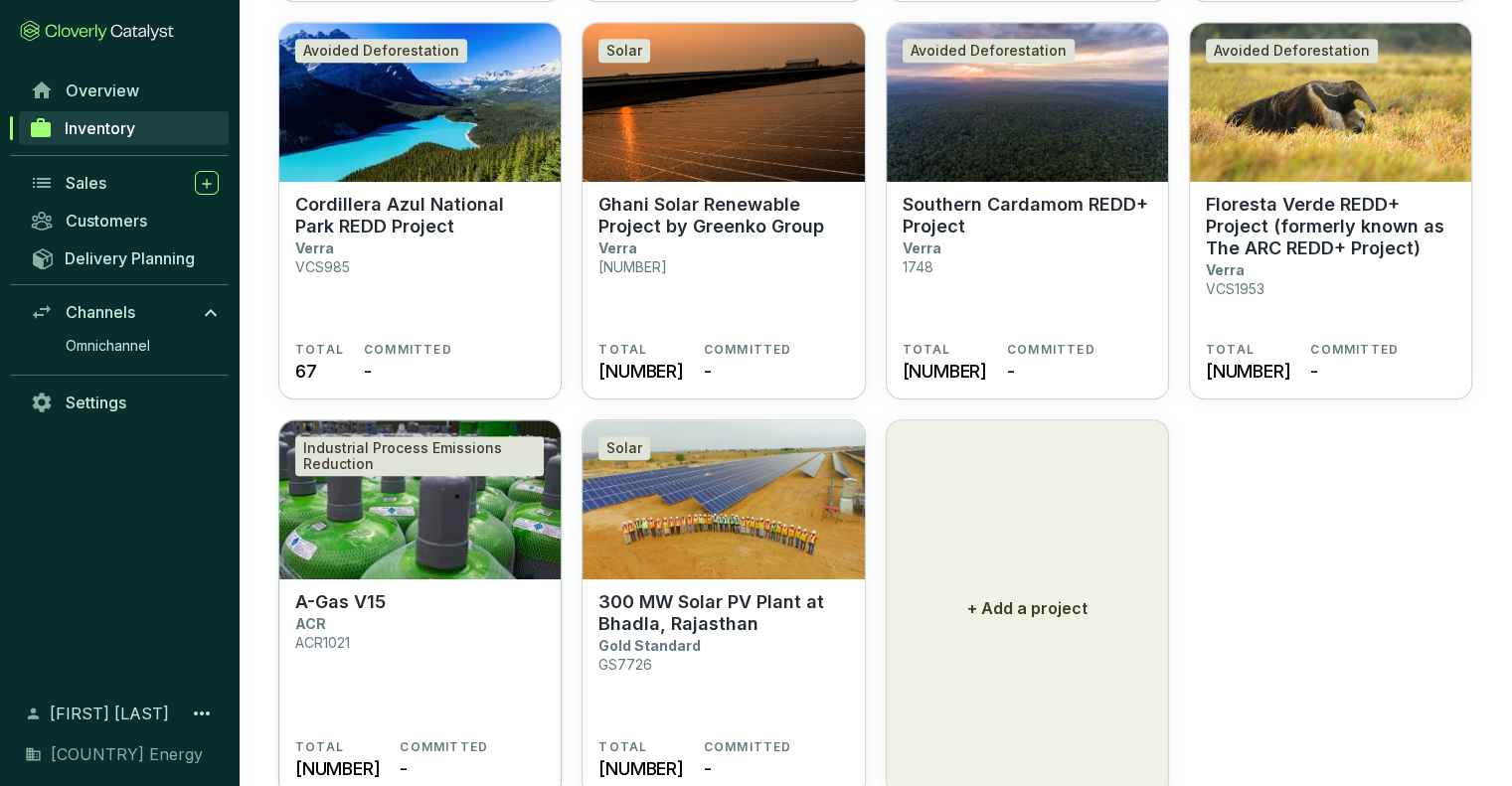 scroll, scrollTop: 1419, scrollLeft: 0, axis: vertical 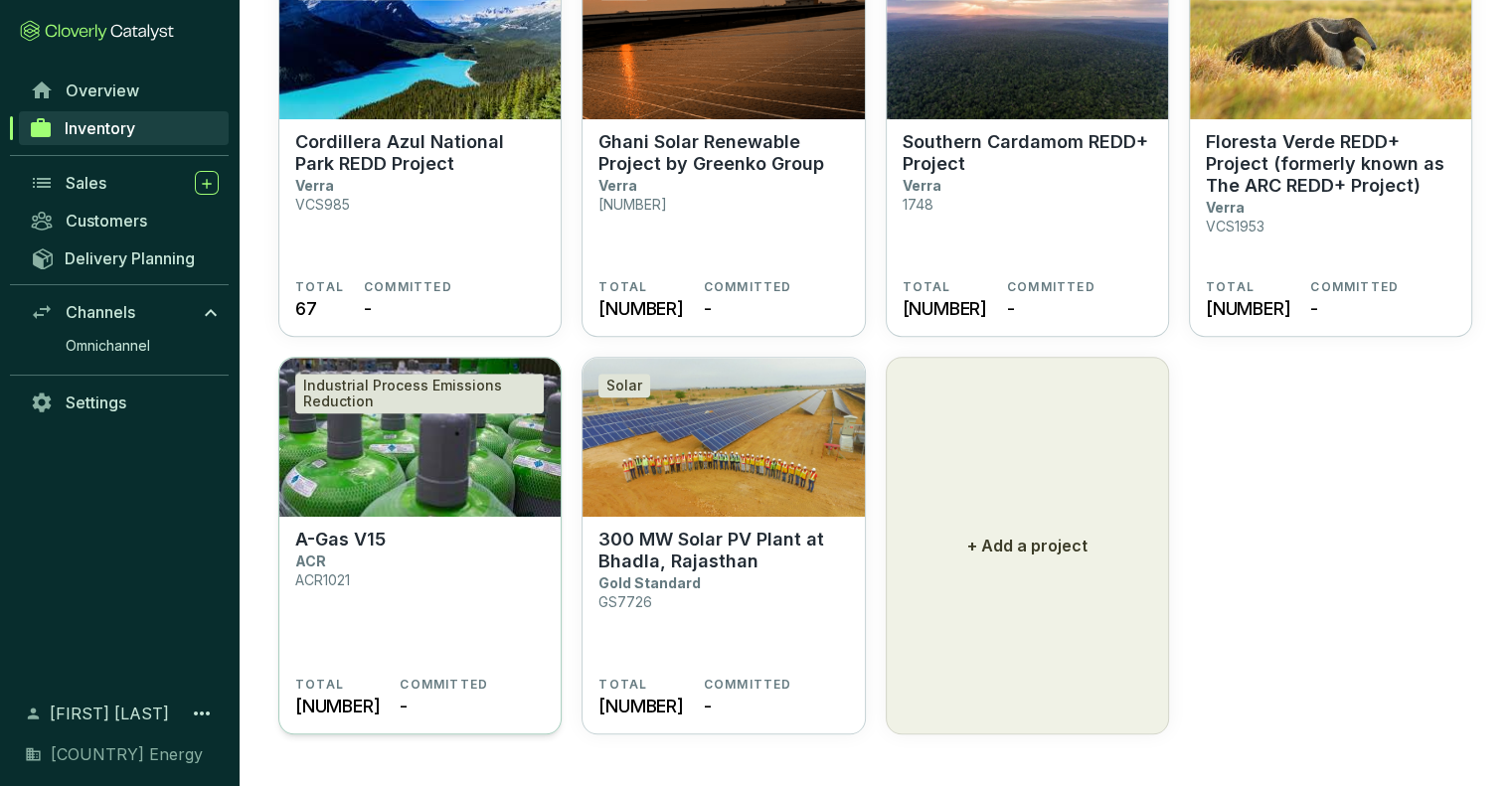 click at bounding box center [420, 437] 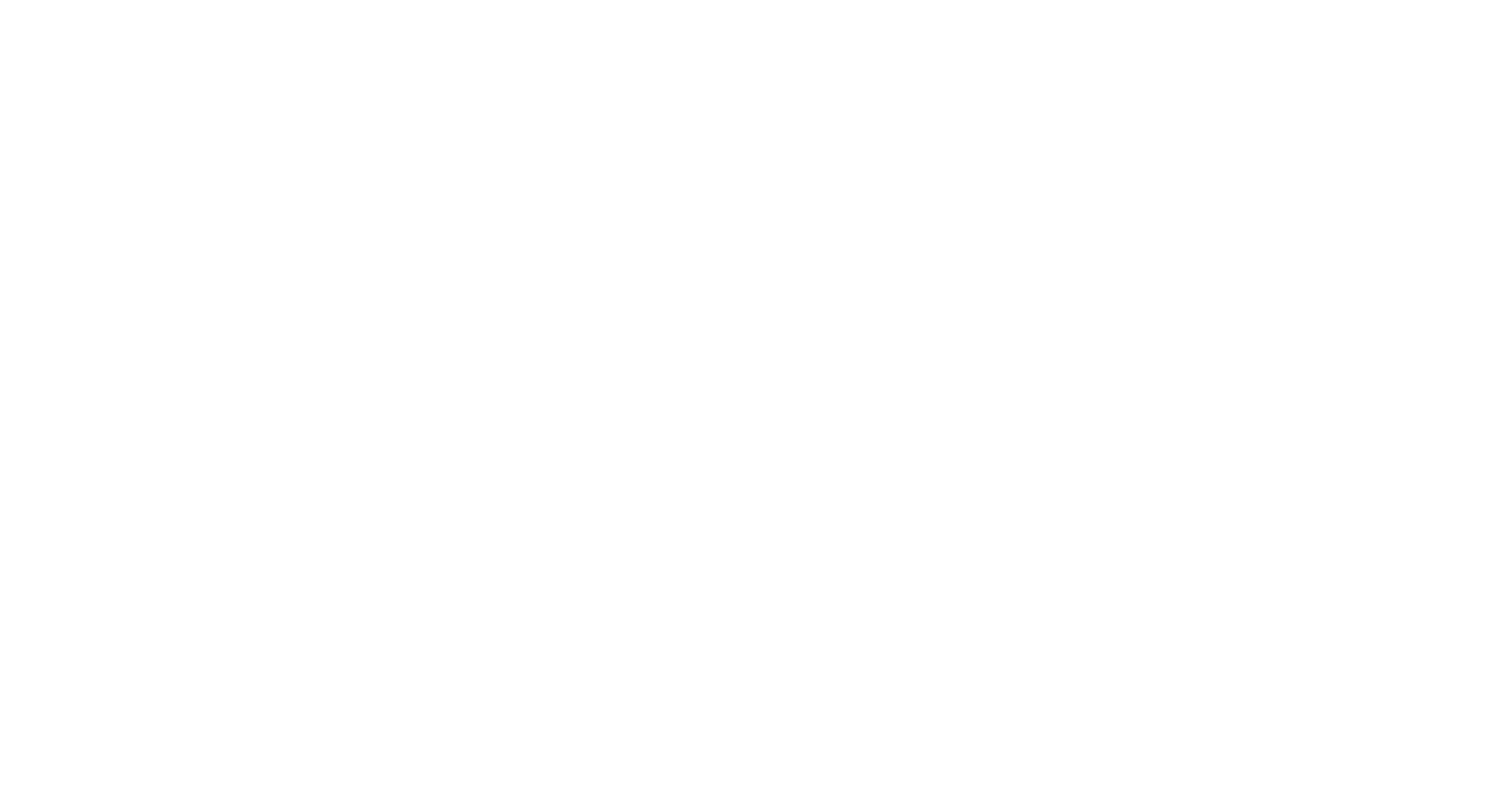 scroll, scrollTop: 0, scrollLeft: 0, axis: both 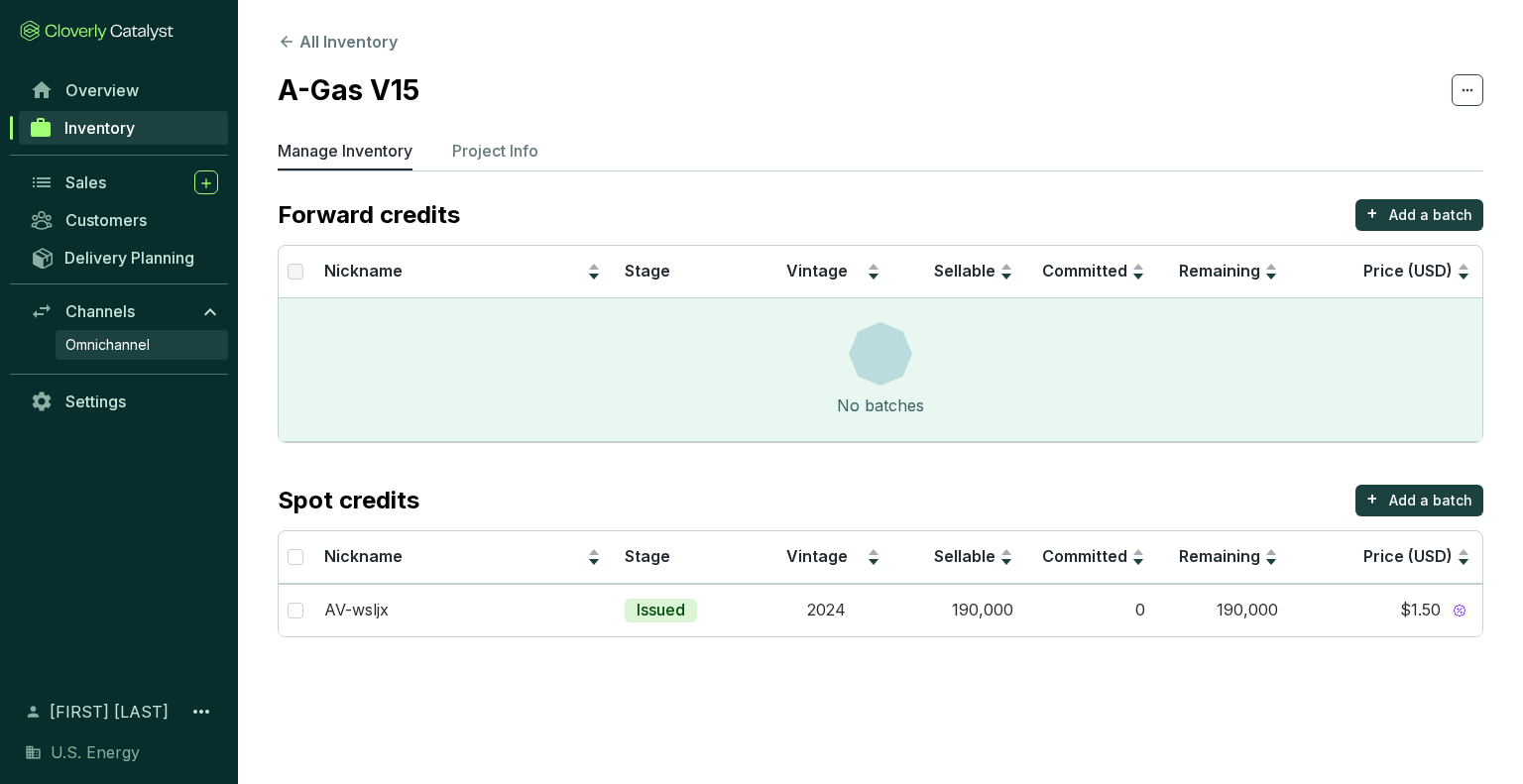click on "Omnichannel" at bounding box center [107, 345] 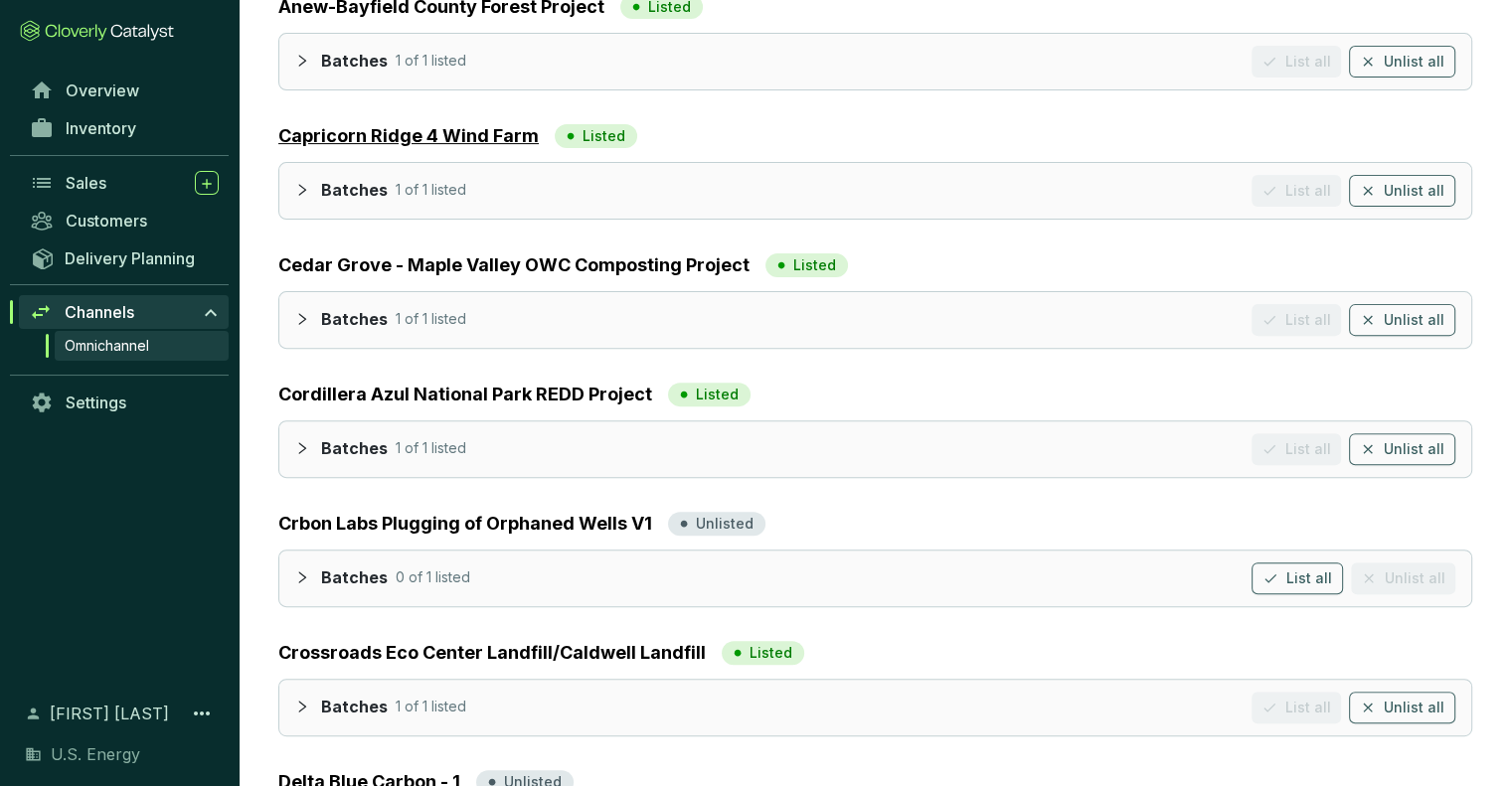 scroll, scrollTop: 795, scrollLeft: 0, axis: vertical 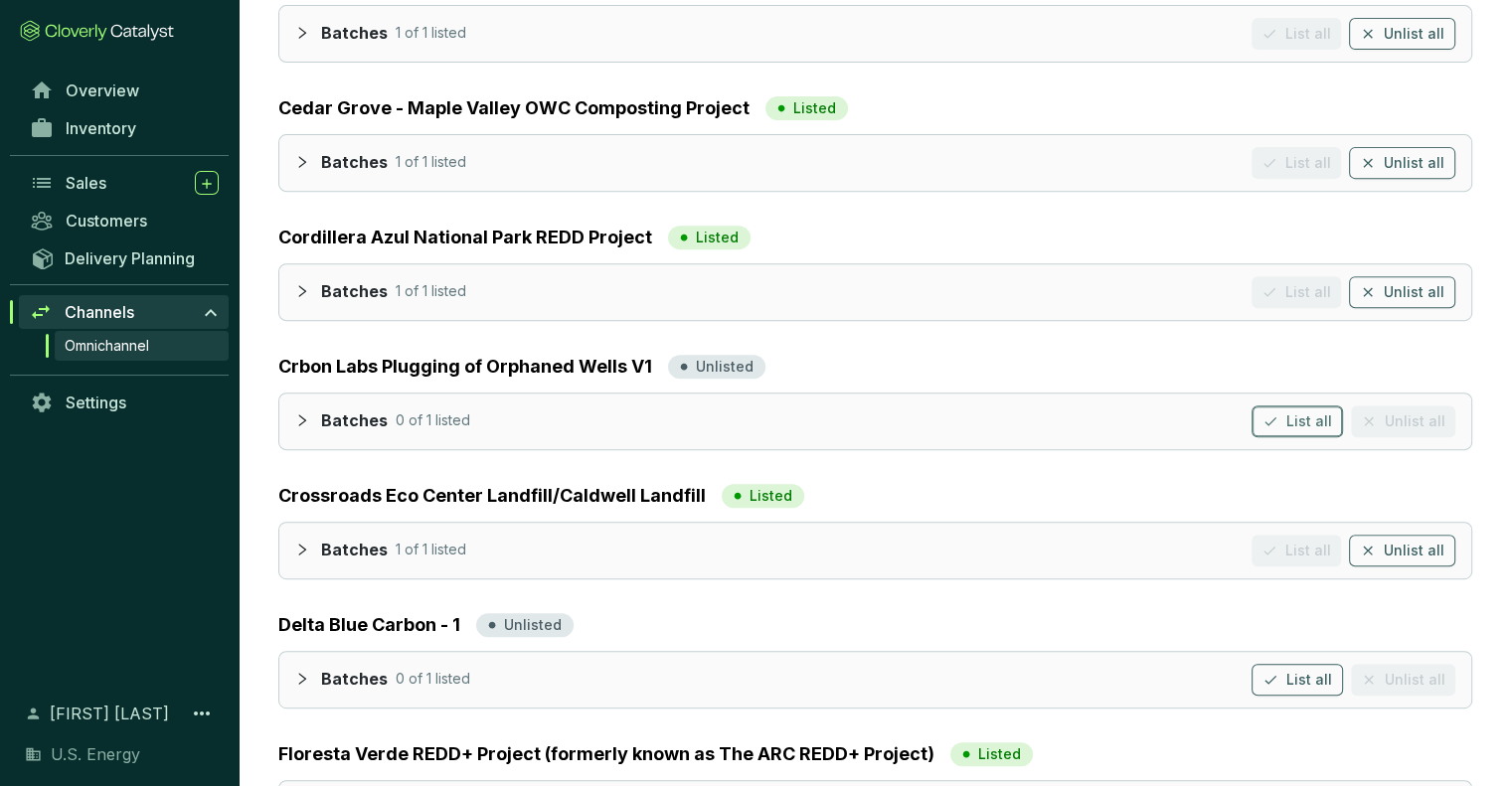 click on "List all" at bounding box center (1309, 421) 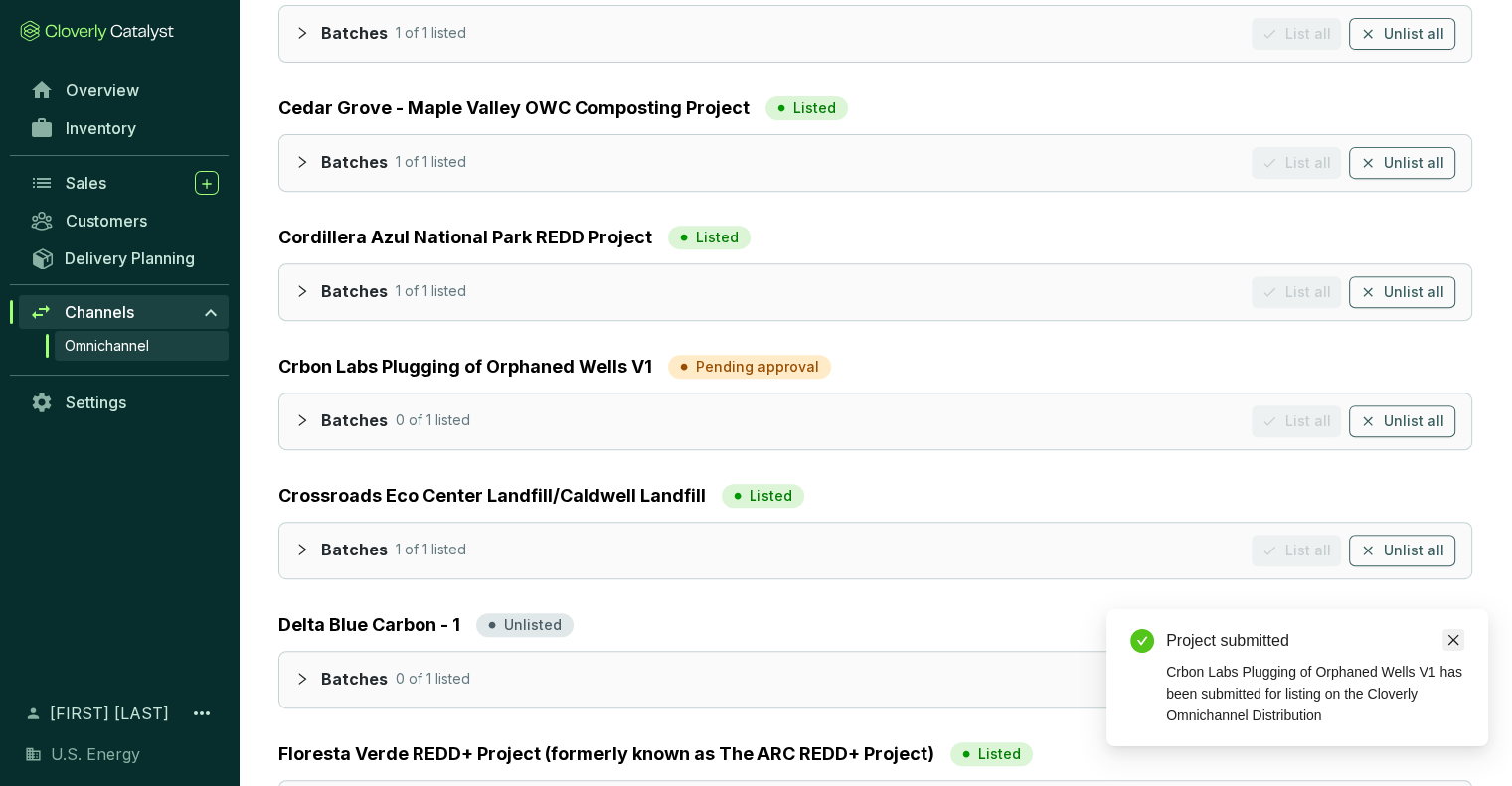 click 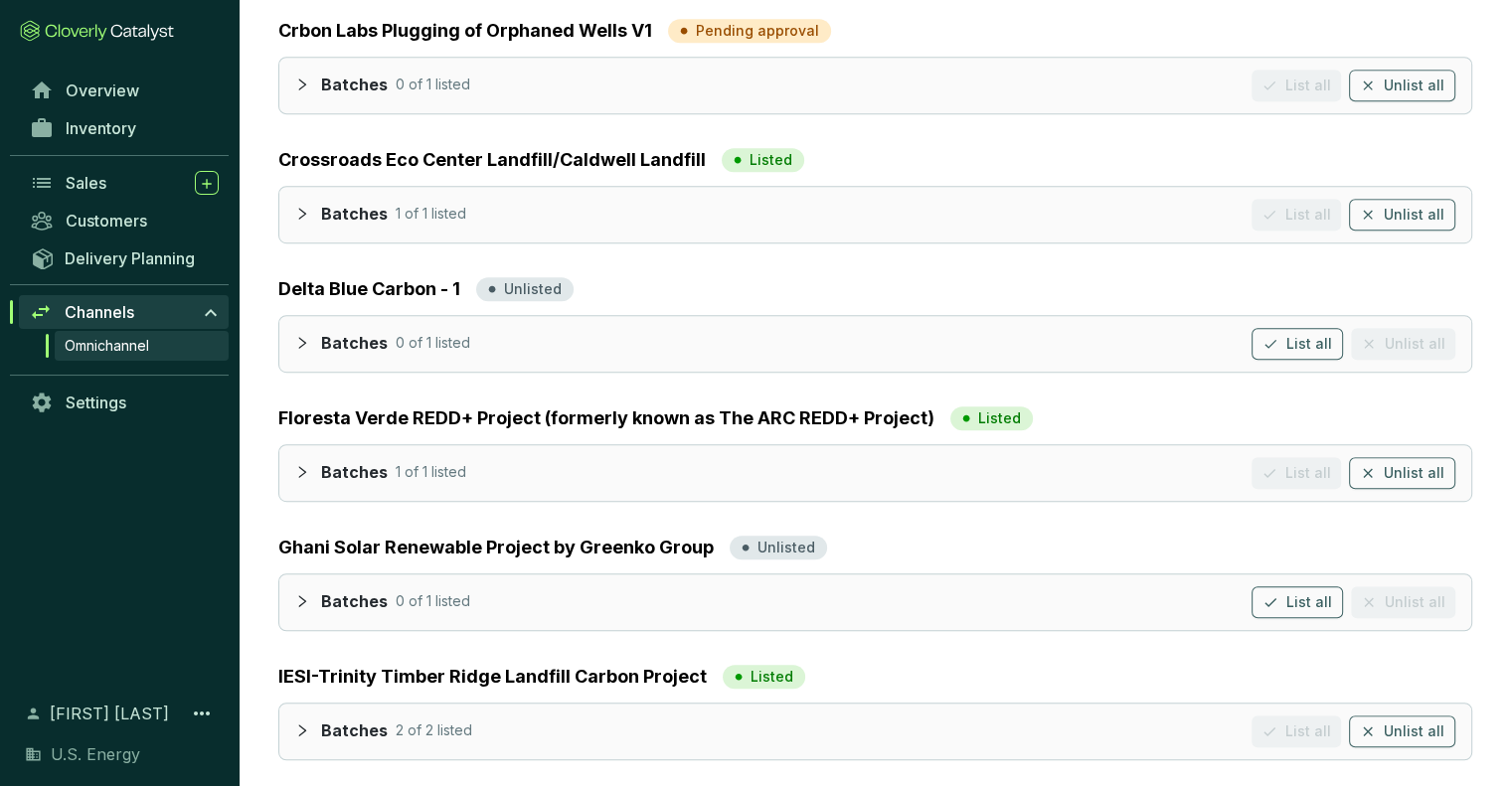 scroll, scrollTop: 1292, scrollLeft: 0, axis: vertical 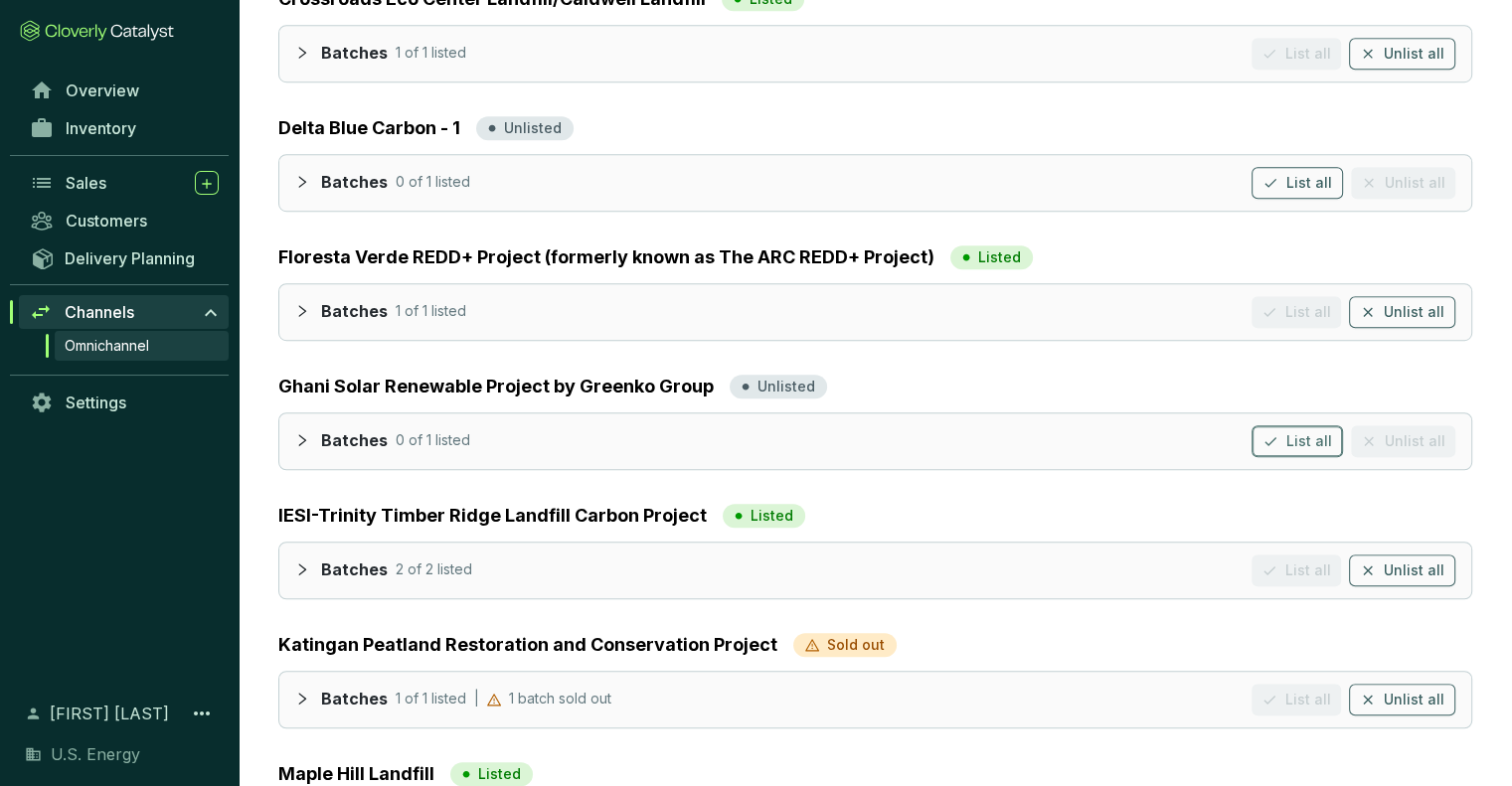 click on "List all" at bounding box center [1297, 441] 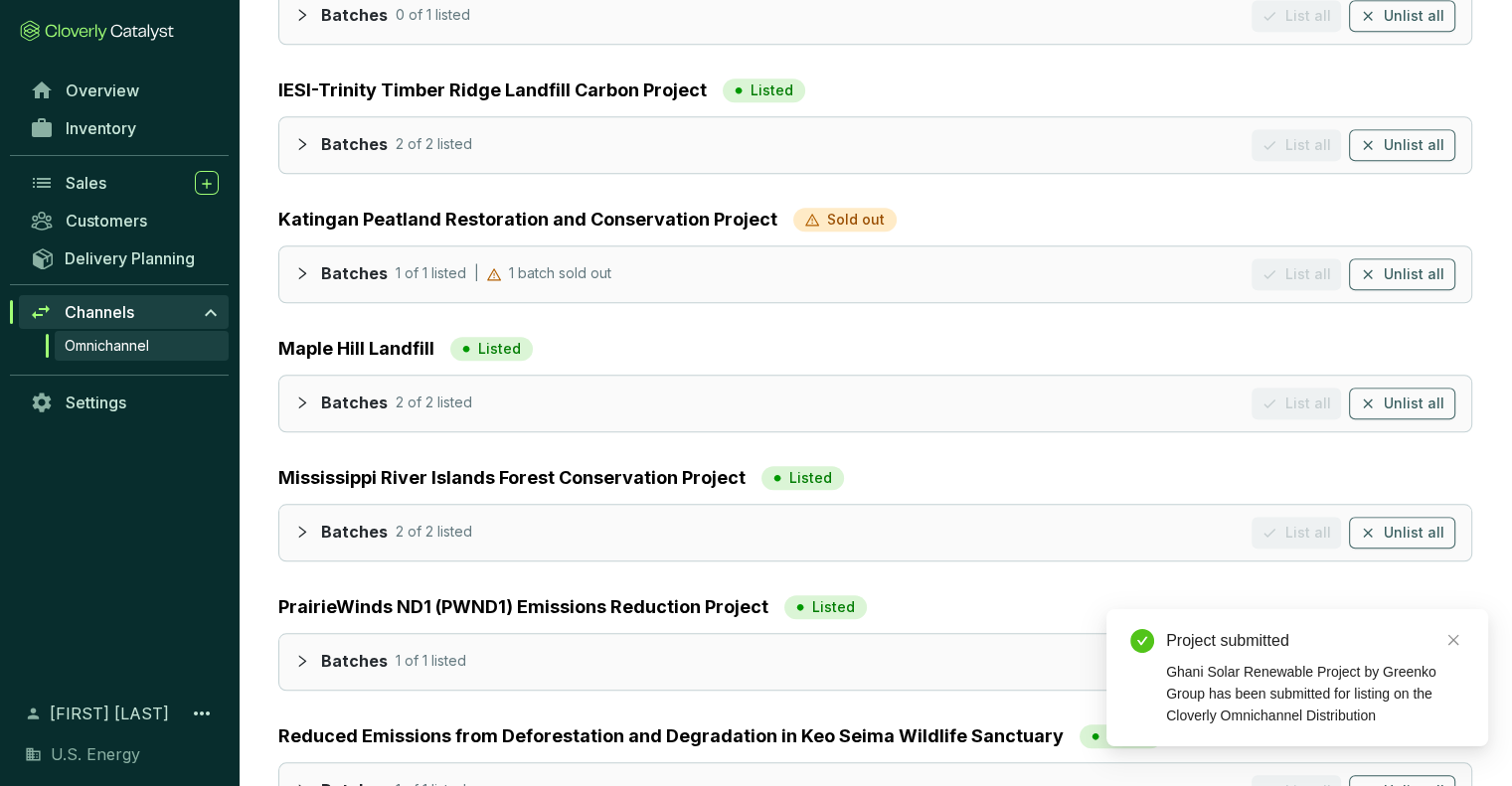 scroll, scrollTop: 1789, scrollLeft: 0, axis: vertical 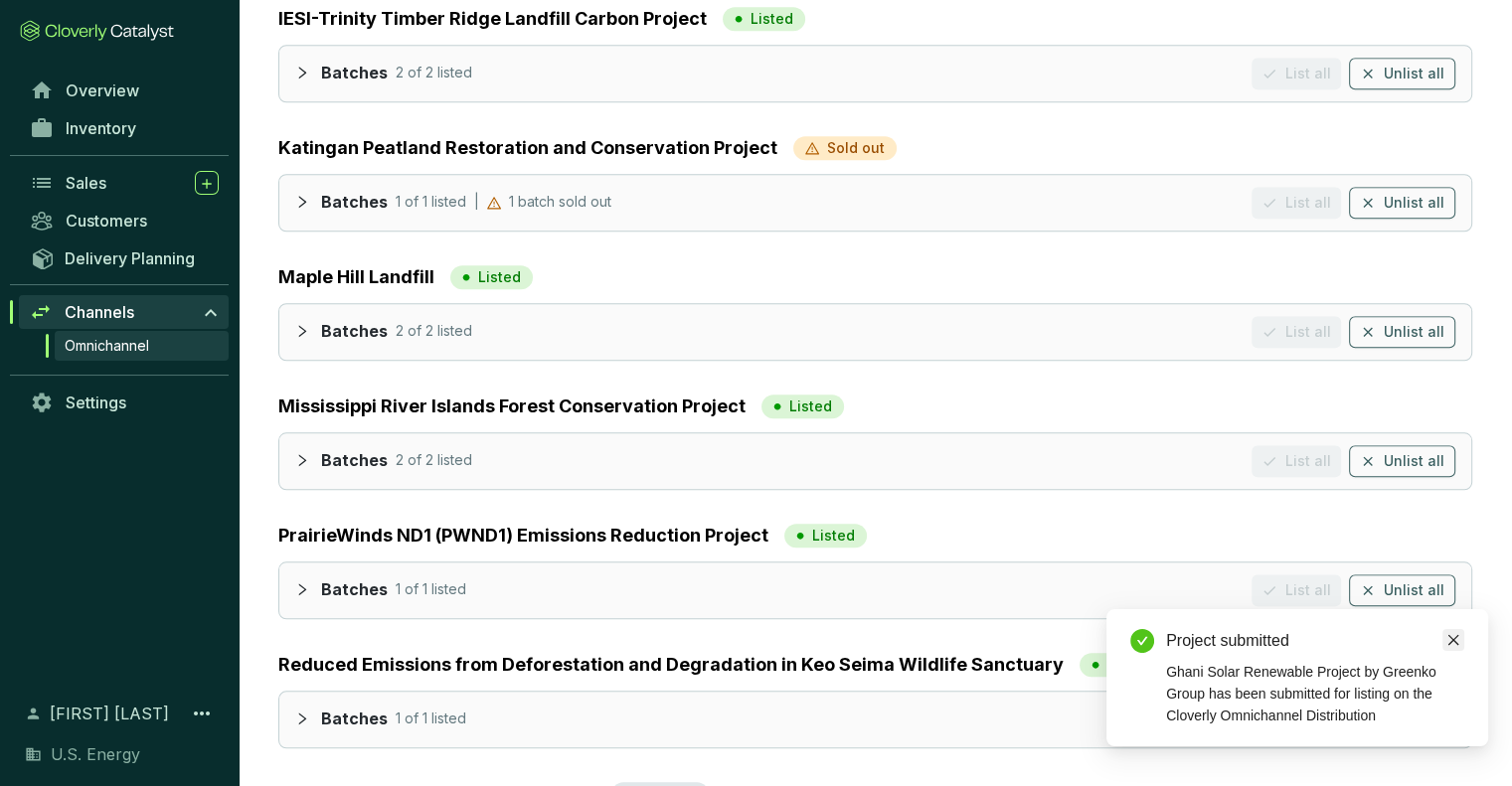 click 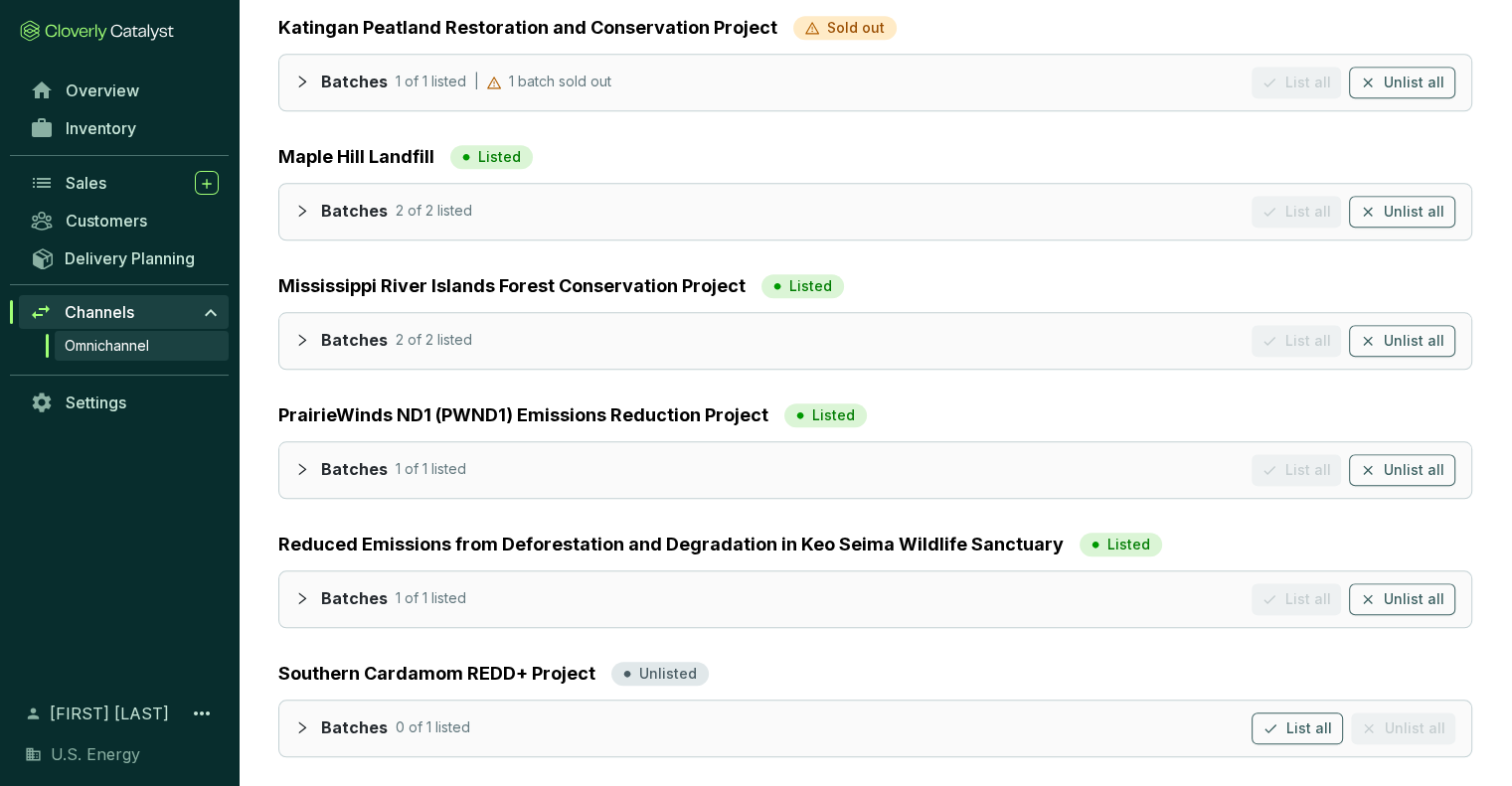 scroll, scrollTop: 1912, scrollLeft: 0, axis: vertical 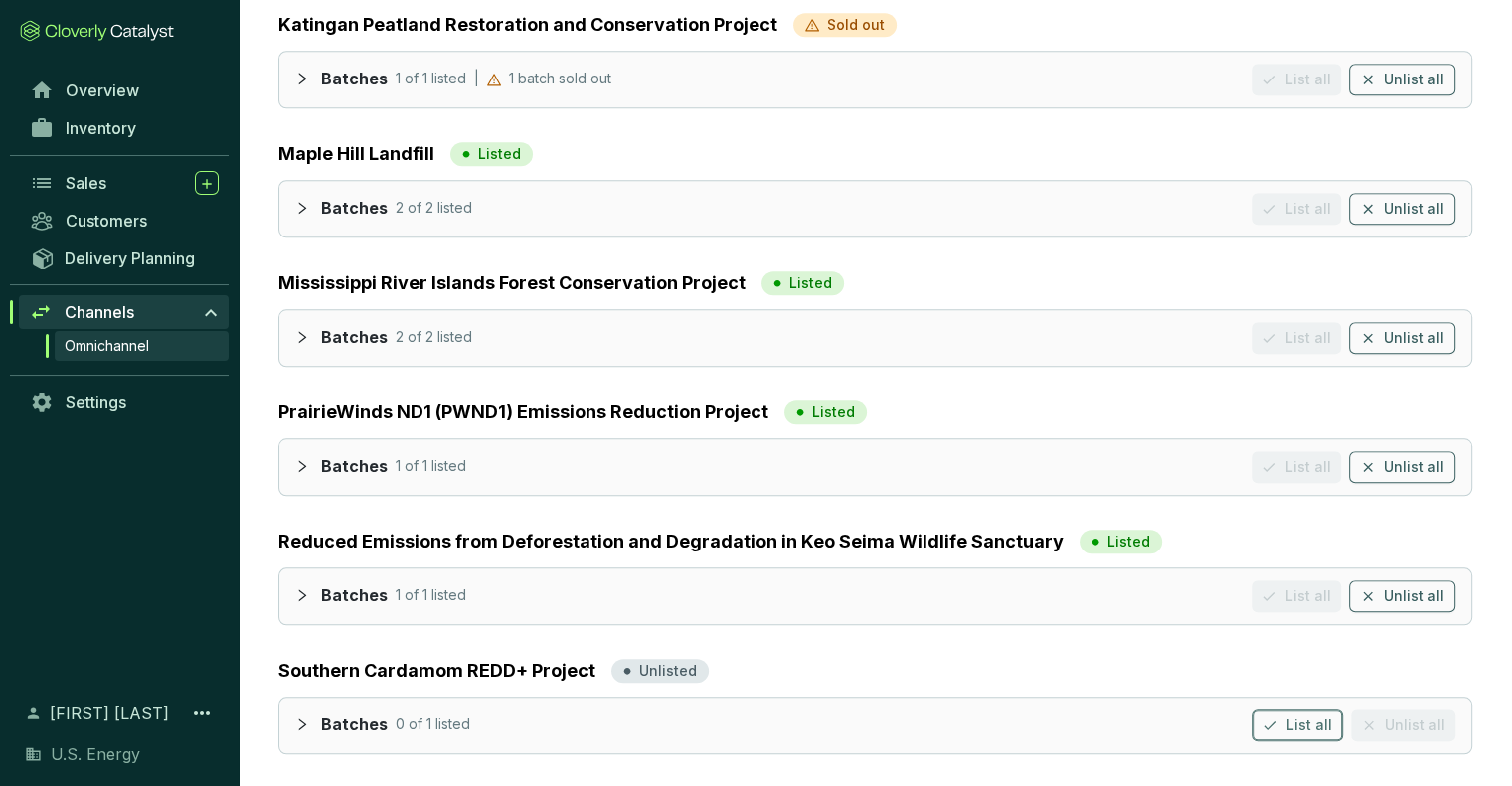 click on "List all" at bounding box center [1309, 725] 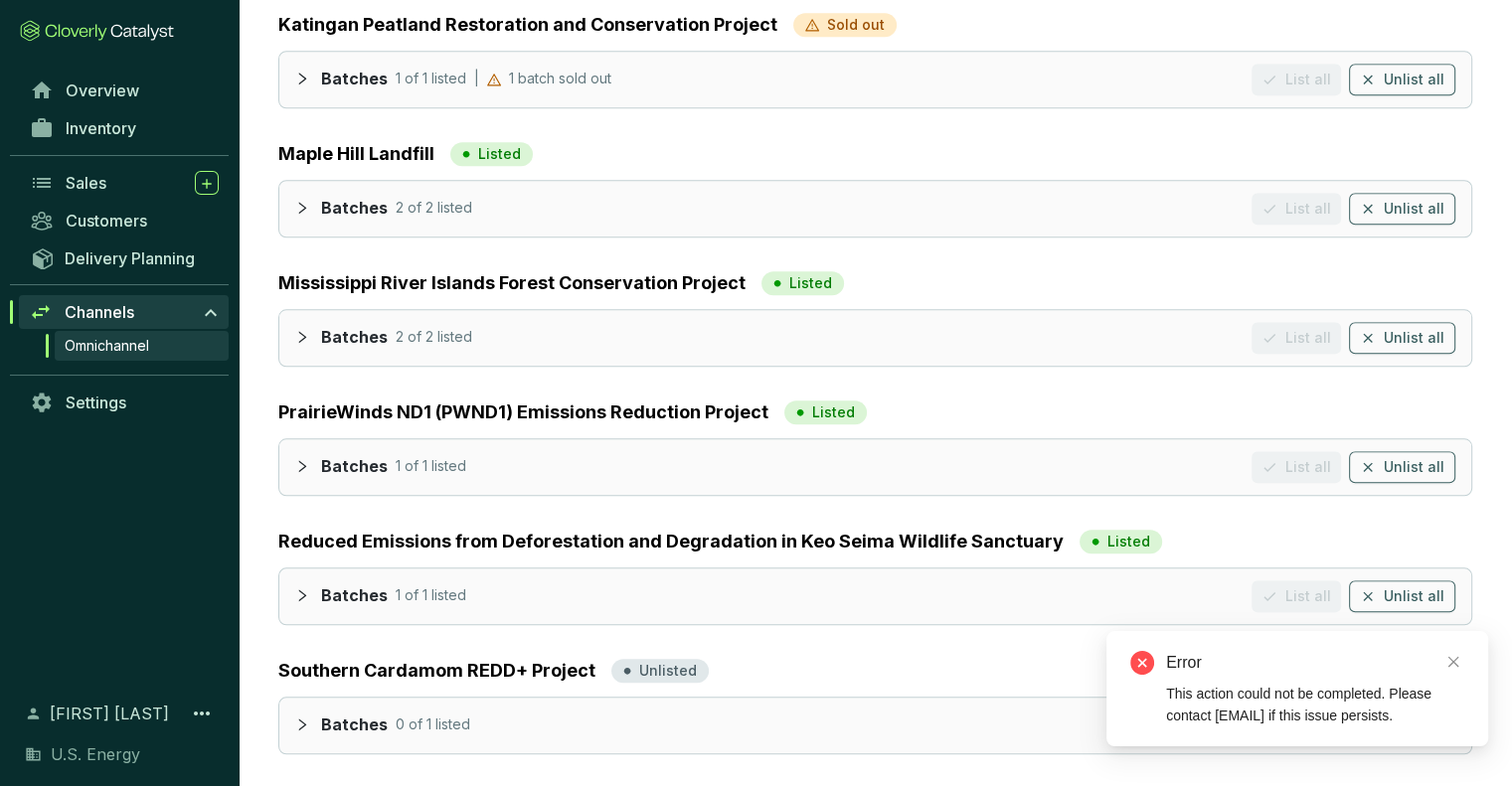 click on "Error This action could not be completed. Please contact support@cloverly.com if this issue persists." at bounding box center [1297, 689] 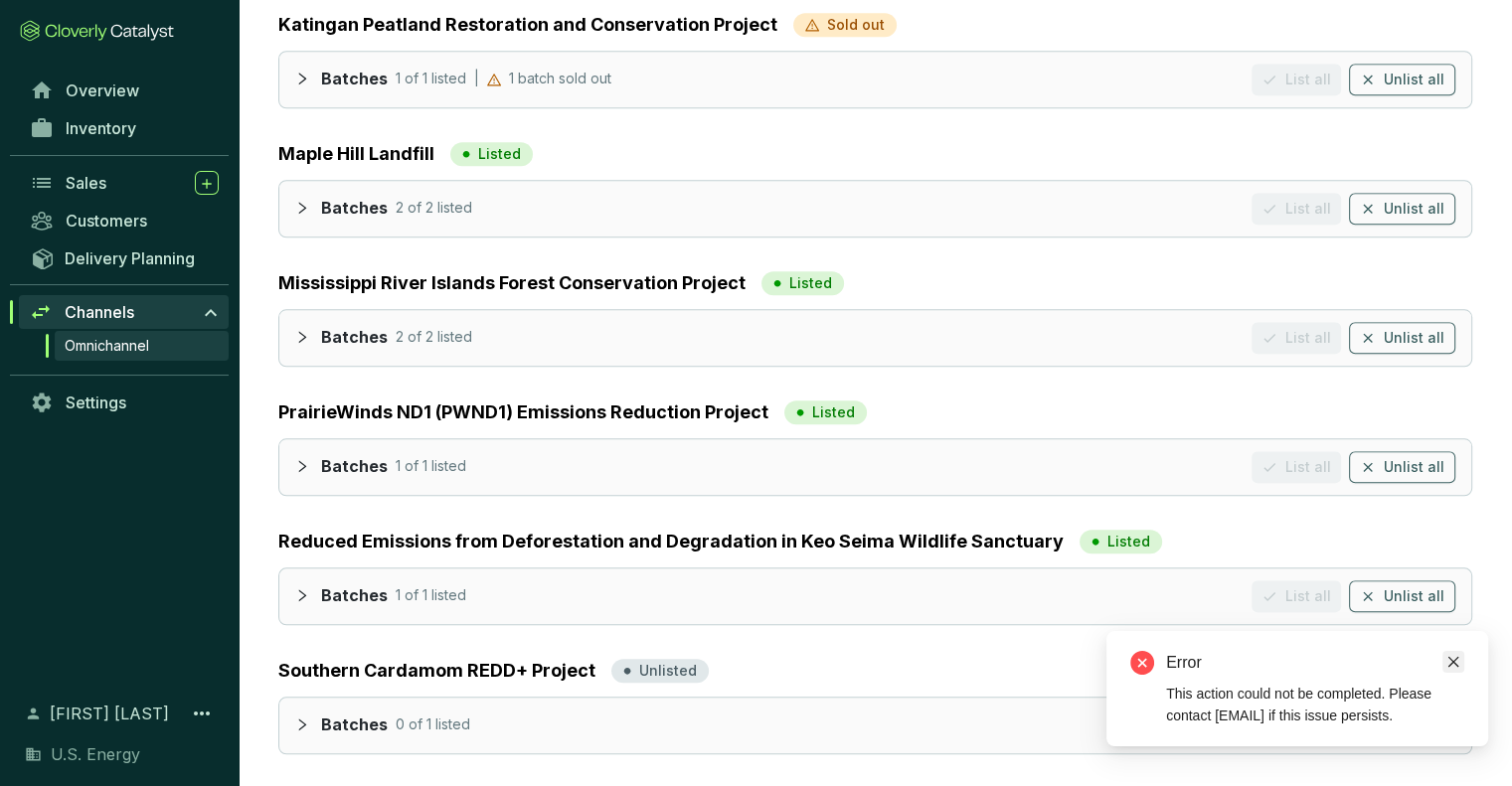 click 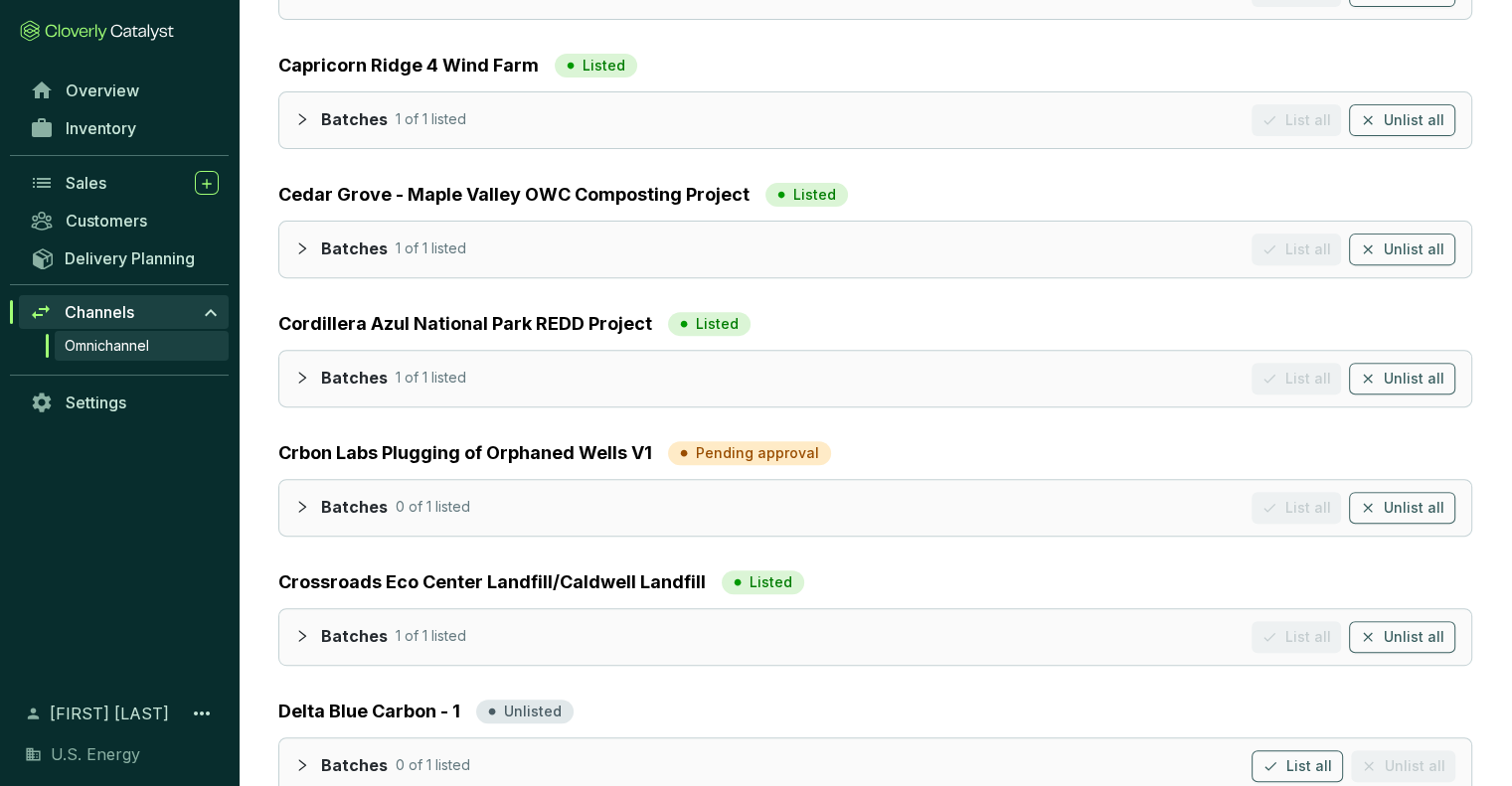 scroll, scrollTop: 620, scrollLeft: 0, axis: vertical 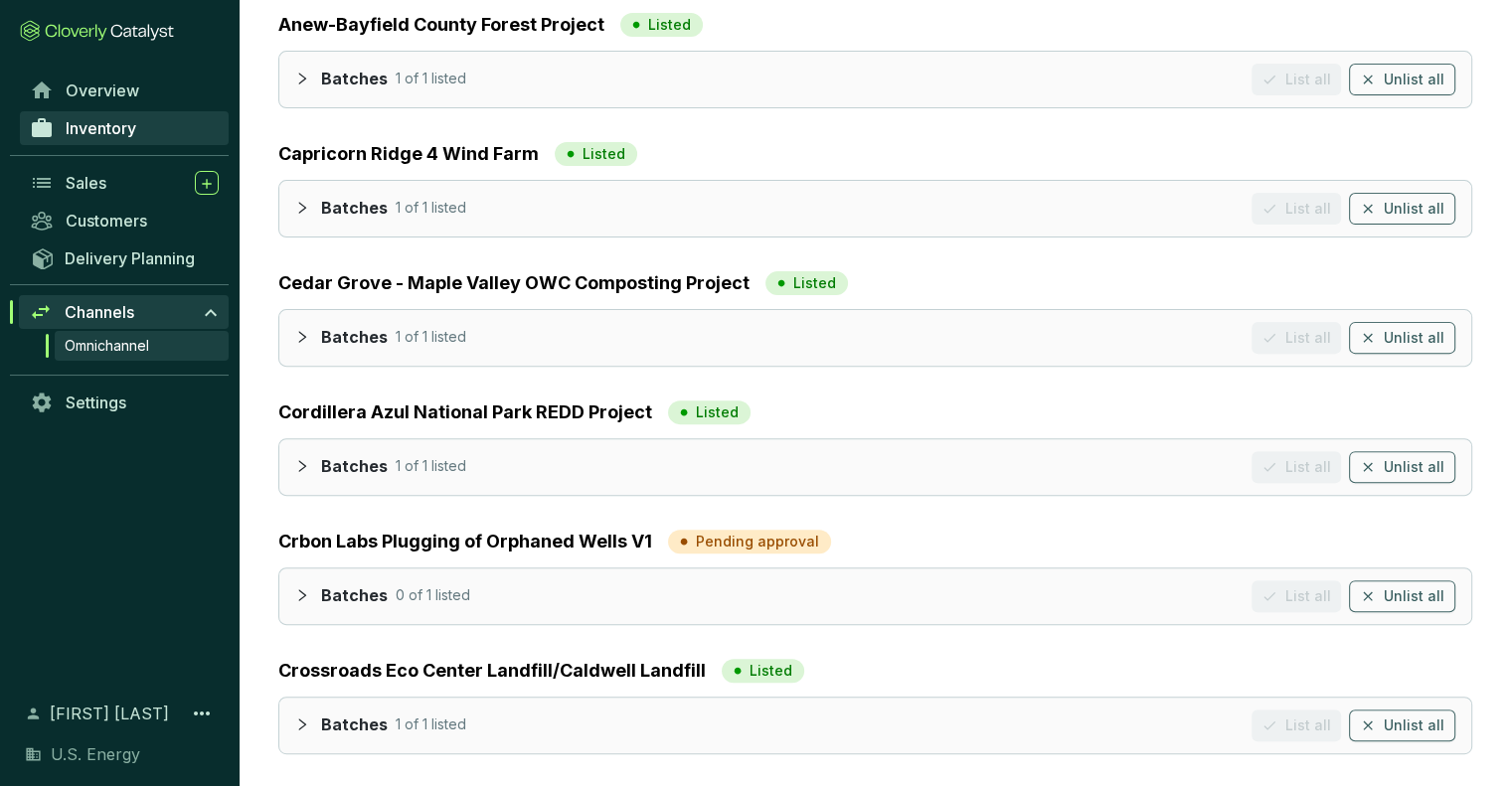 click on "Inventory" at bounding box center [100, 128] 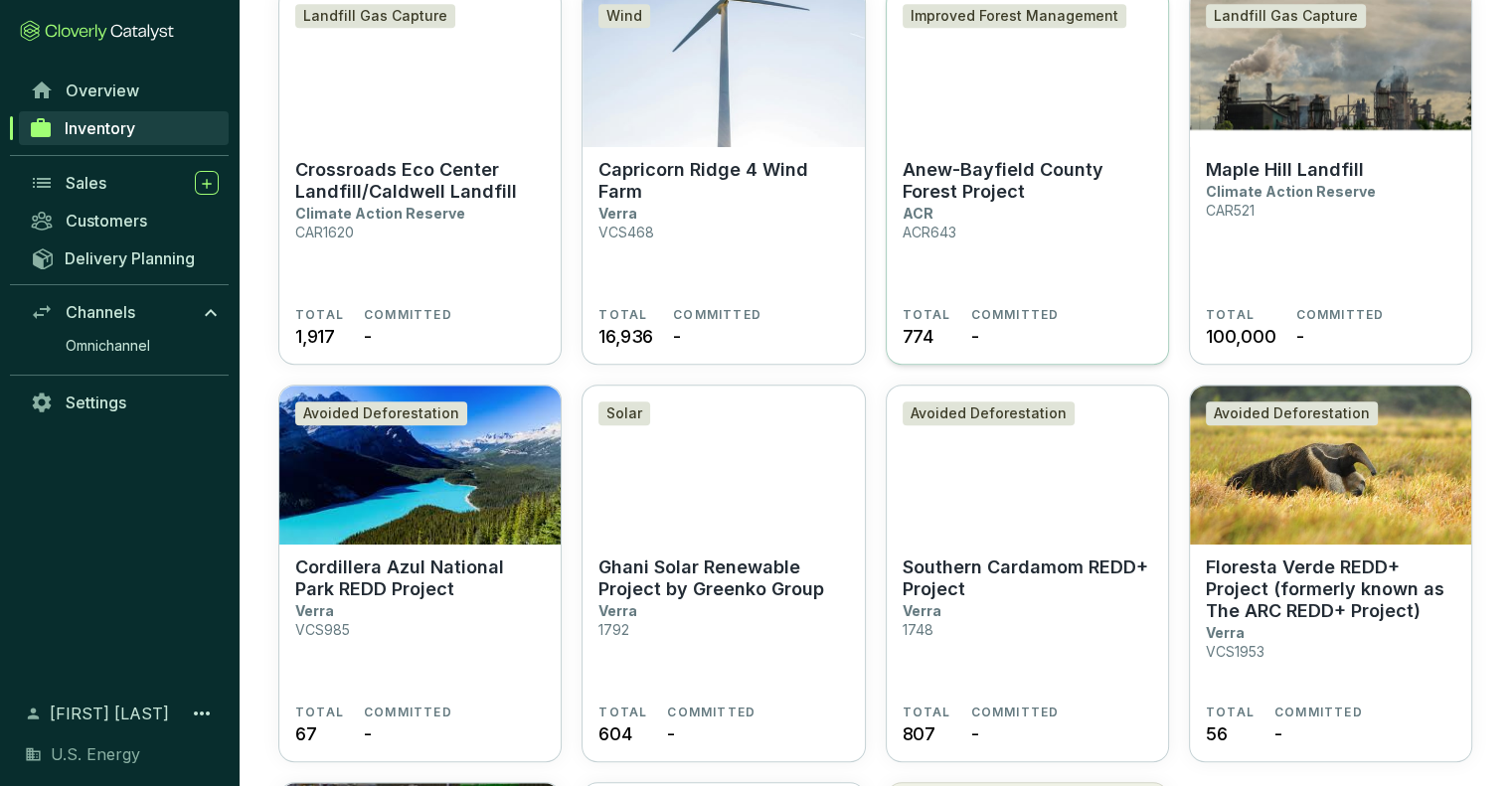 scroll, scrollTop: 497, scrollLeft: 0, axis: vertical 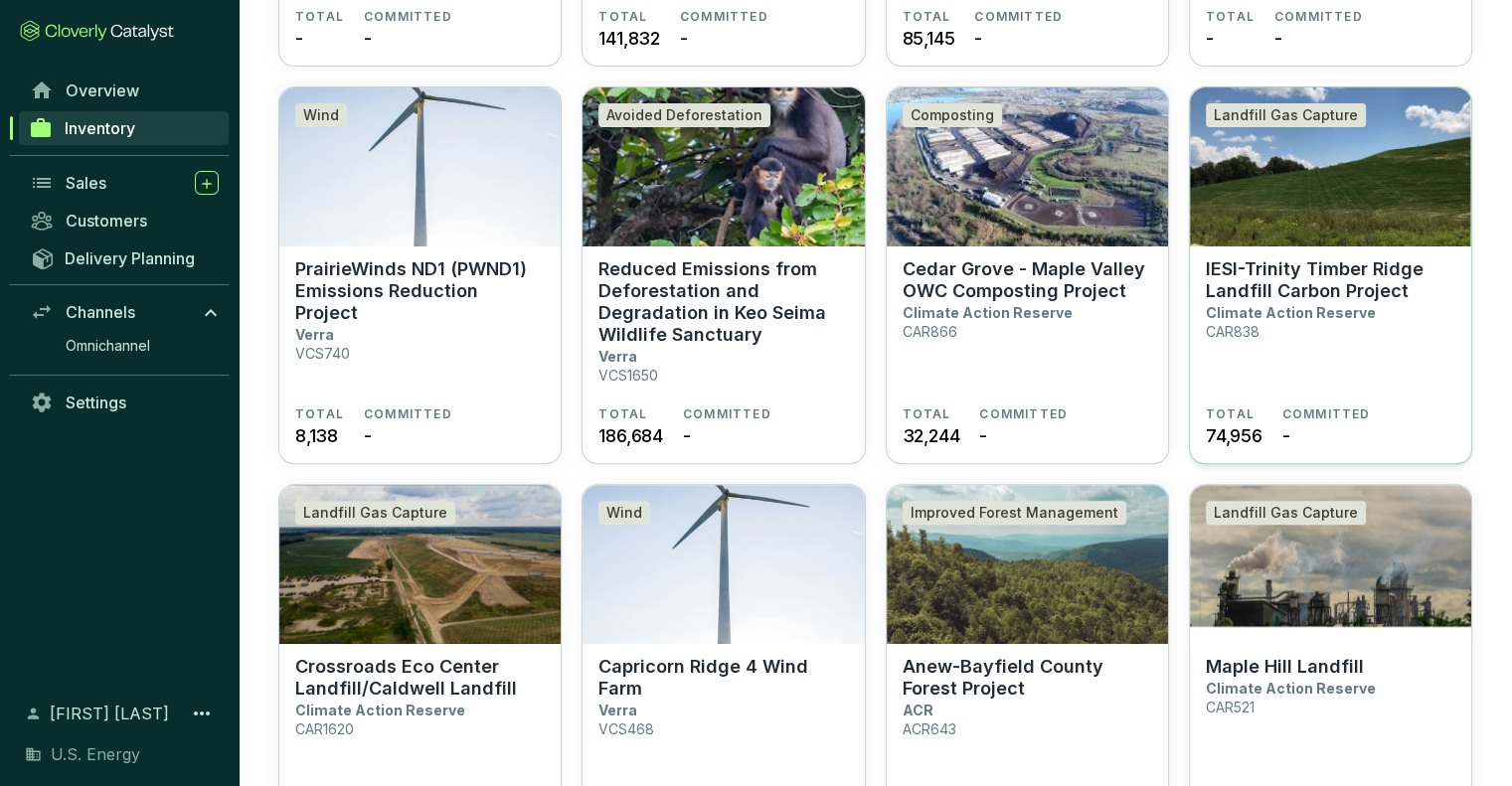 click at bounding box center (1330, 167) 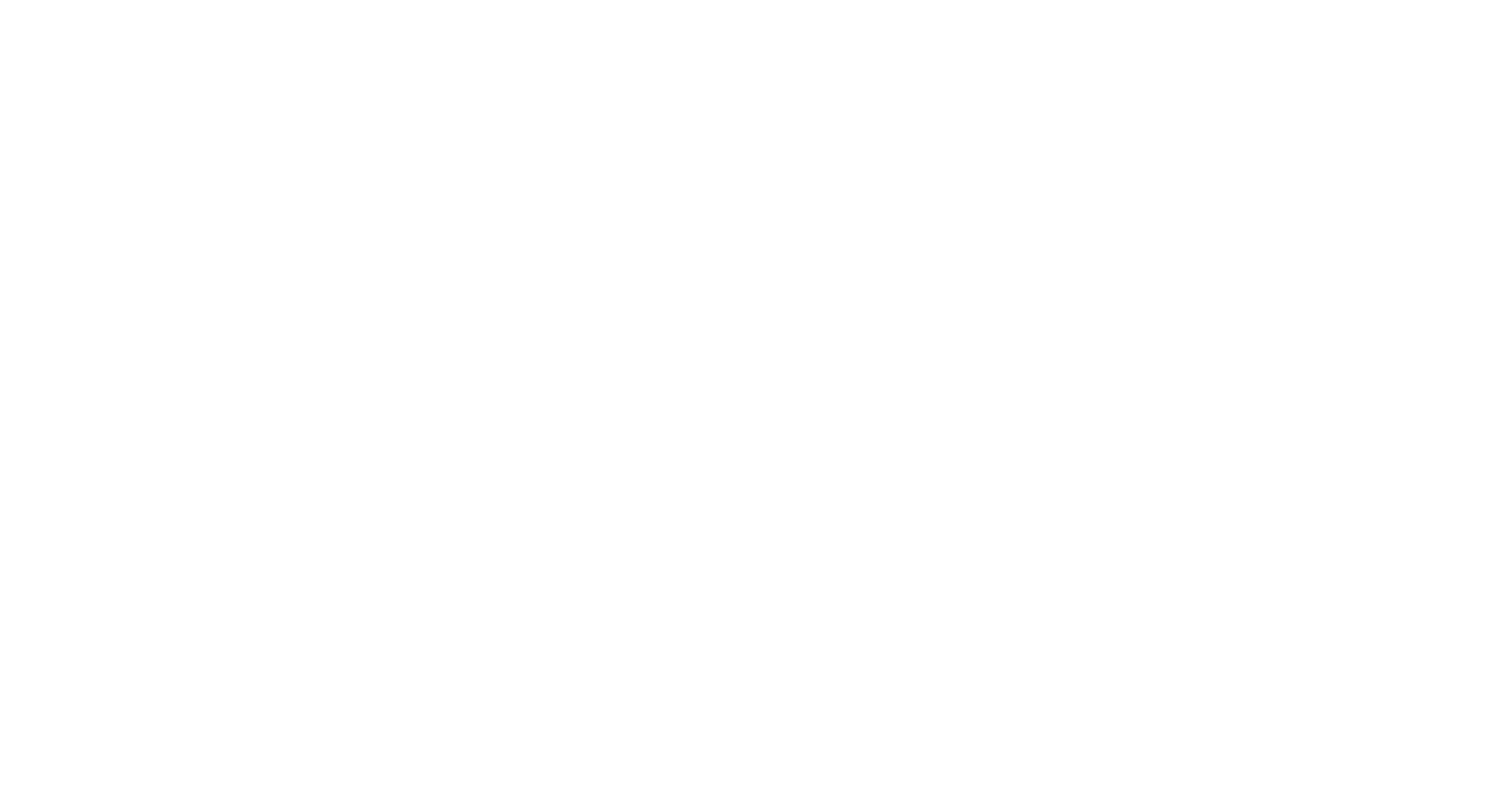 scroll, scrollTop: 0, scrollLeft: 0, axis: both 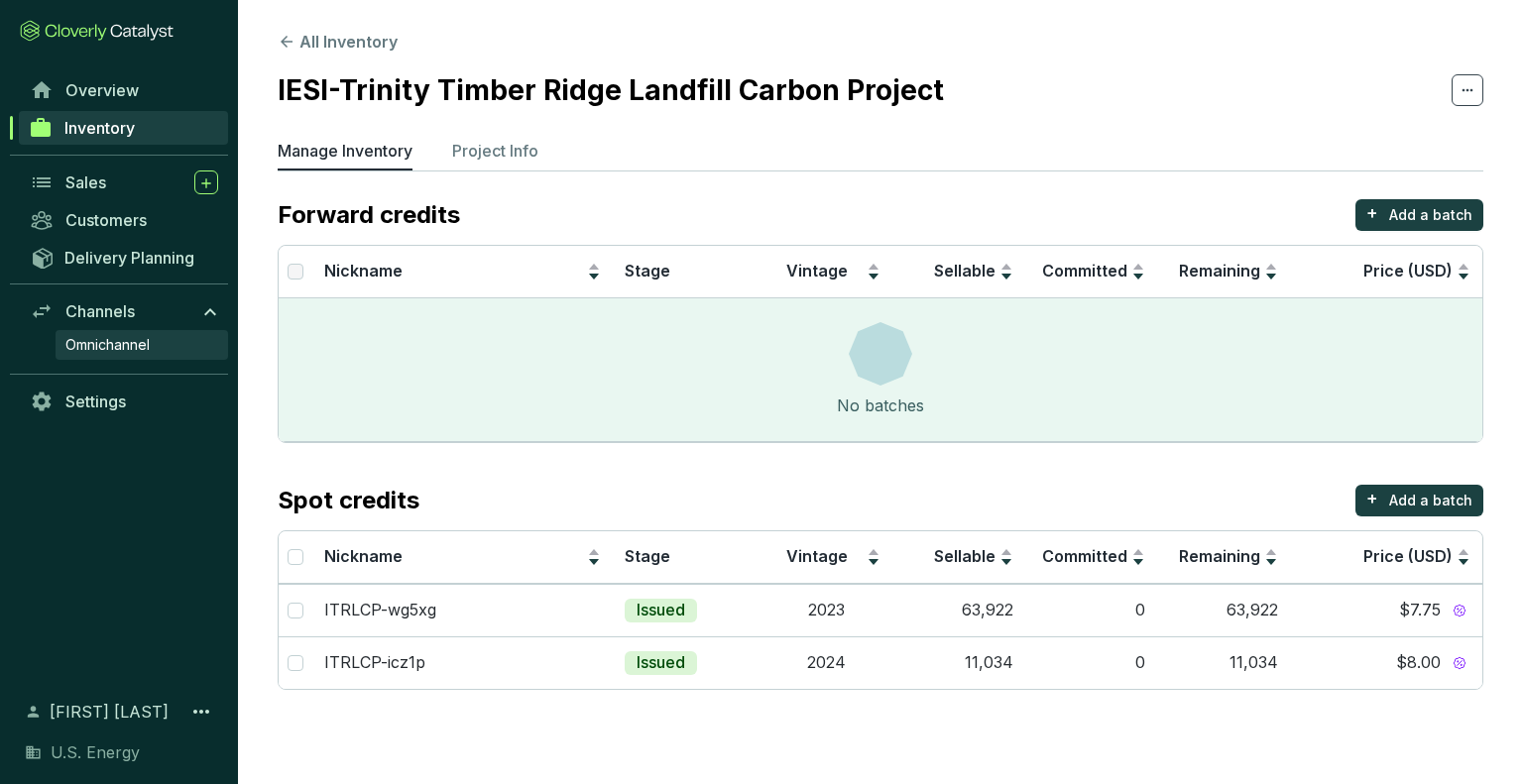 click on "Omnichannel" at bounding box center [107, 345] 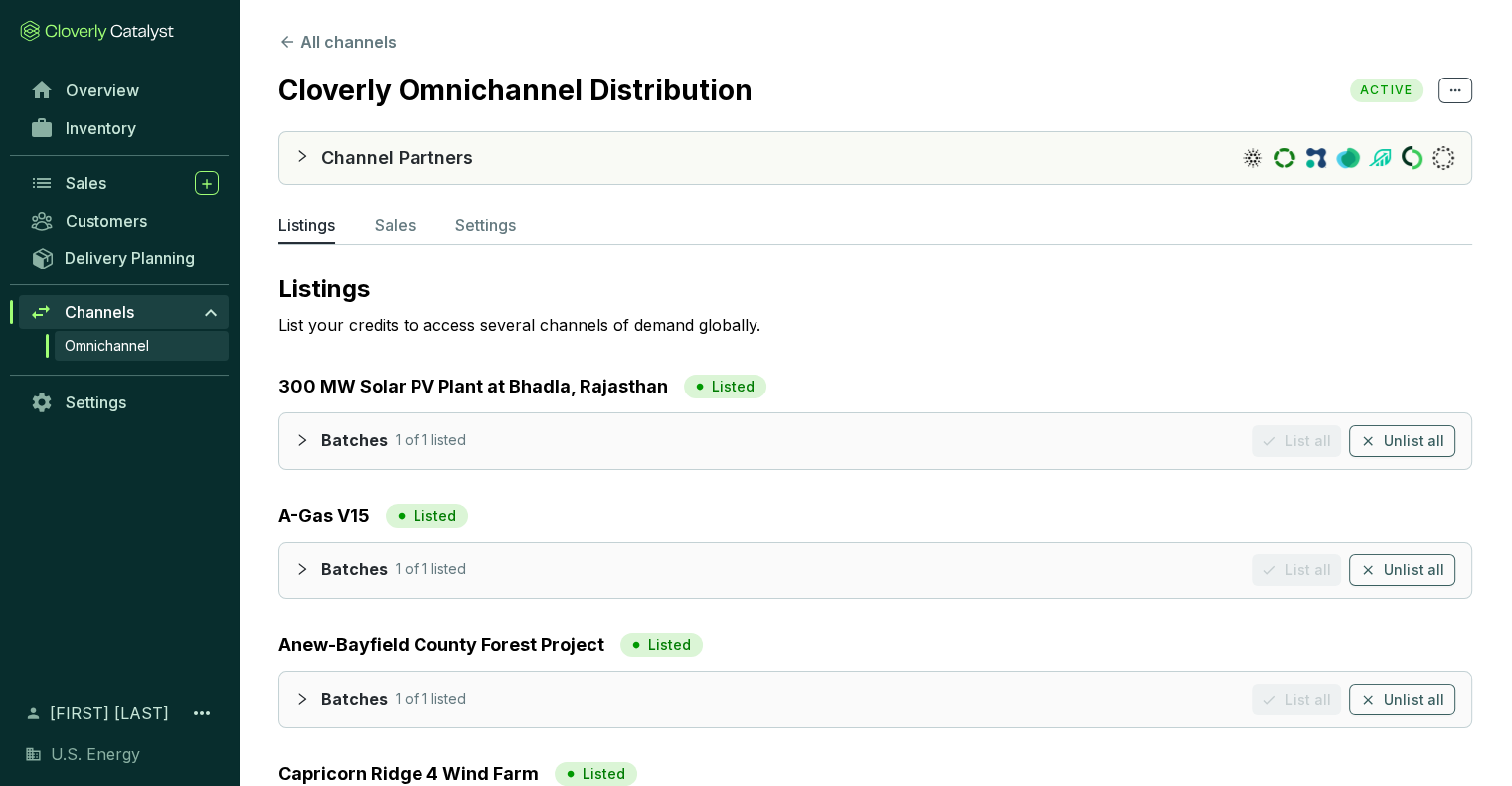 click on "Channel Partners" at bounding box center [888, 158] 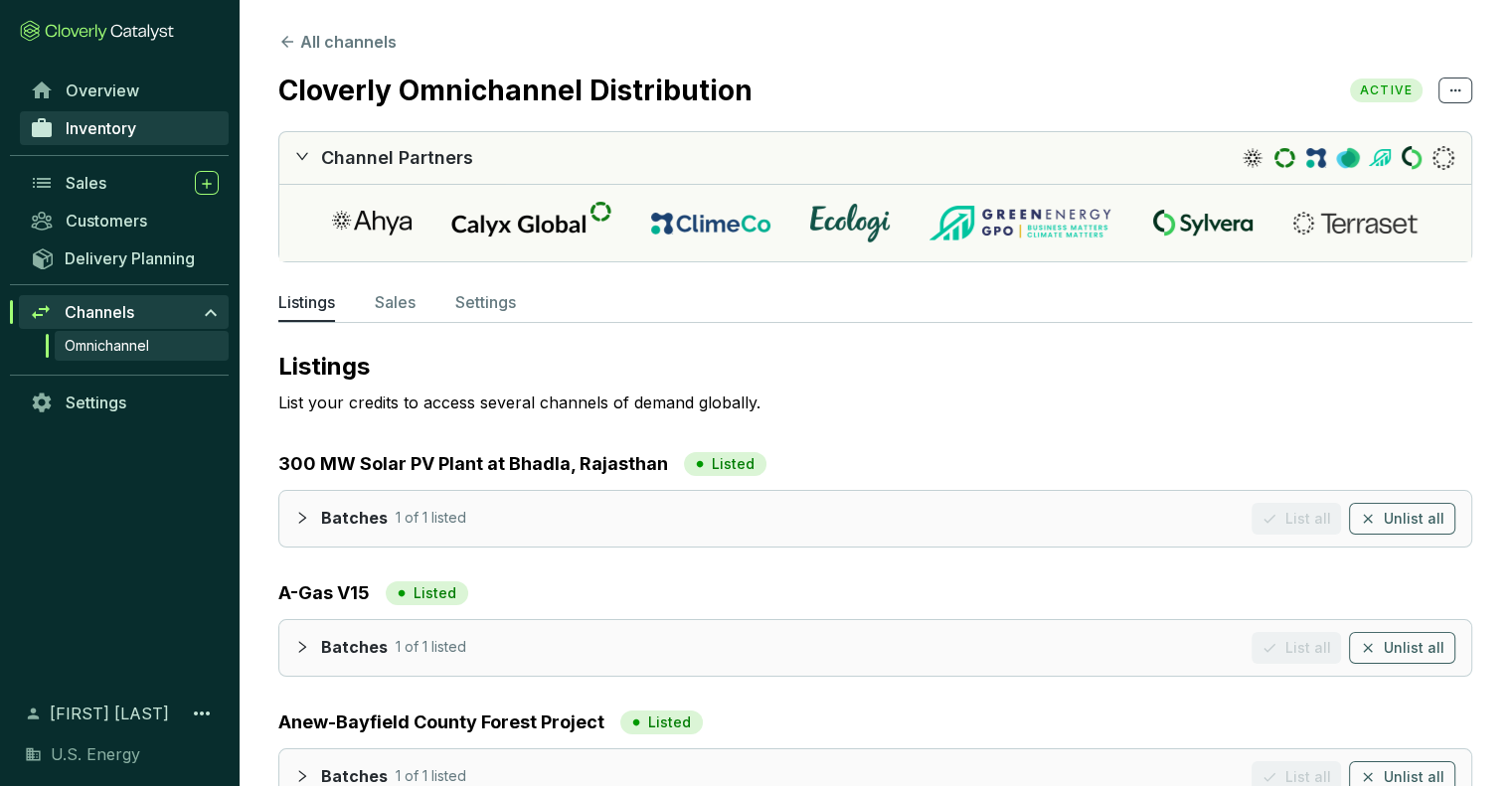 click on "Inventory" at bounding box center [100, 128] 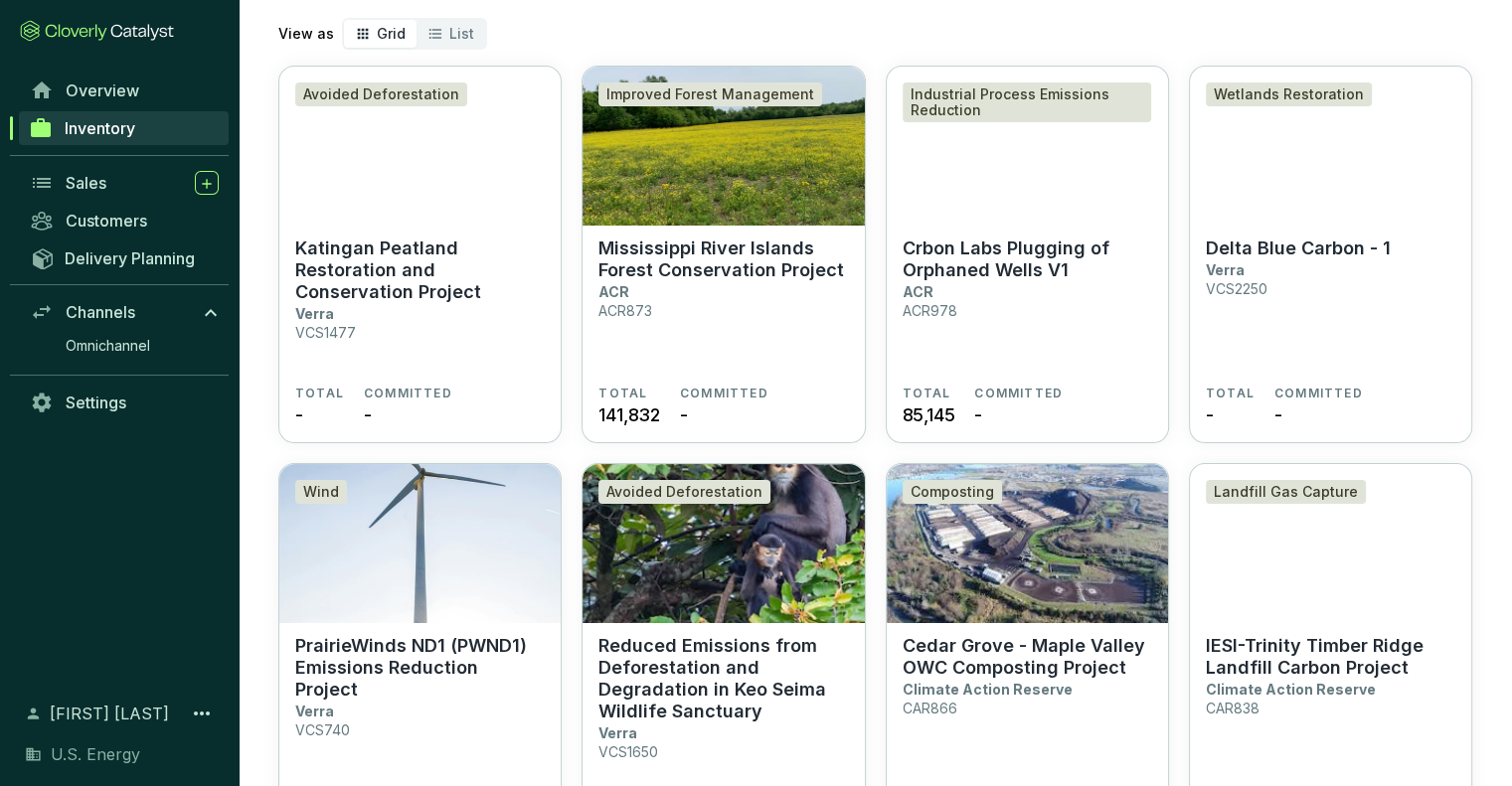 scroll, scrollTop: 397, scrollLeft: 0, axis: vertical 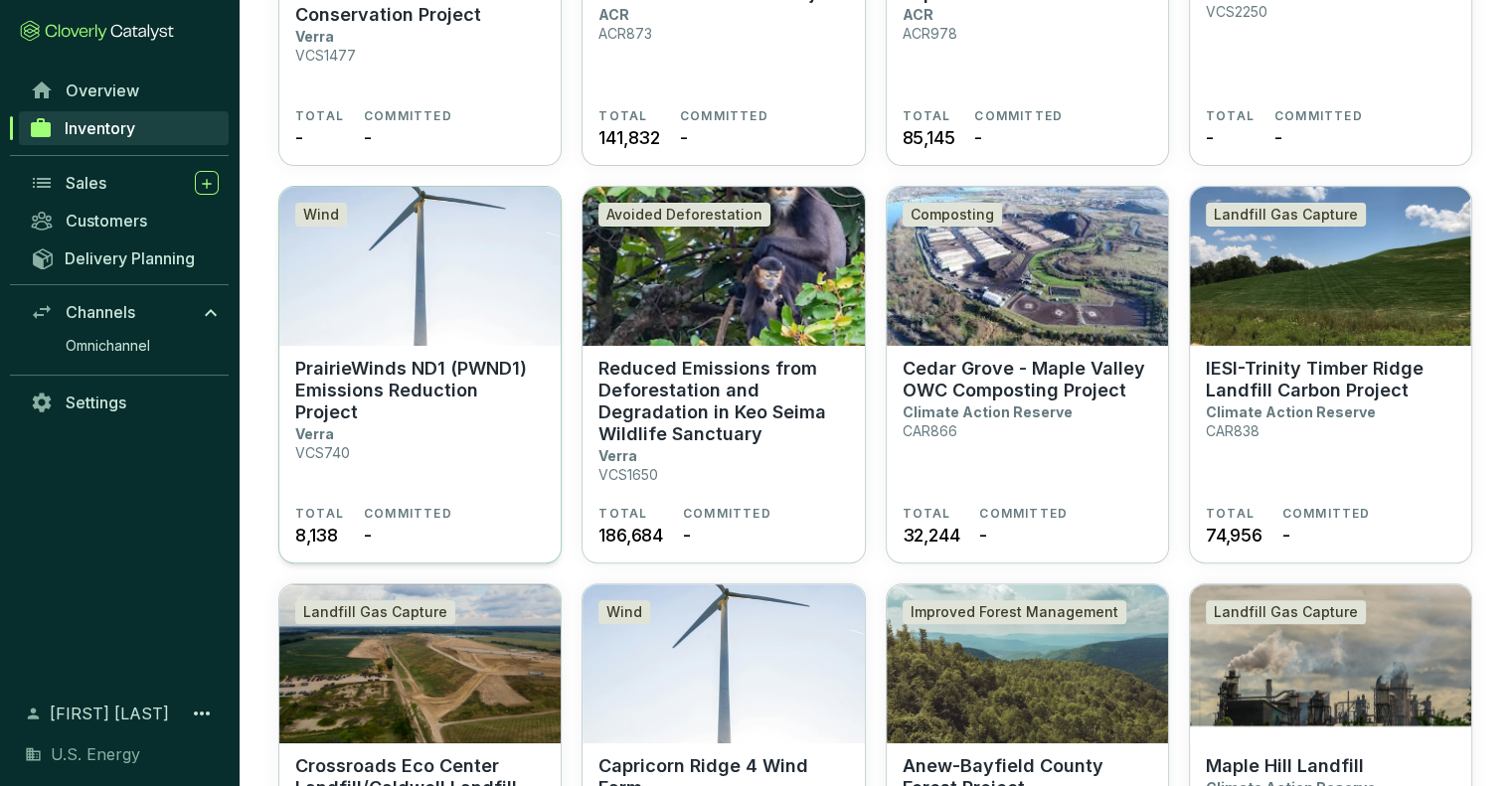click at bounding box center [420, 266] 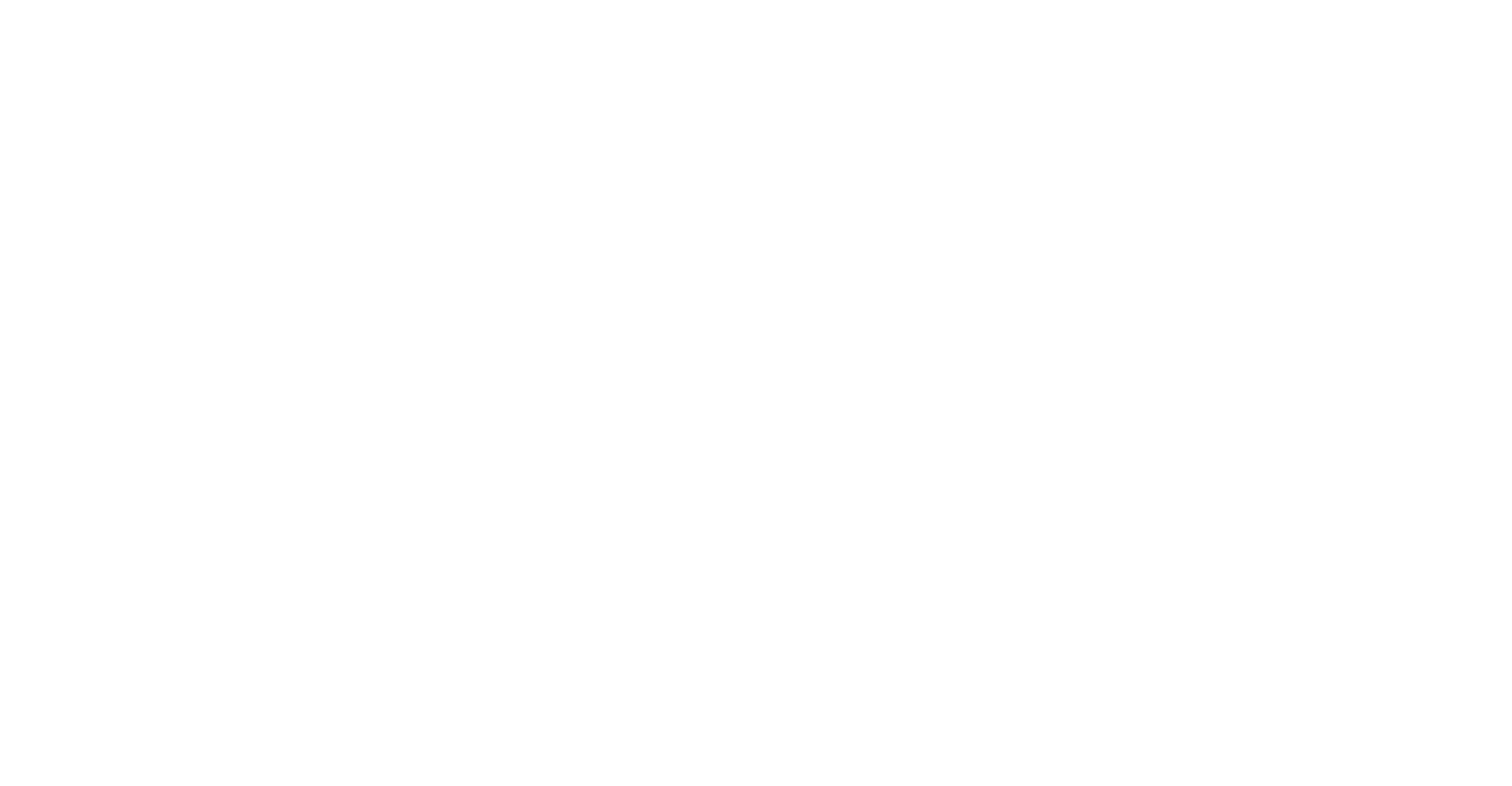 scroll, scrollTop: 0, scrollLeft: 0, axis: both 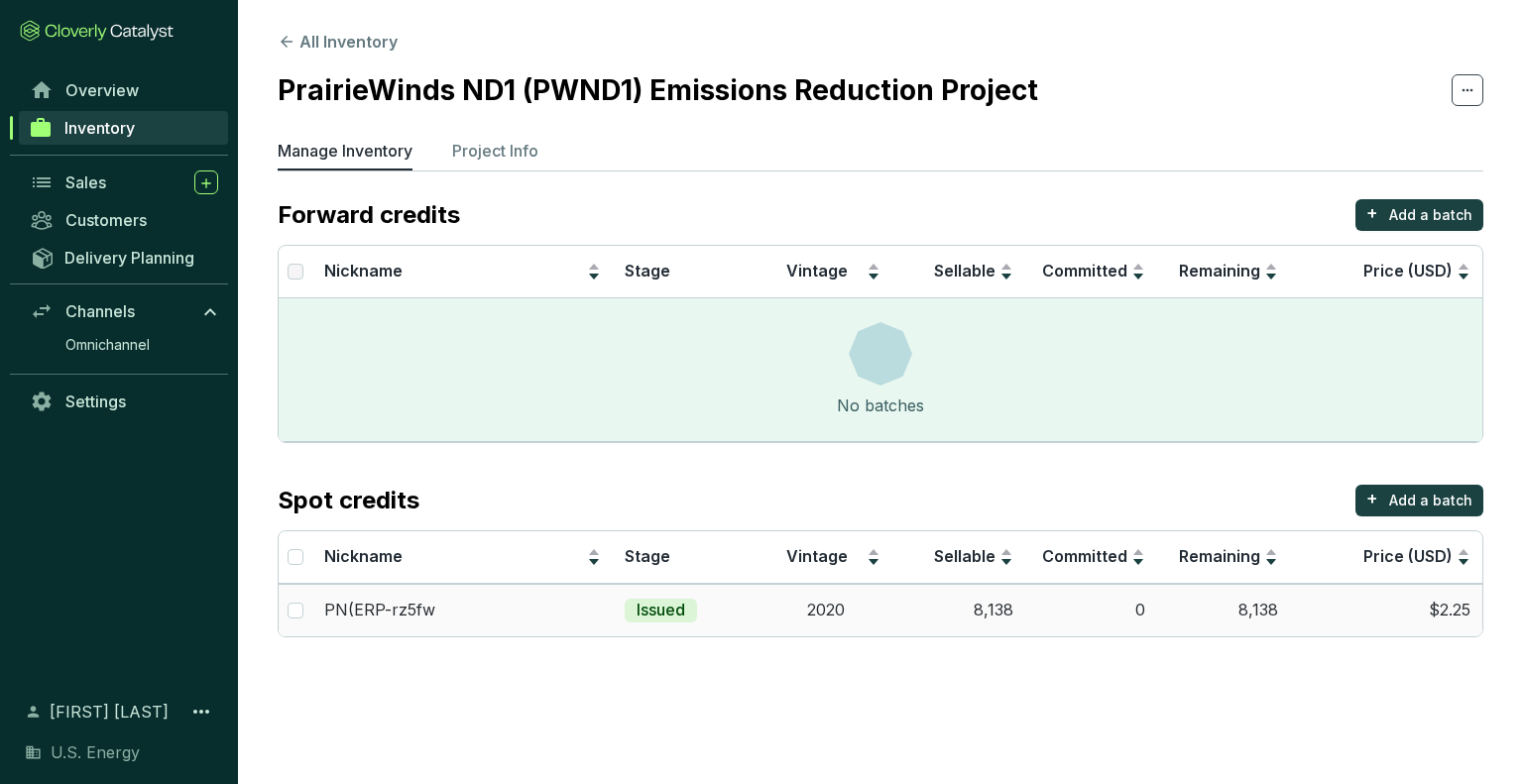 click on "8,138" at bounding box center (1224, 610) 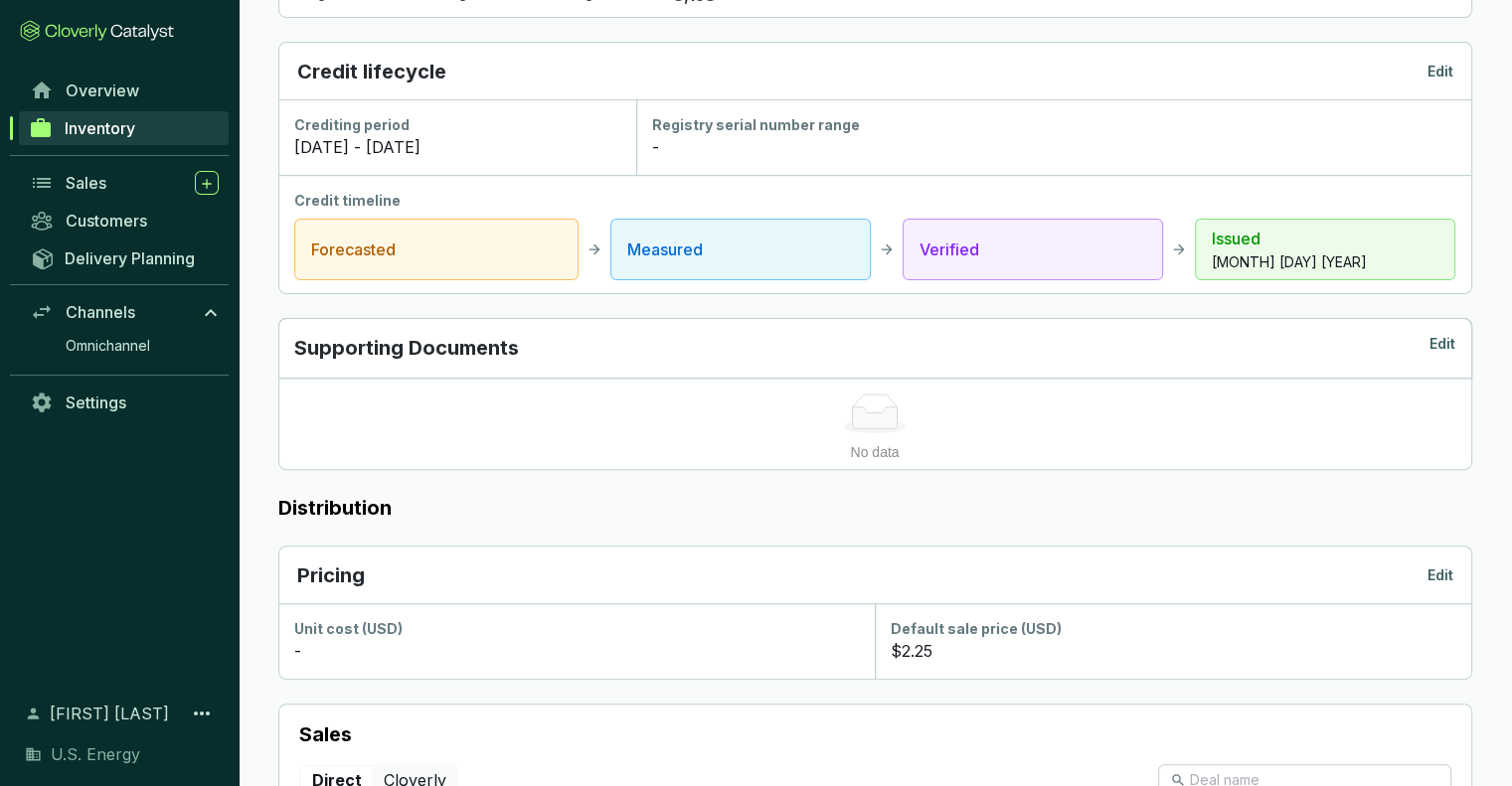 scroll, scrollTop: 298, scrollLeft: 0, axis: vertical 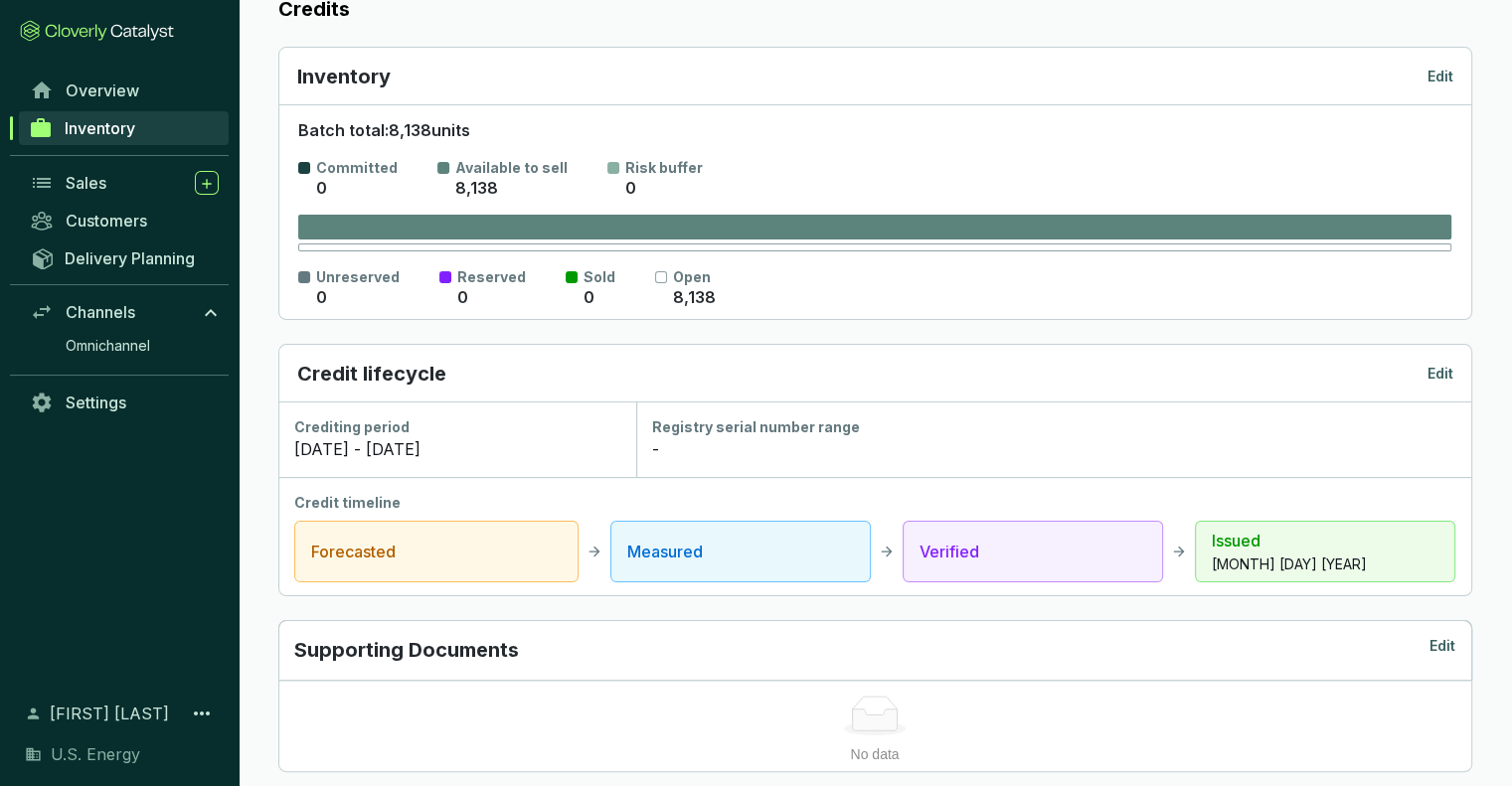 click on "Inventory" at bounding box center [99, 128] 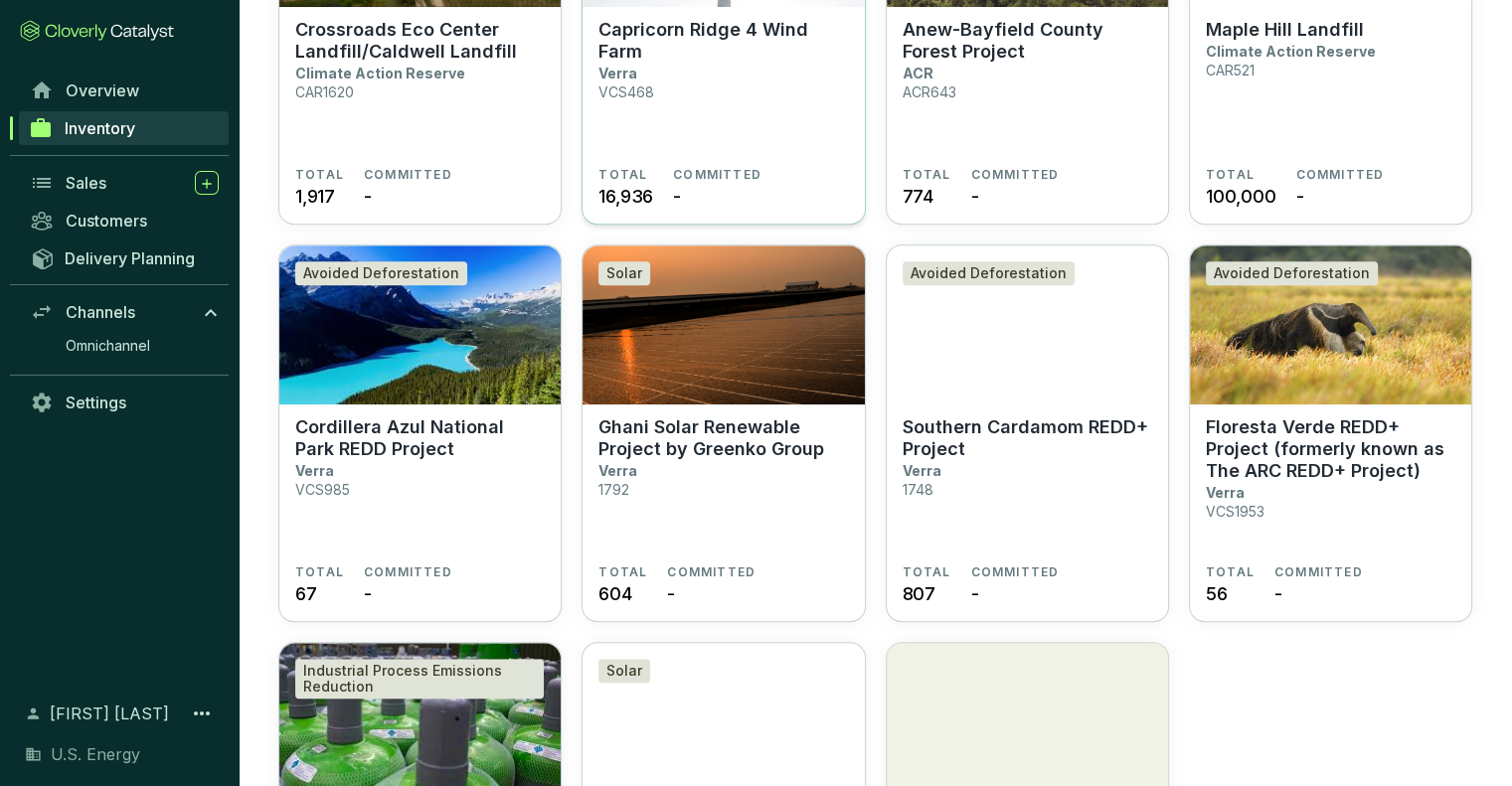 scroll, scrollTop: 823, scrollLeft: 0, axis: vertical 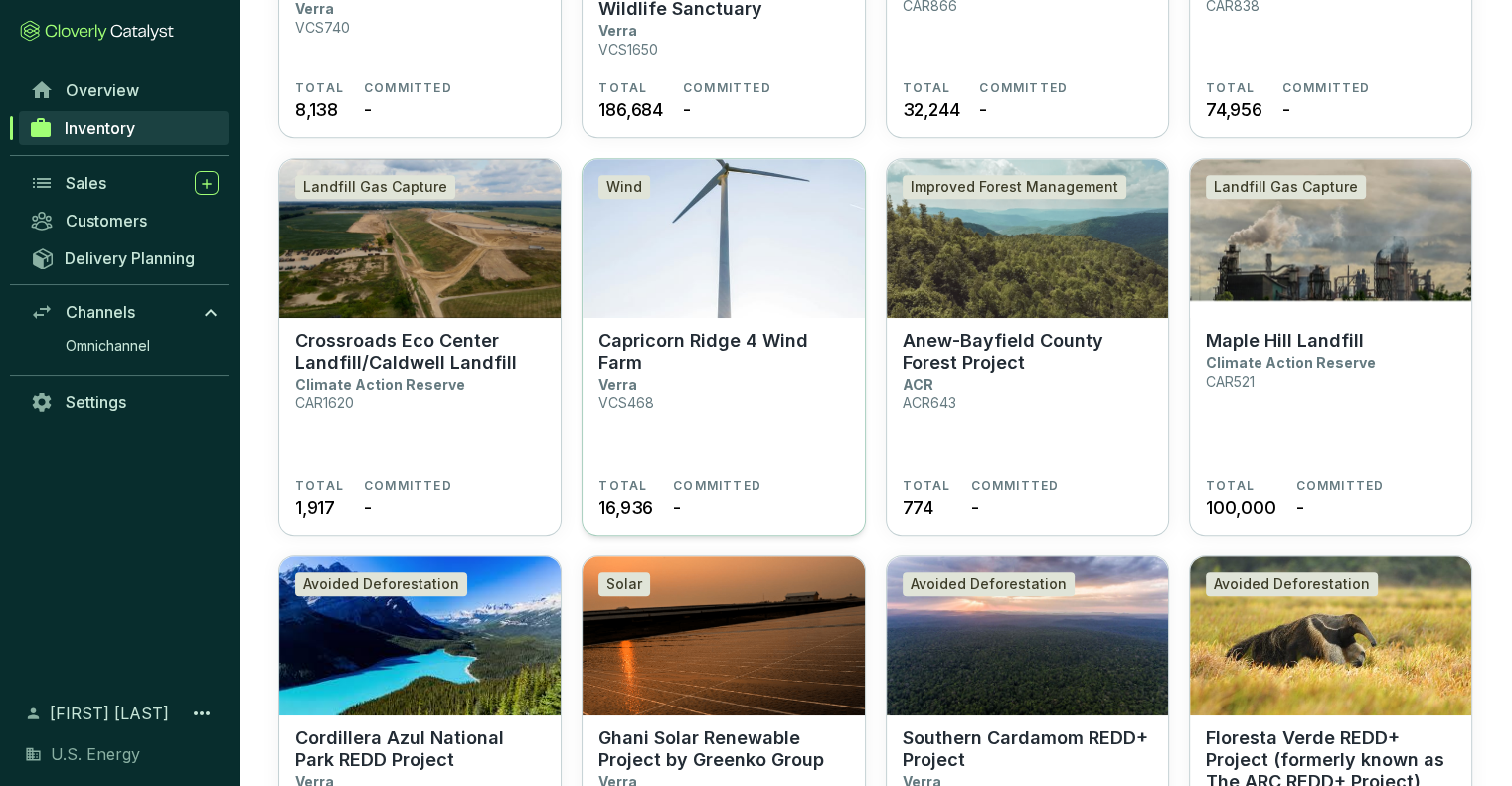 click at bounding box center [723, 238] 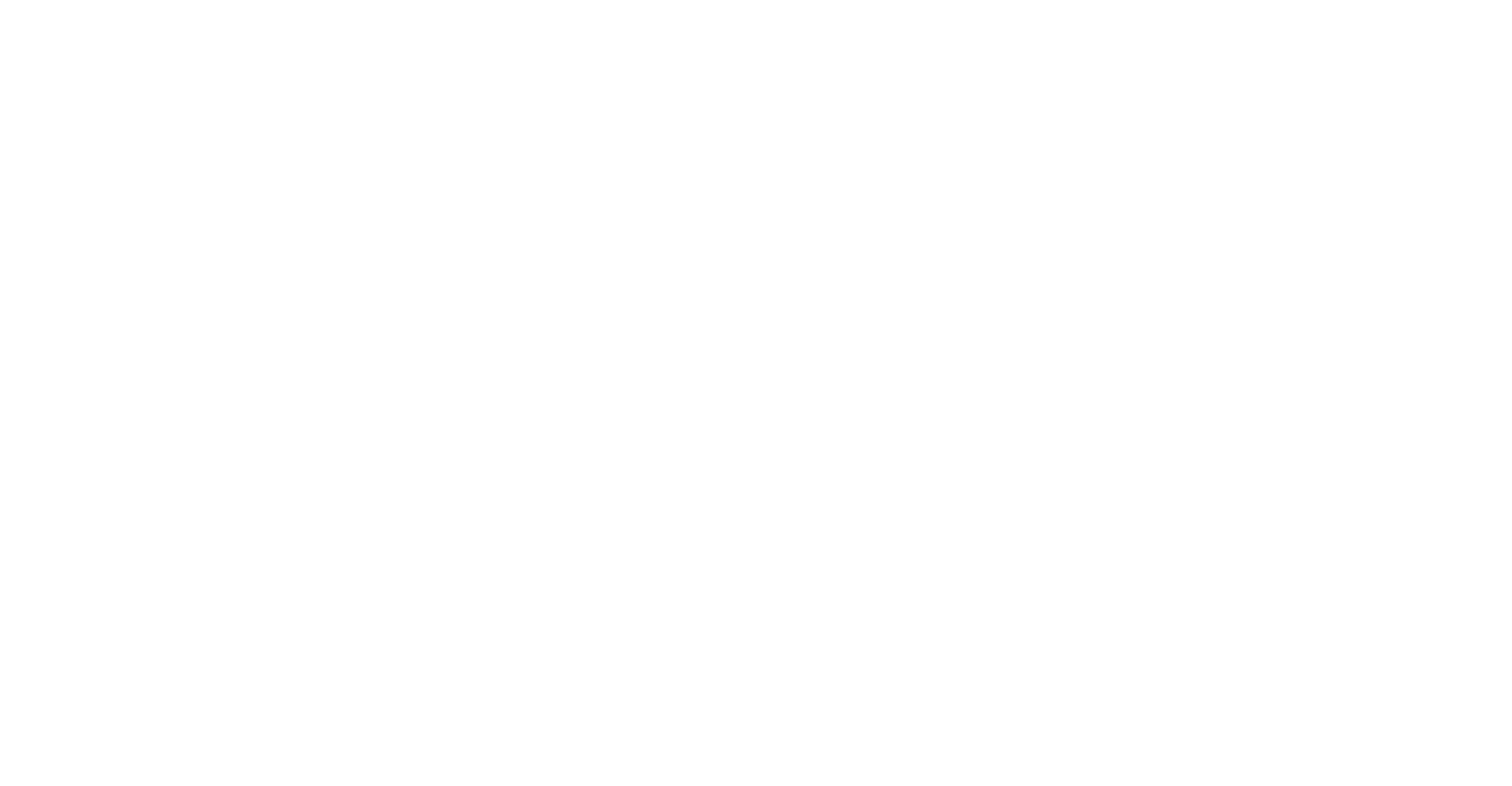 scroll, scrollTop: 0, scrollLeft: 0, axis: both 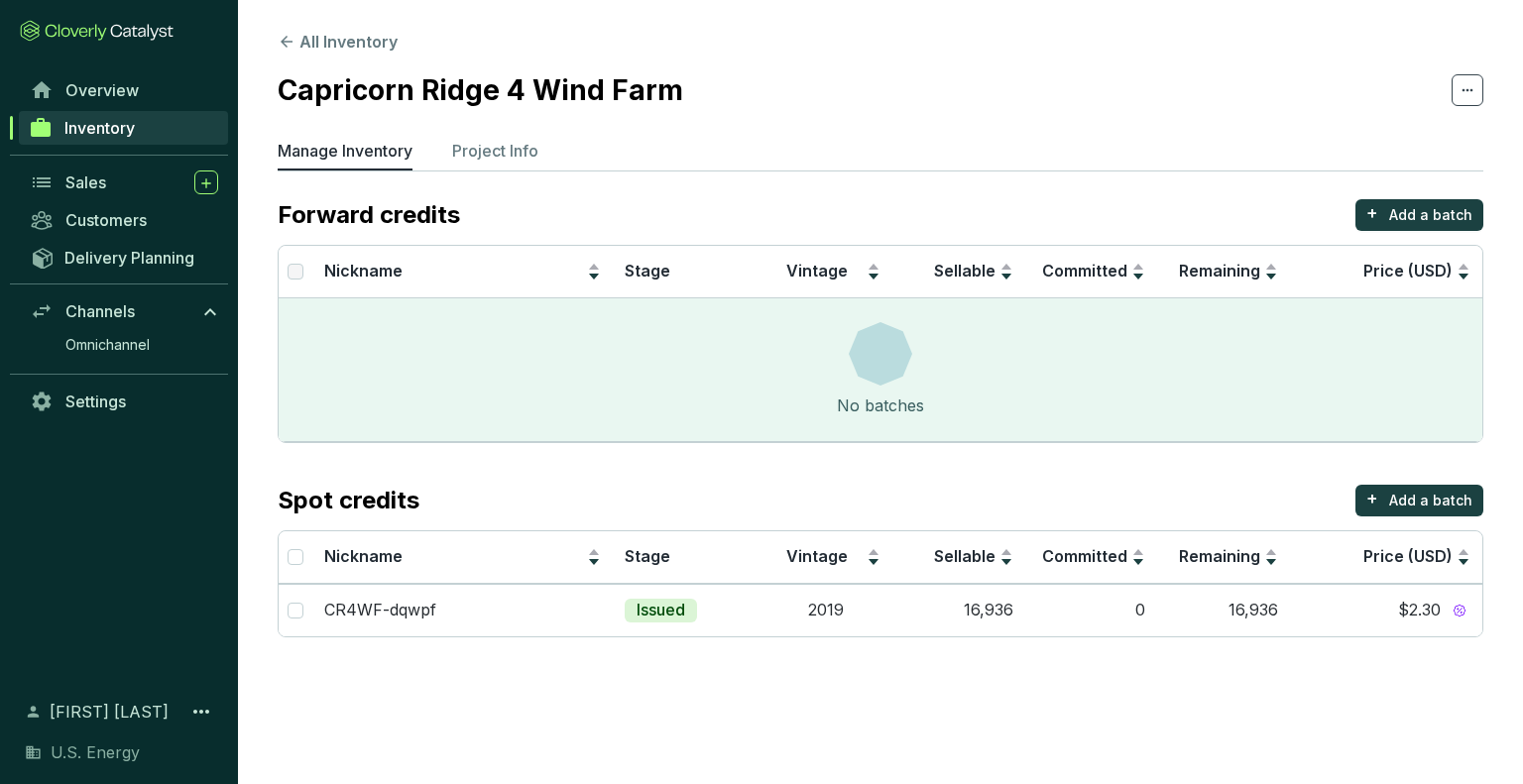 click on "Inventory" at bounding box center (99, 128) 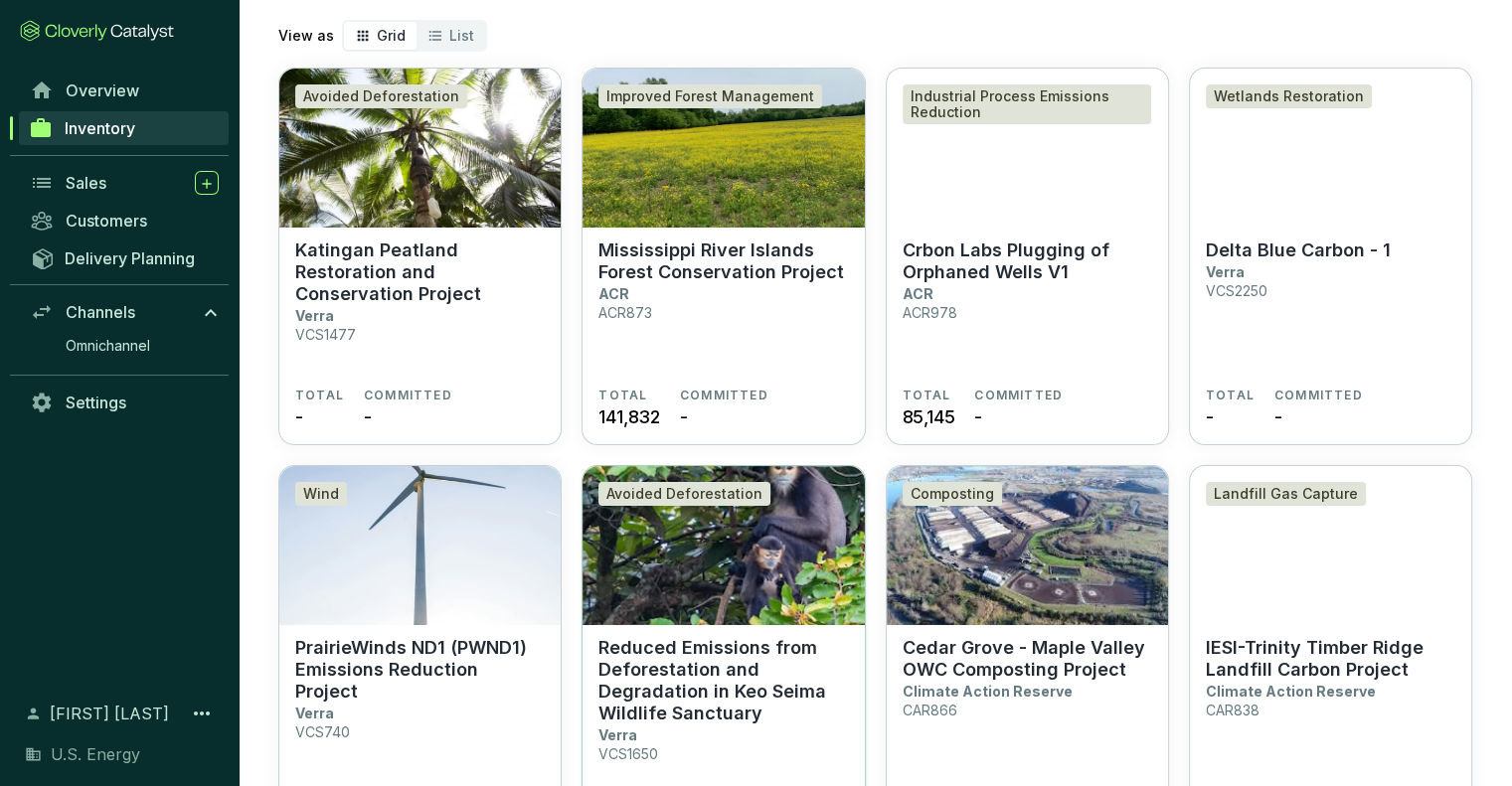 scroll, scrollTop: 199, scrollLeft: 0, axis: vertical 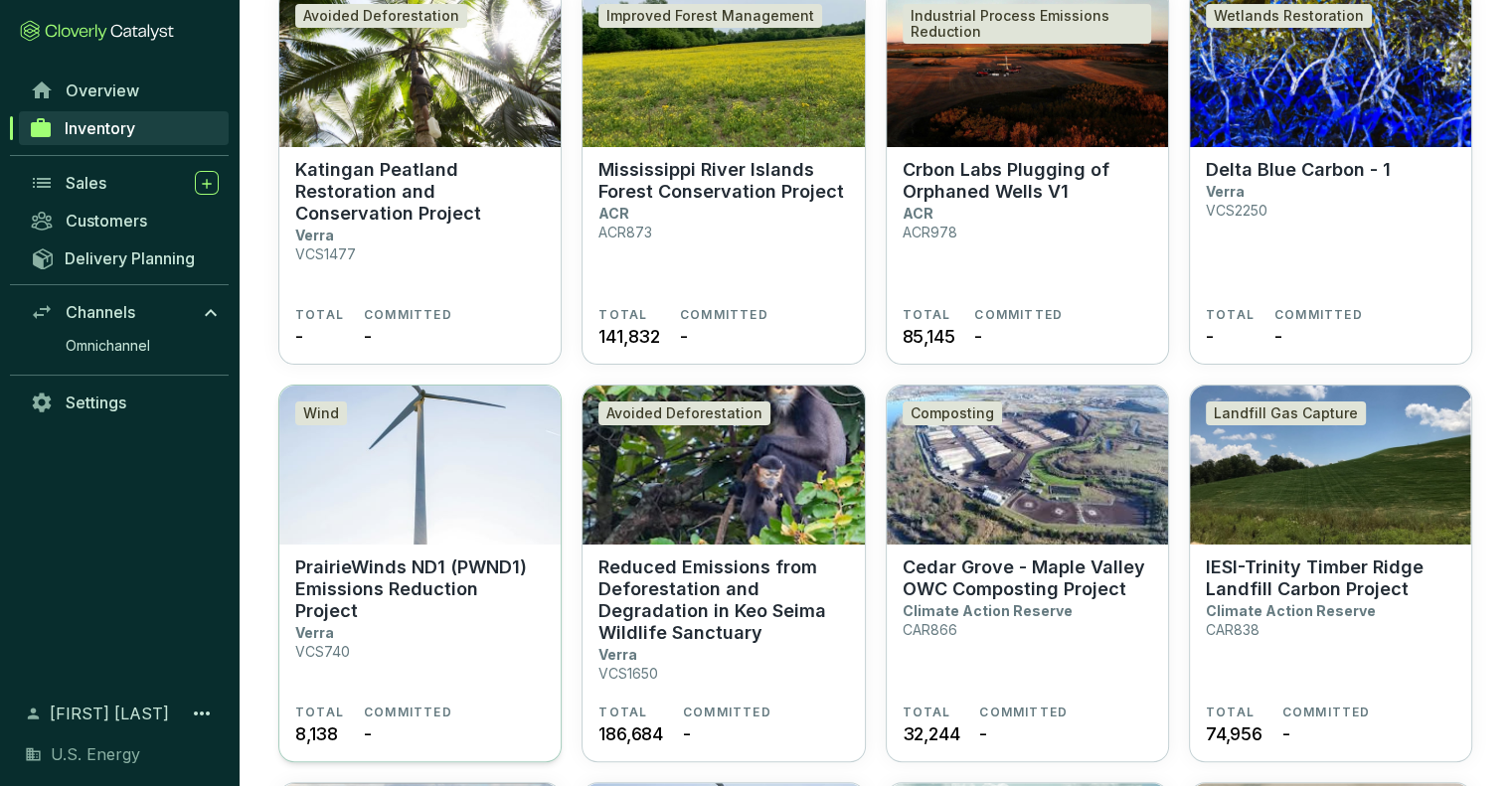 click at bounding box center [420, 465] 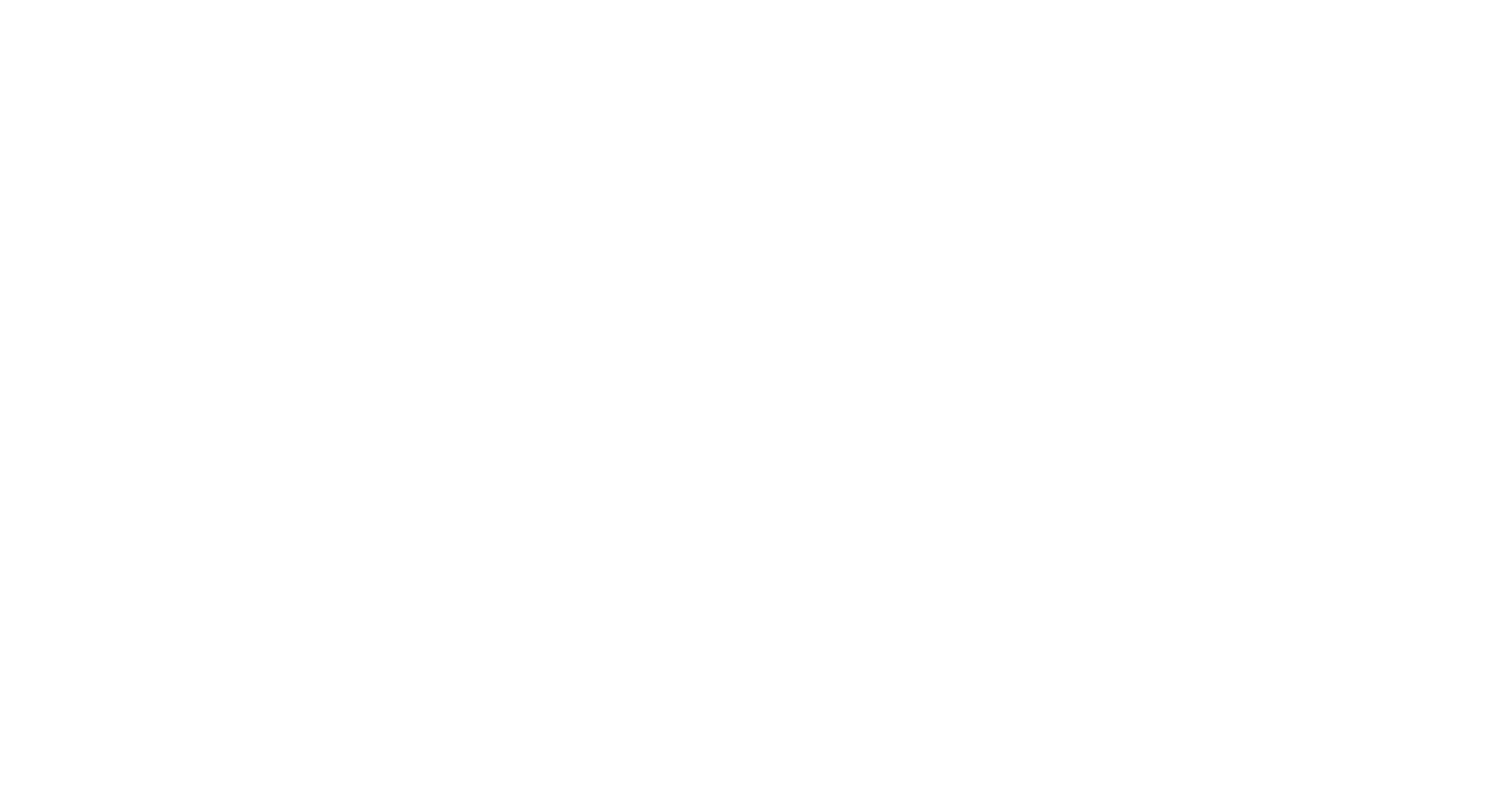 scroll, scrollTop: 0, scrollLeft: 0, axis: both 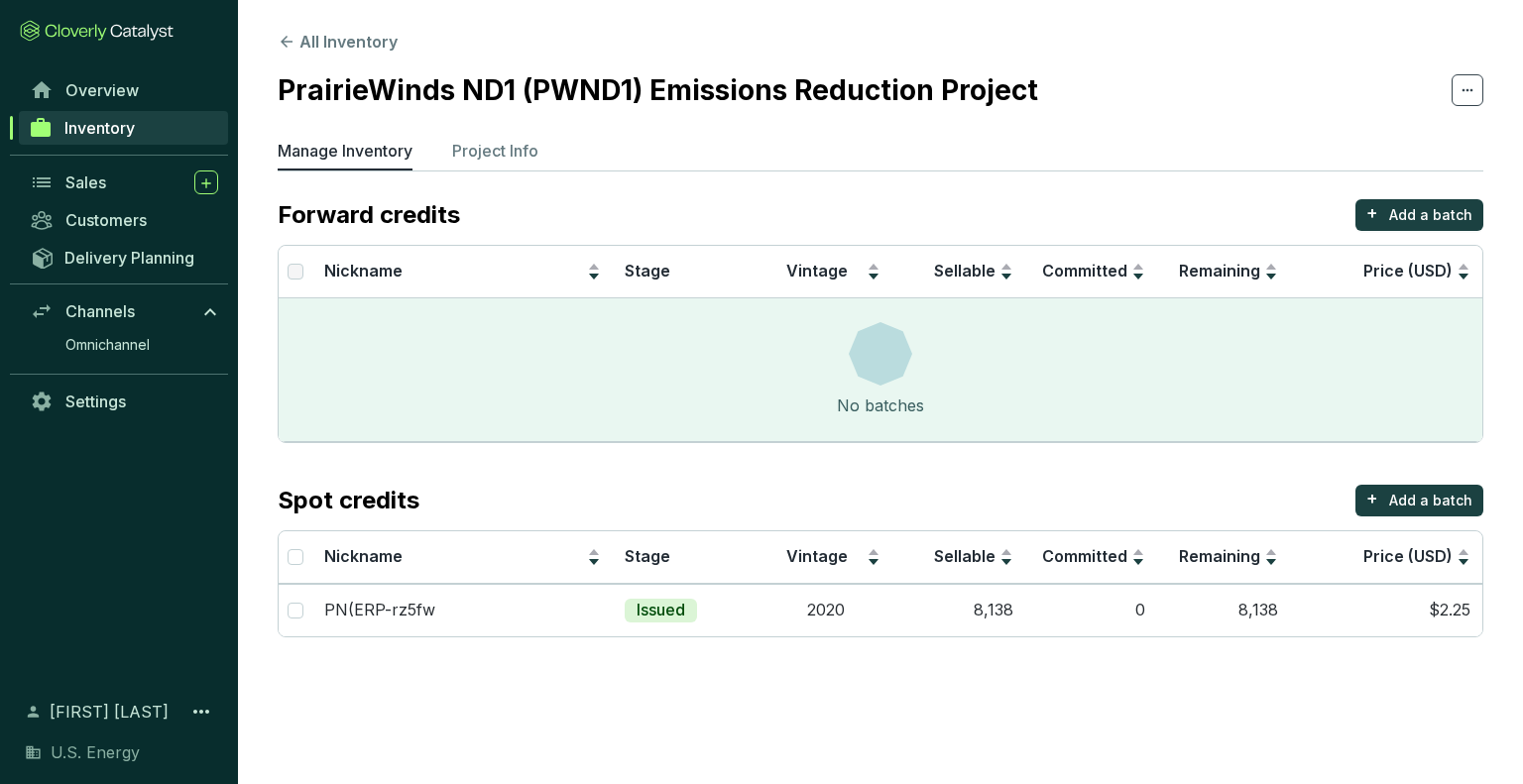click on "Inventory" at bounding box center (99, 128) 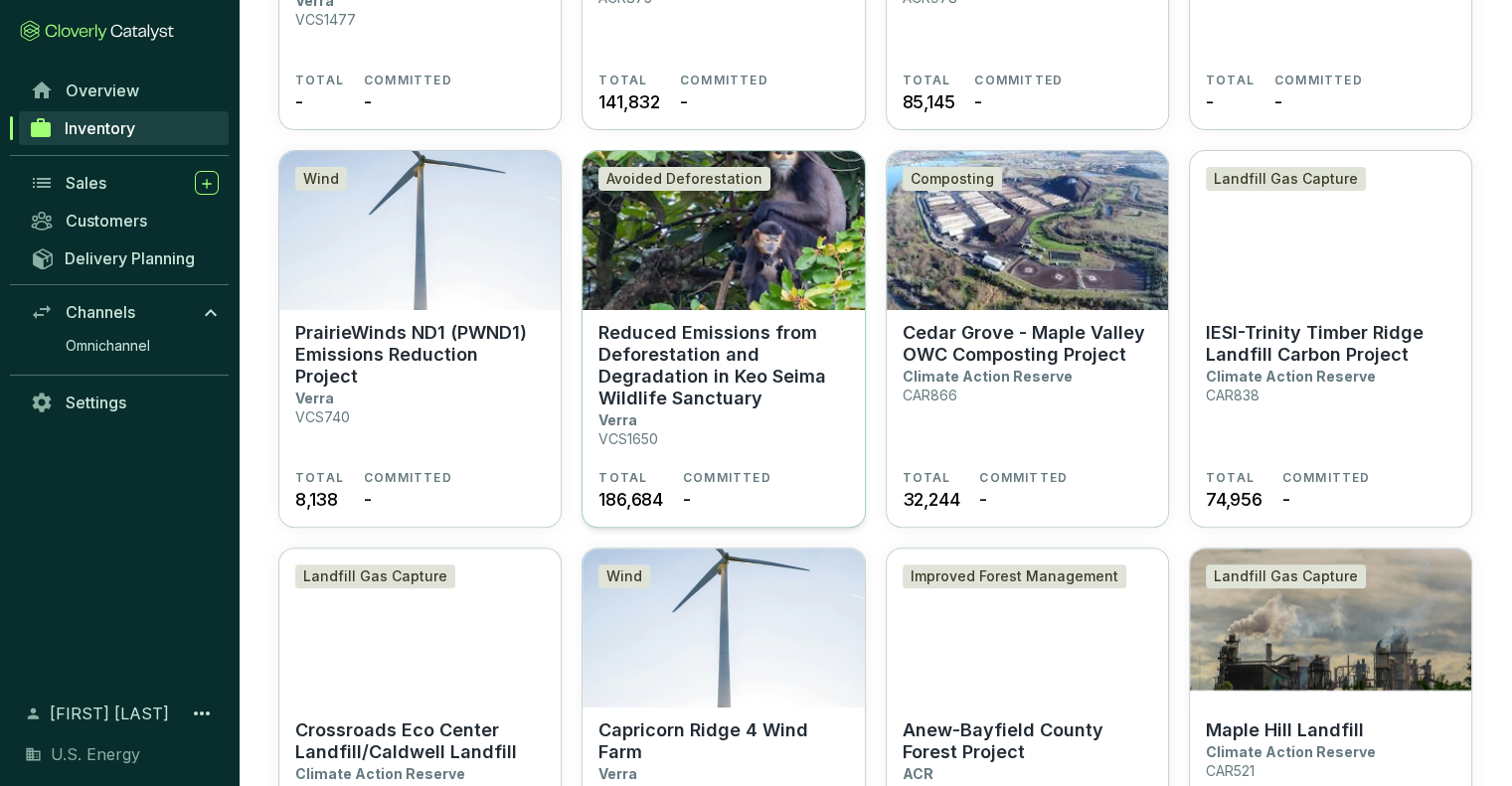 scroll, scrollTop: 497, scrollLeft: 0, axis: vertical 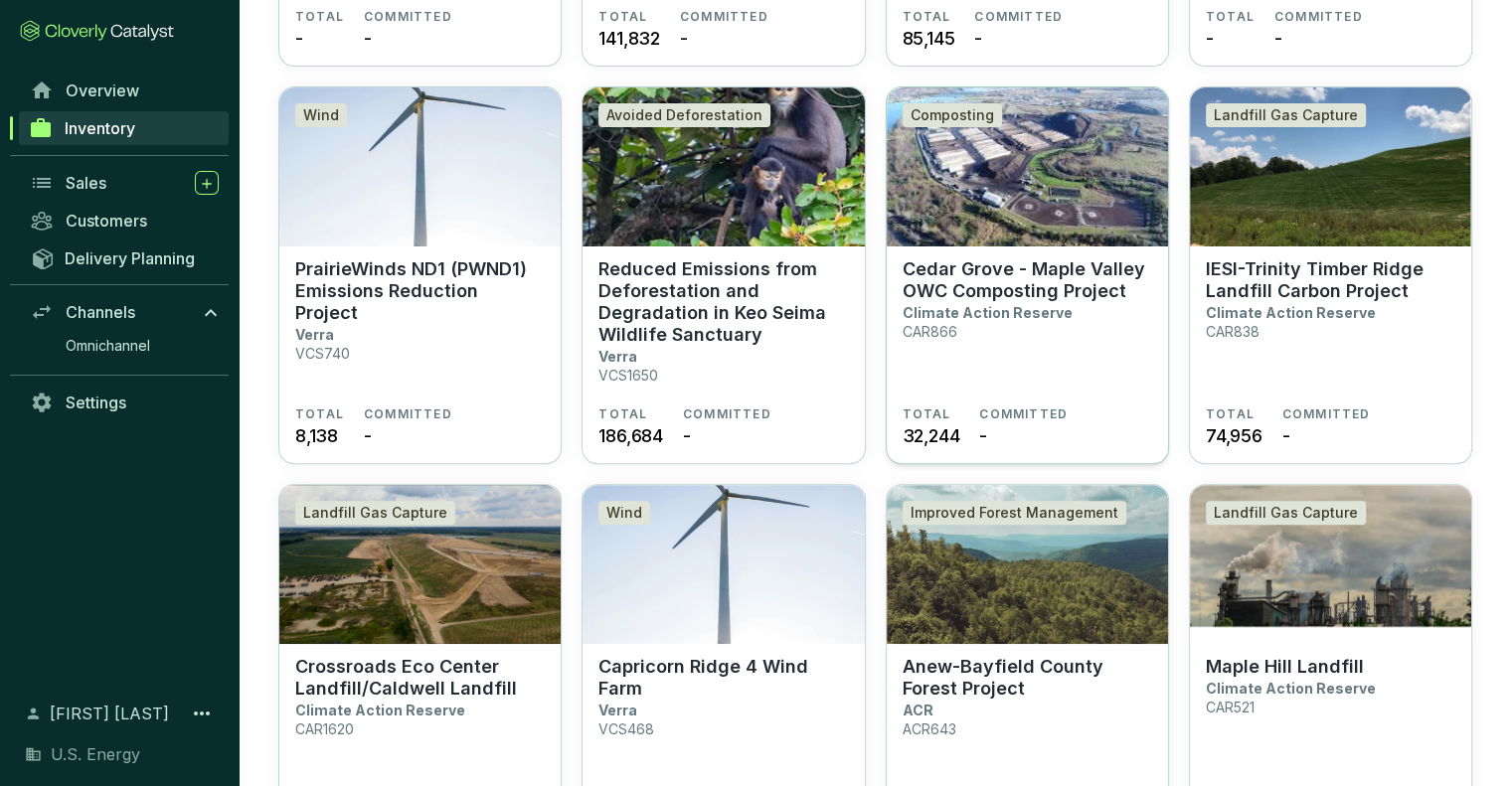 click at bounding box center (1027, 167) 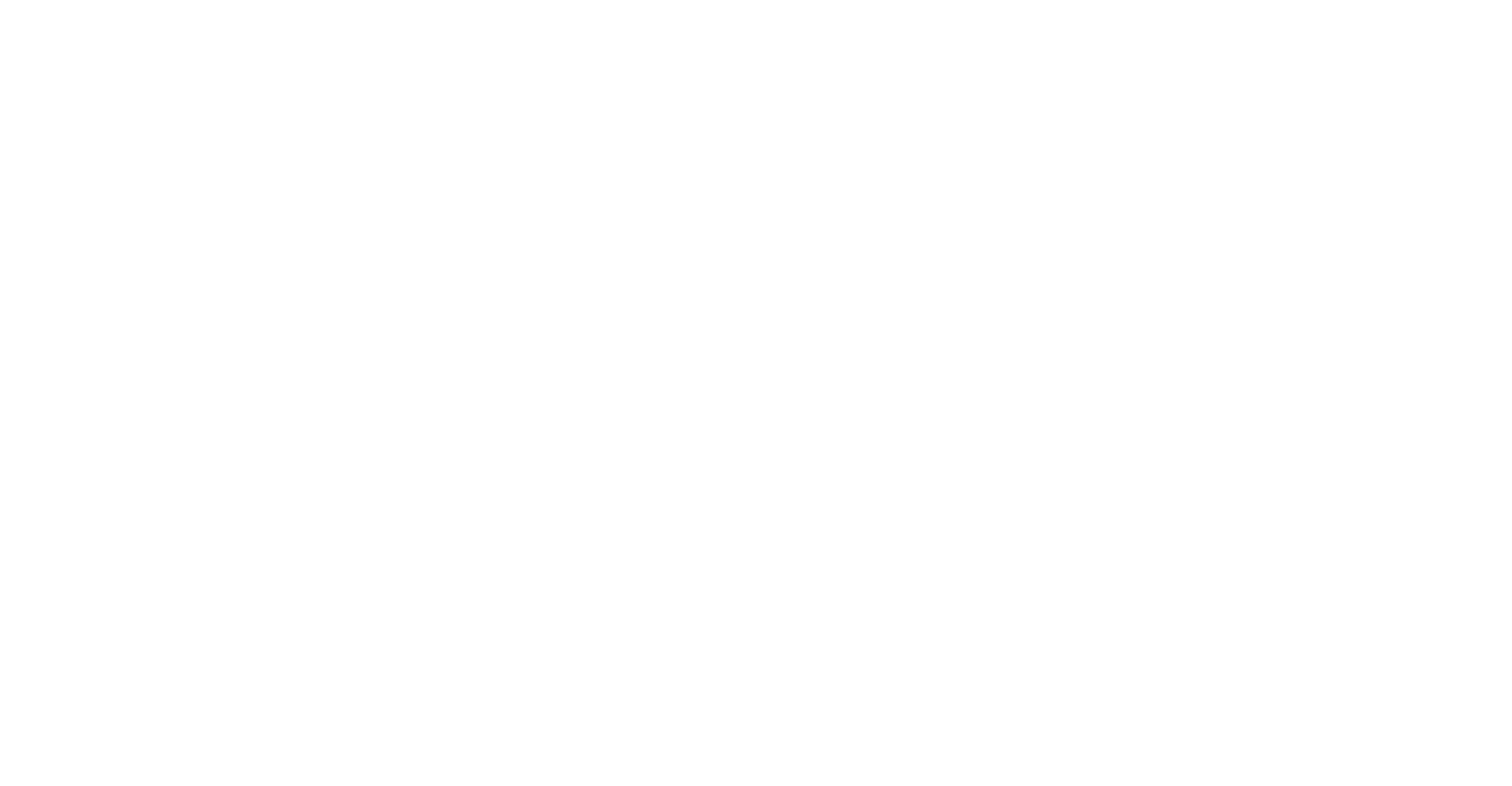 scroll, scrollTop: 0, scrollLeft: 0, axis: both 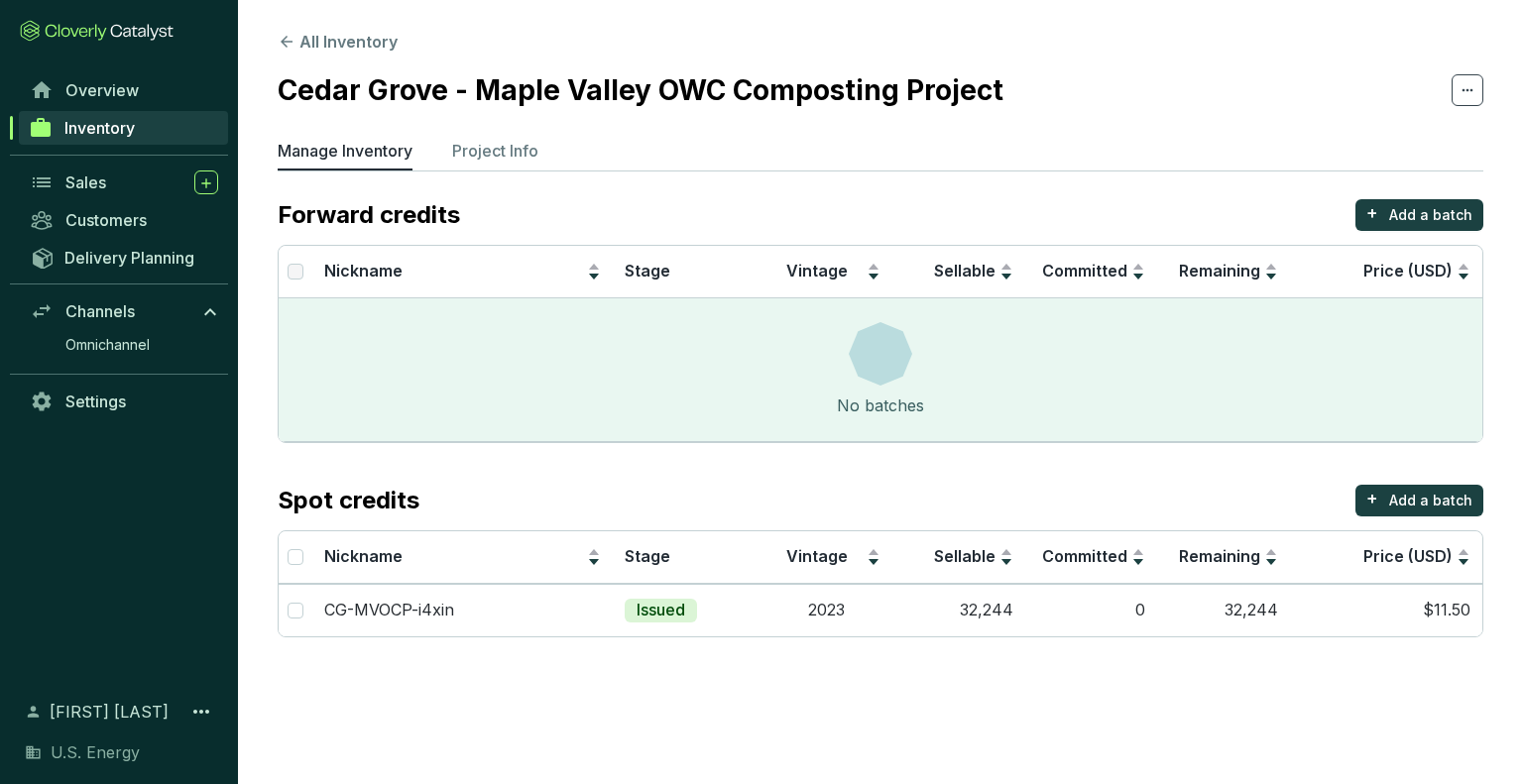 click on "Inventory" at bounding box center [99, 128] 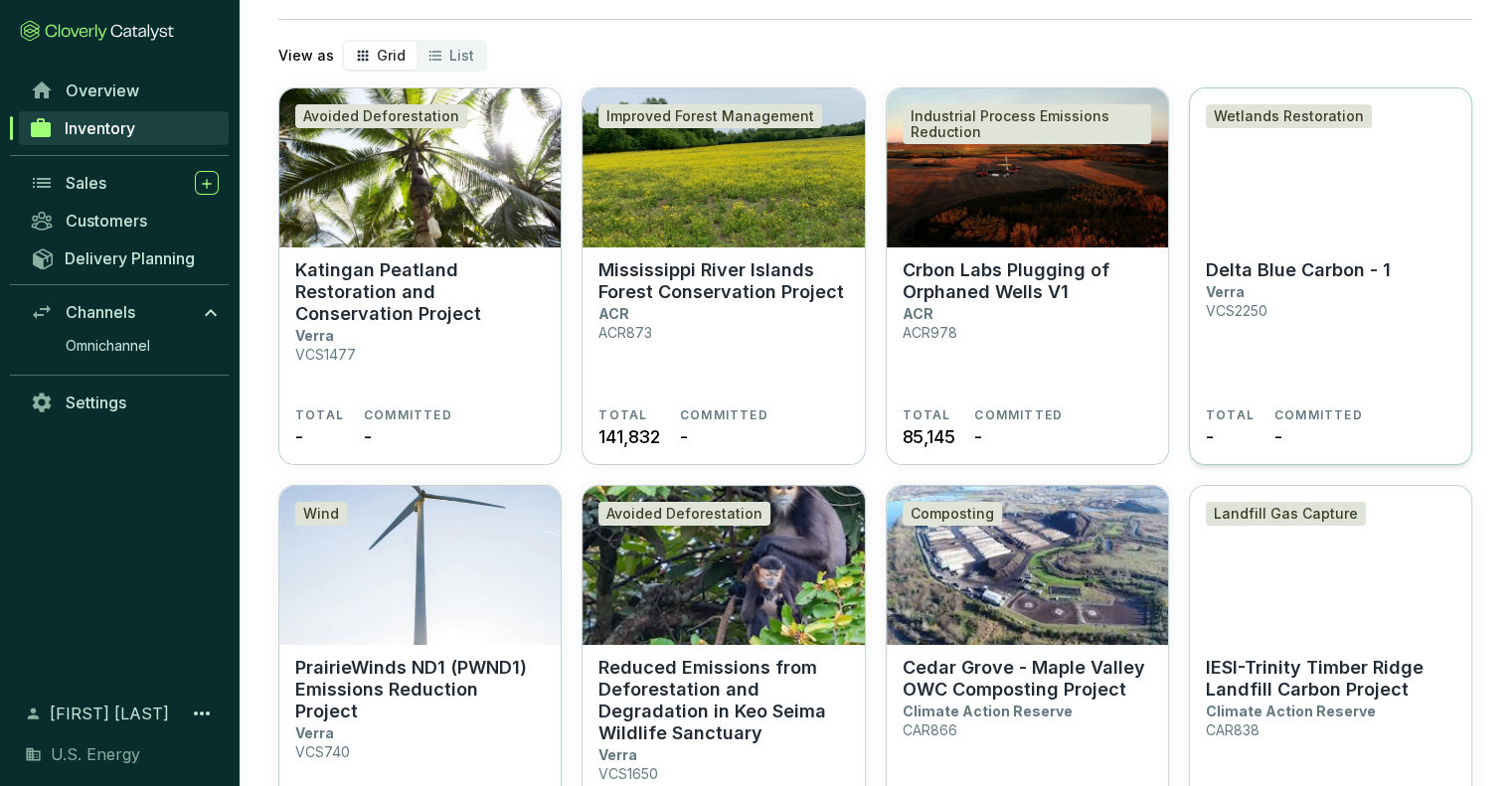 scroll, scrollTop: 199, scrollLeft: 0, axis: vertical 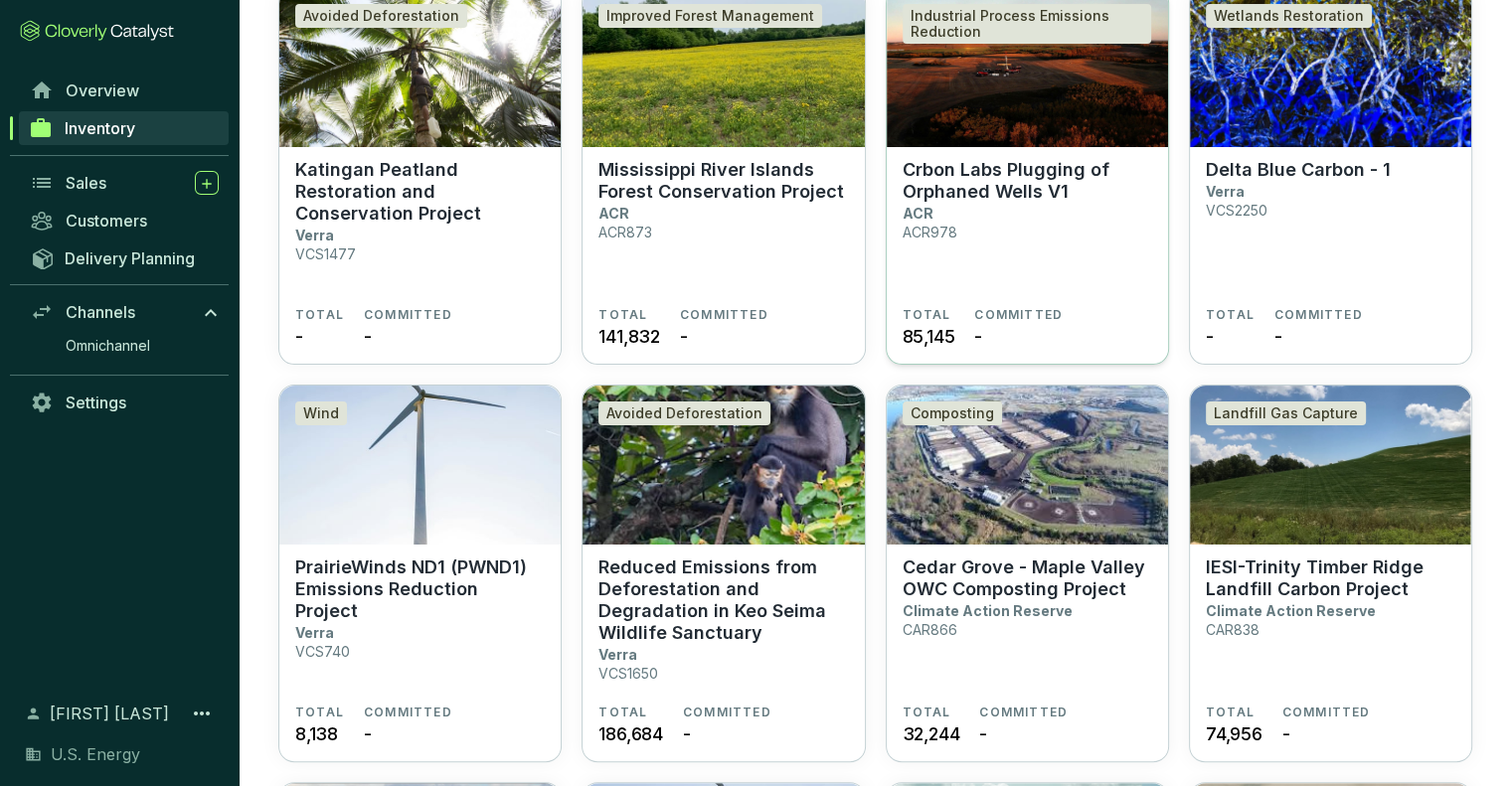 click on "Crbon Labs Plugging of Orphaned Wells V1" at bounding box center [1027, 181] 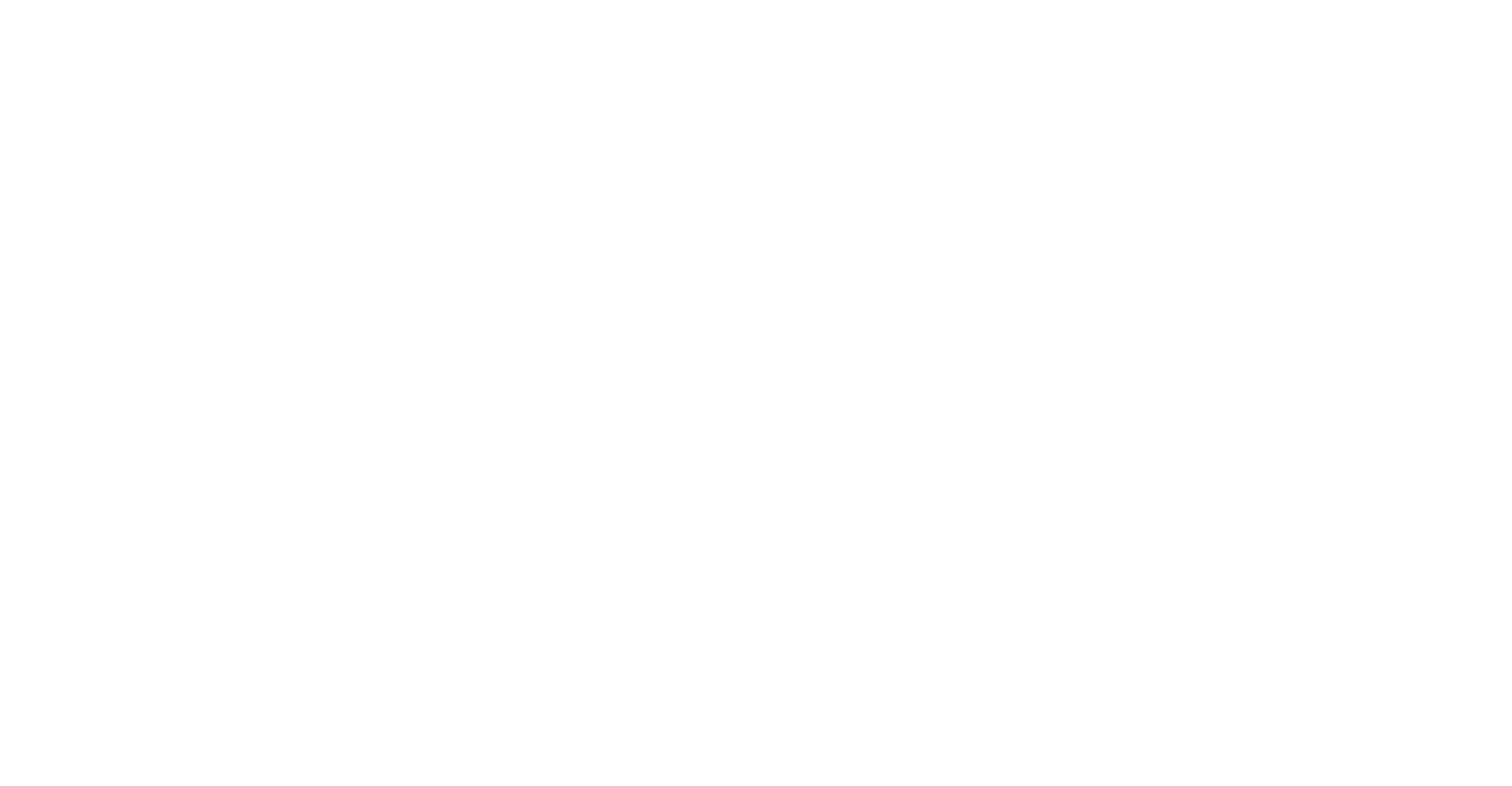 scroll, scrollTop: 0, scrollLeft: 0, axis: both 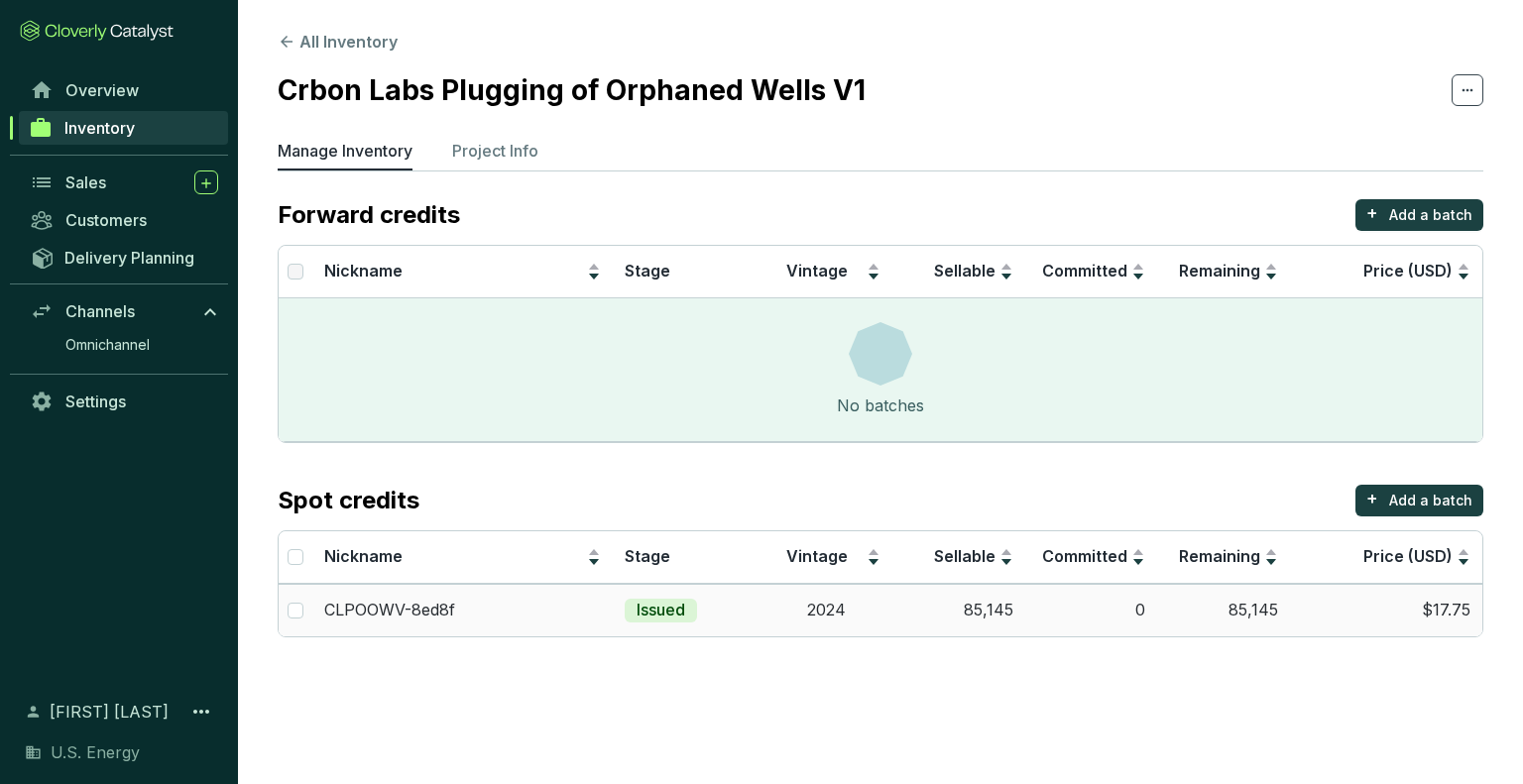 click on "$17.75" at bounding box center (1386, 610) 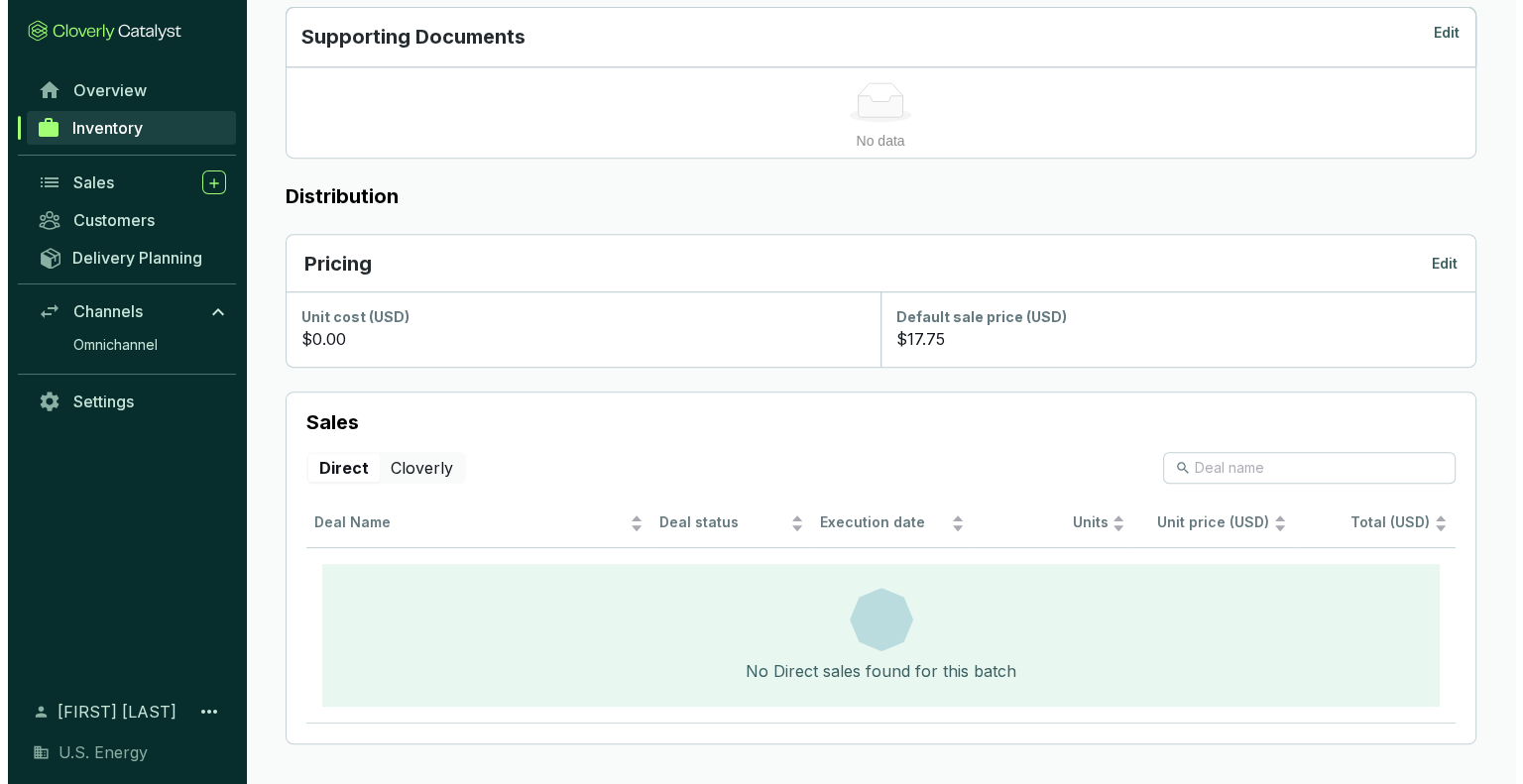 scroll, scrollTop: 913, scrollLeft: 0, axis: vertical 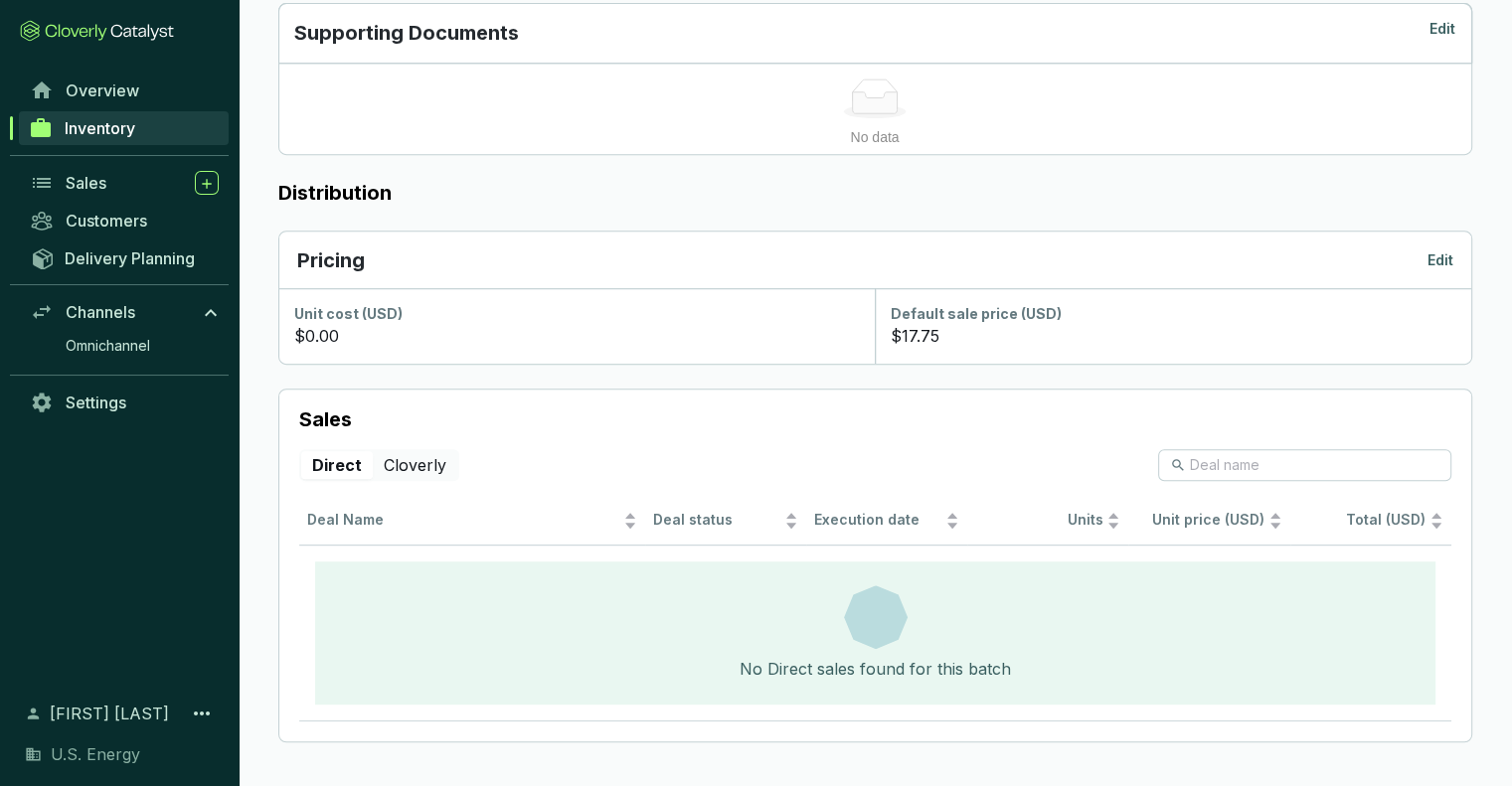 click on "$17.75" at bounding box center [915, 336] 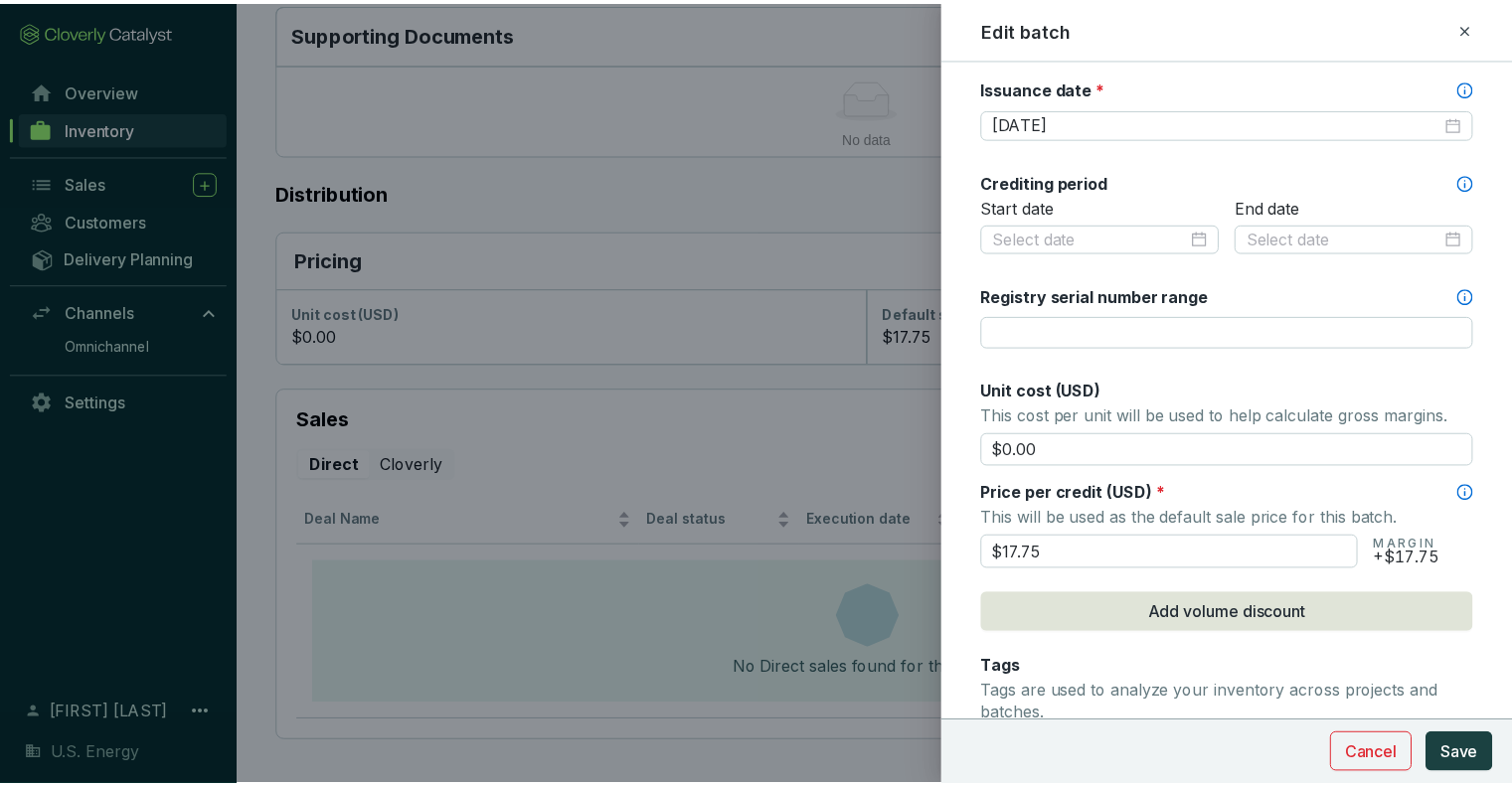 scroll, scrollTop: 596, scrollLeft: 0, axis: vertical 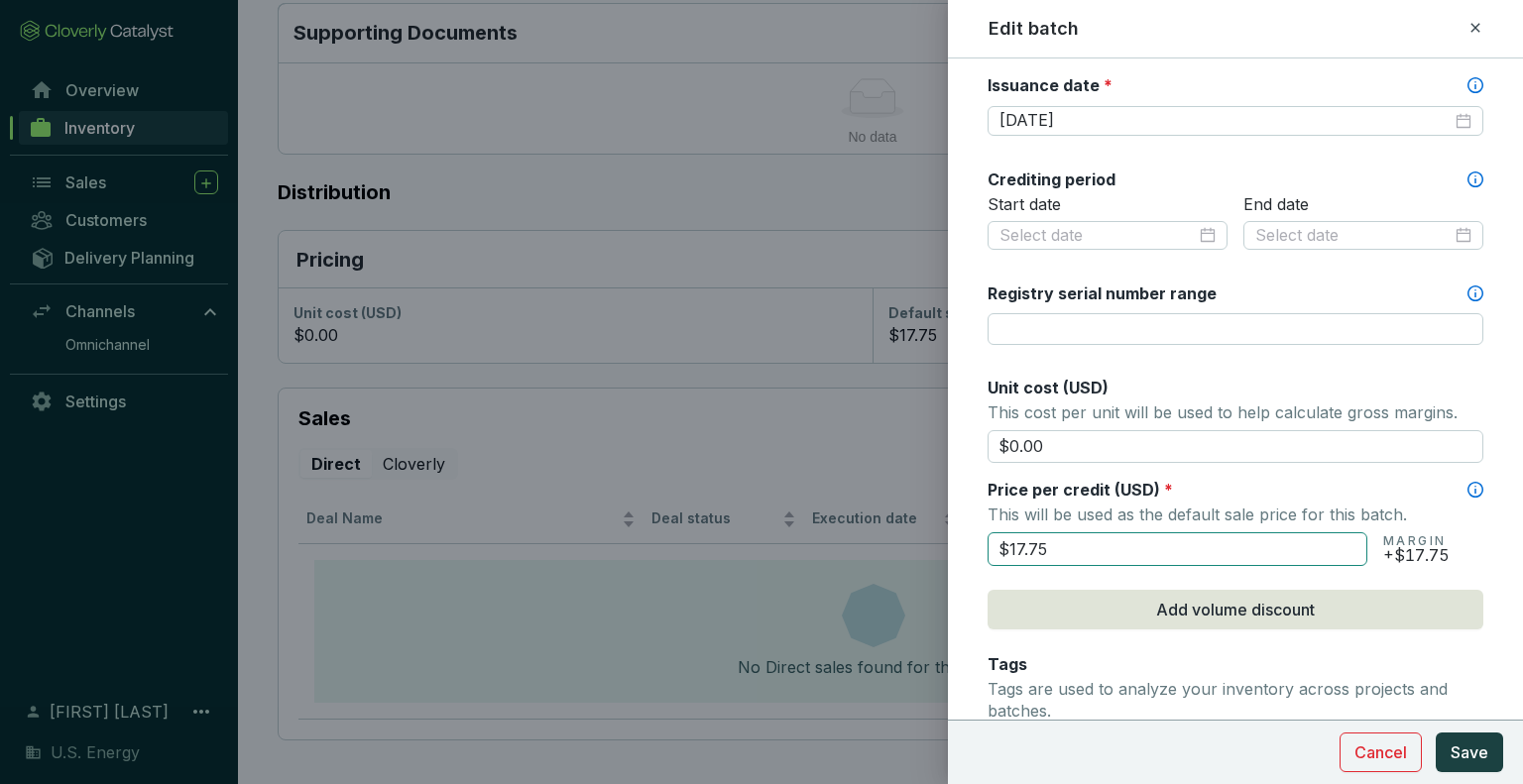 click on "$17.75" at bounding box center (1177, 549) 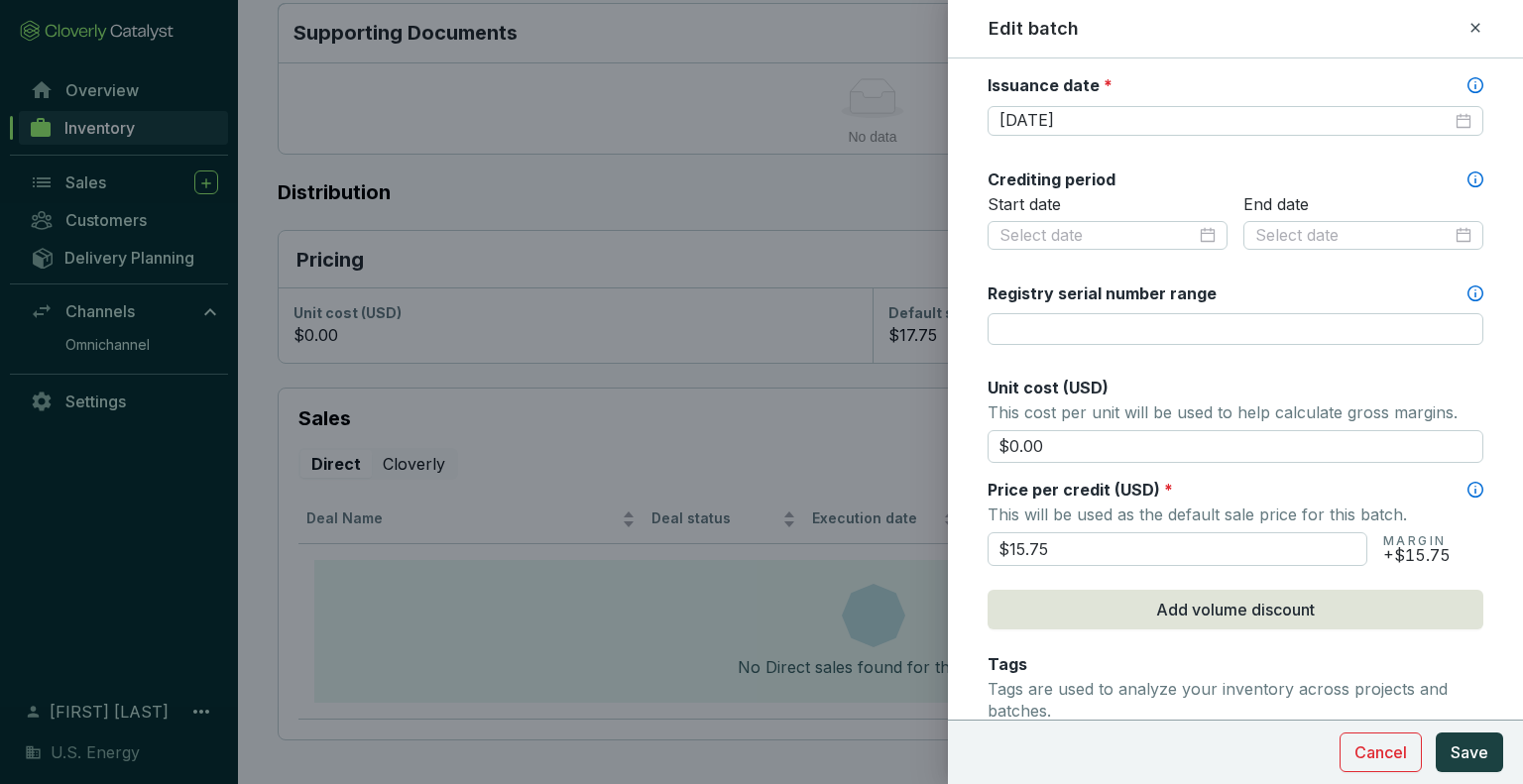 type on "$15.75" 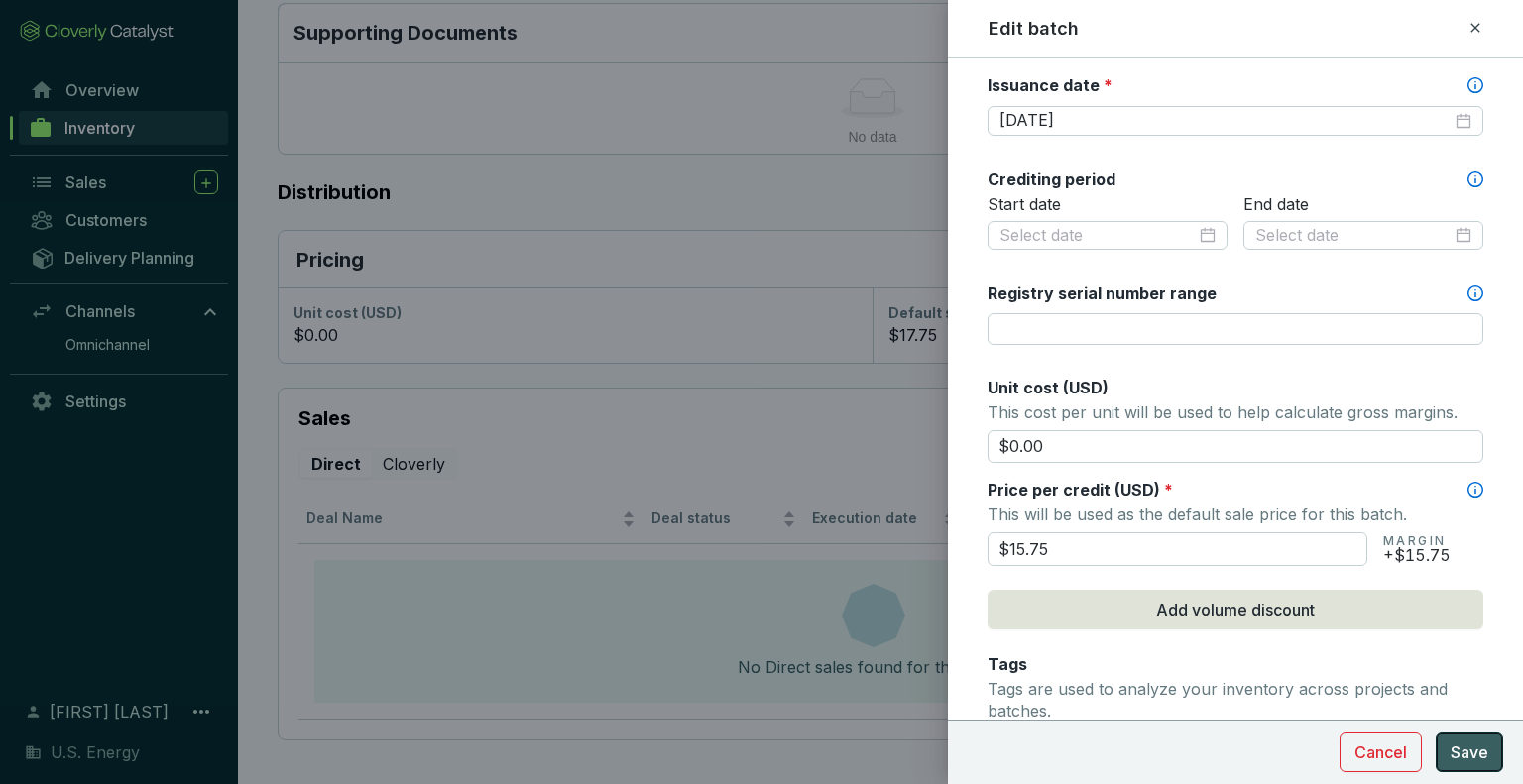 click on "Save" at bounding box center (1469, 752) 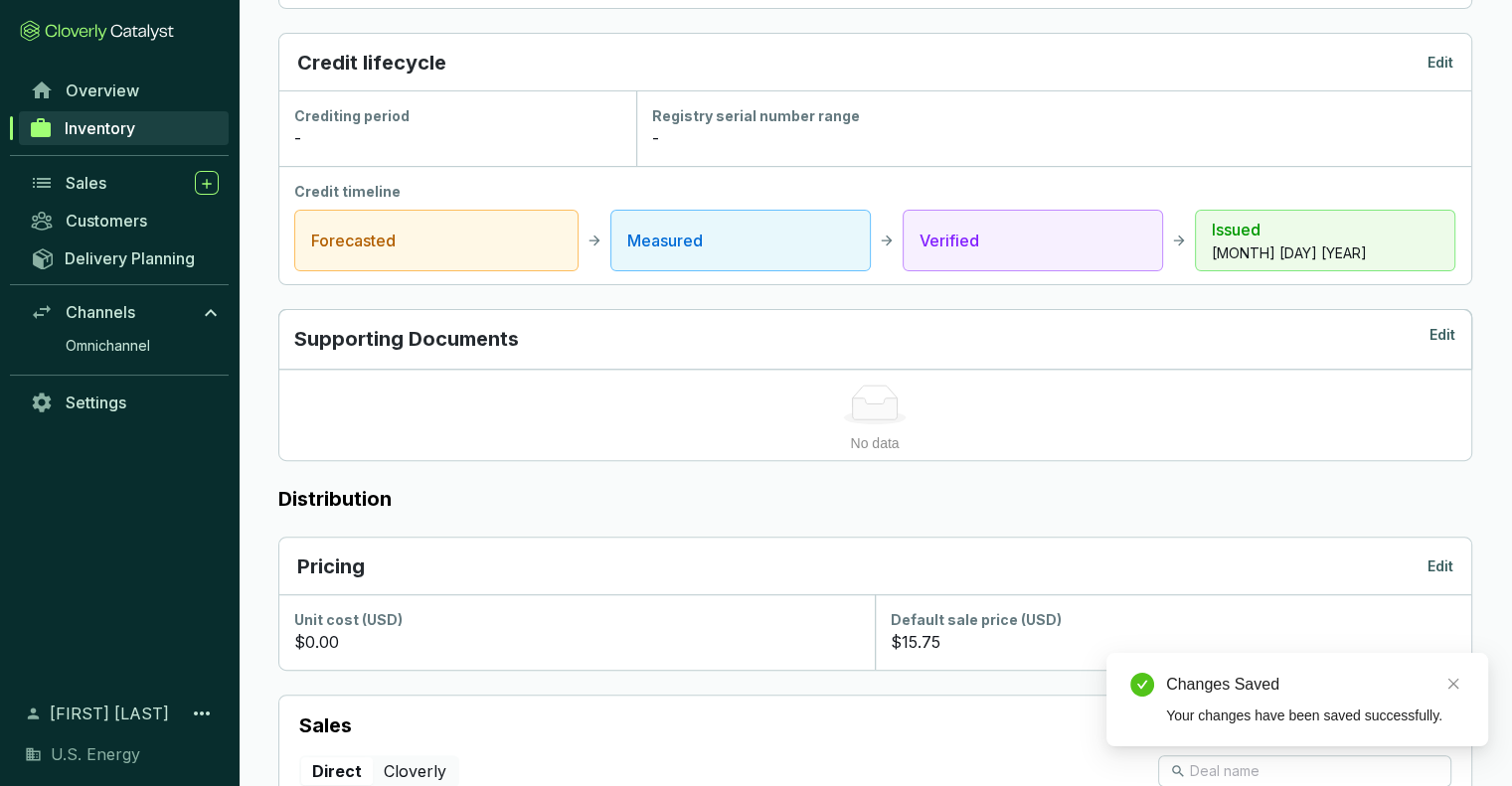 scroll, scrollTop: 319, scrollLeft: 0, axis: vertical 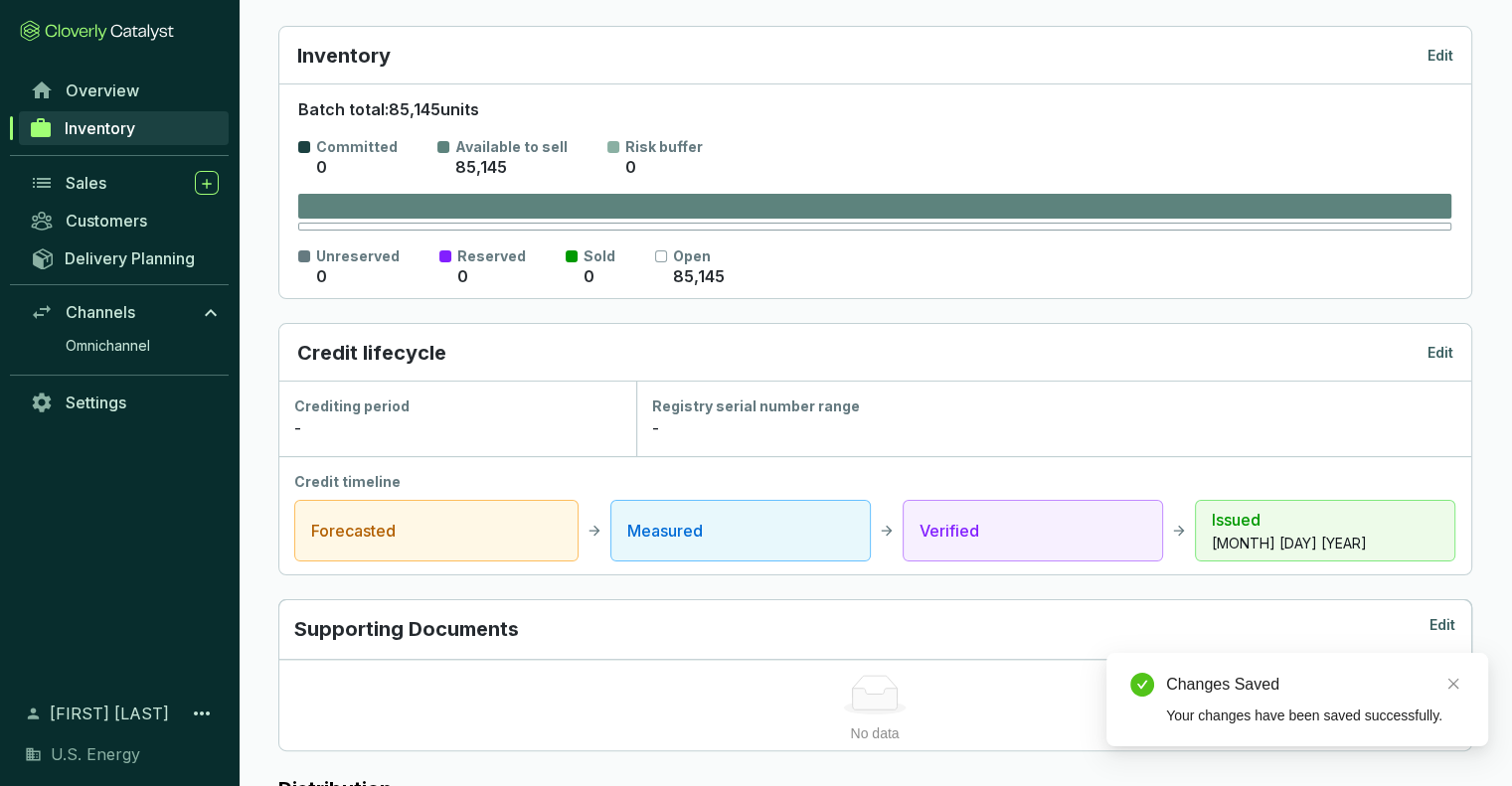 click on "Inventory" at bounding box center (99, 128) 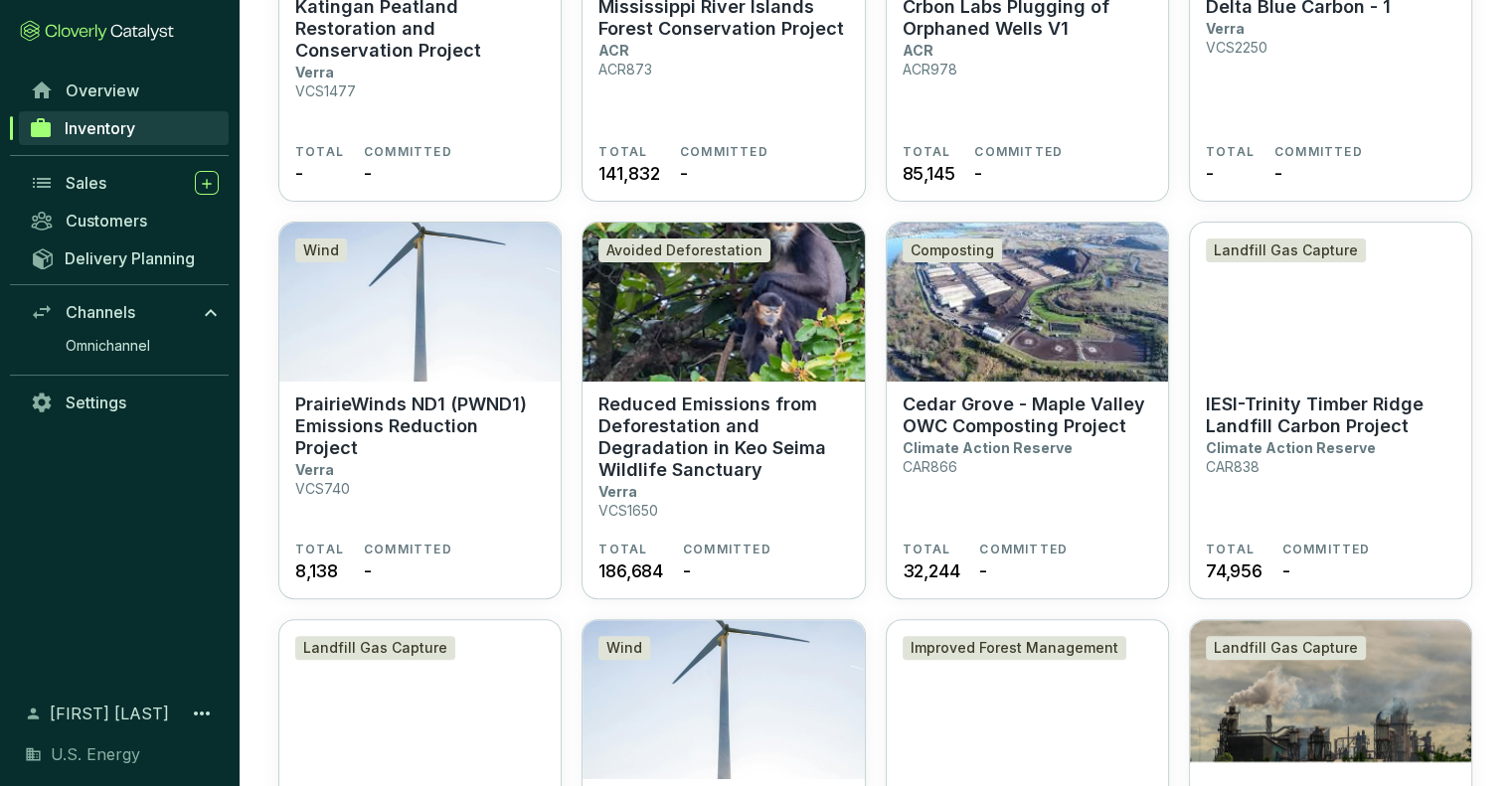 scroll, scrollTop: 397, scrollLeft: 0, axis: vertical 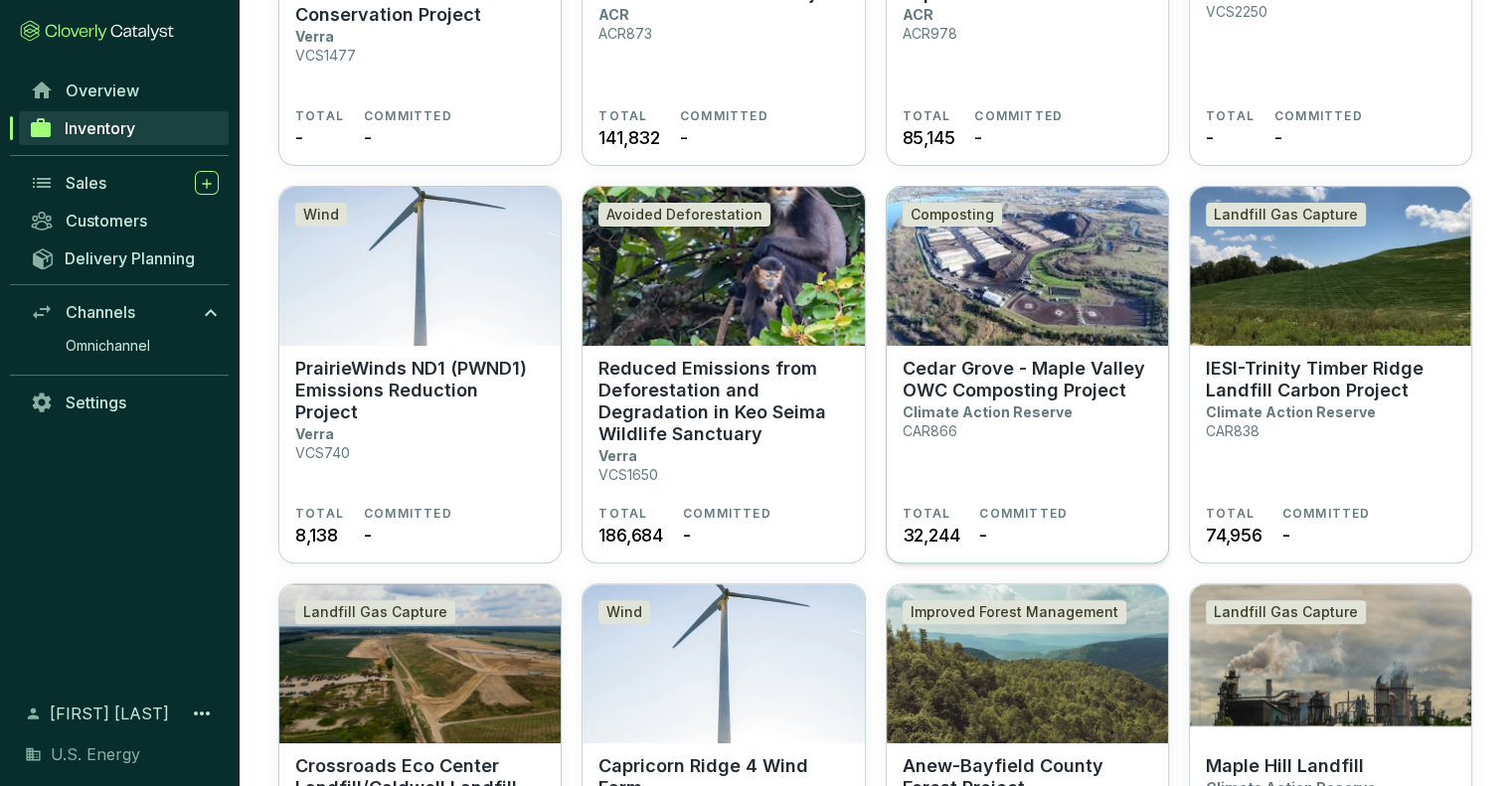 click on "Cedar Grove - Maple Valley OWC Composting Project" at bounding box center (1027, 380) 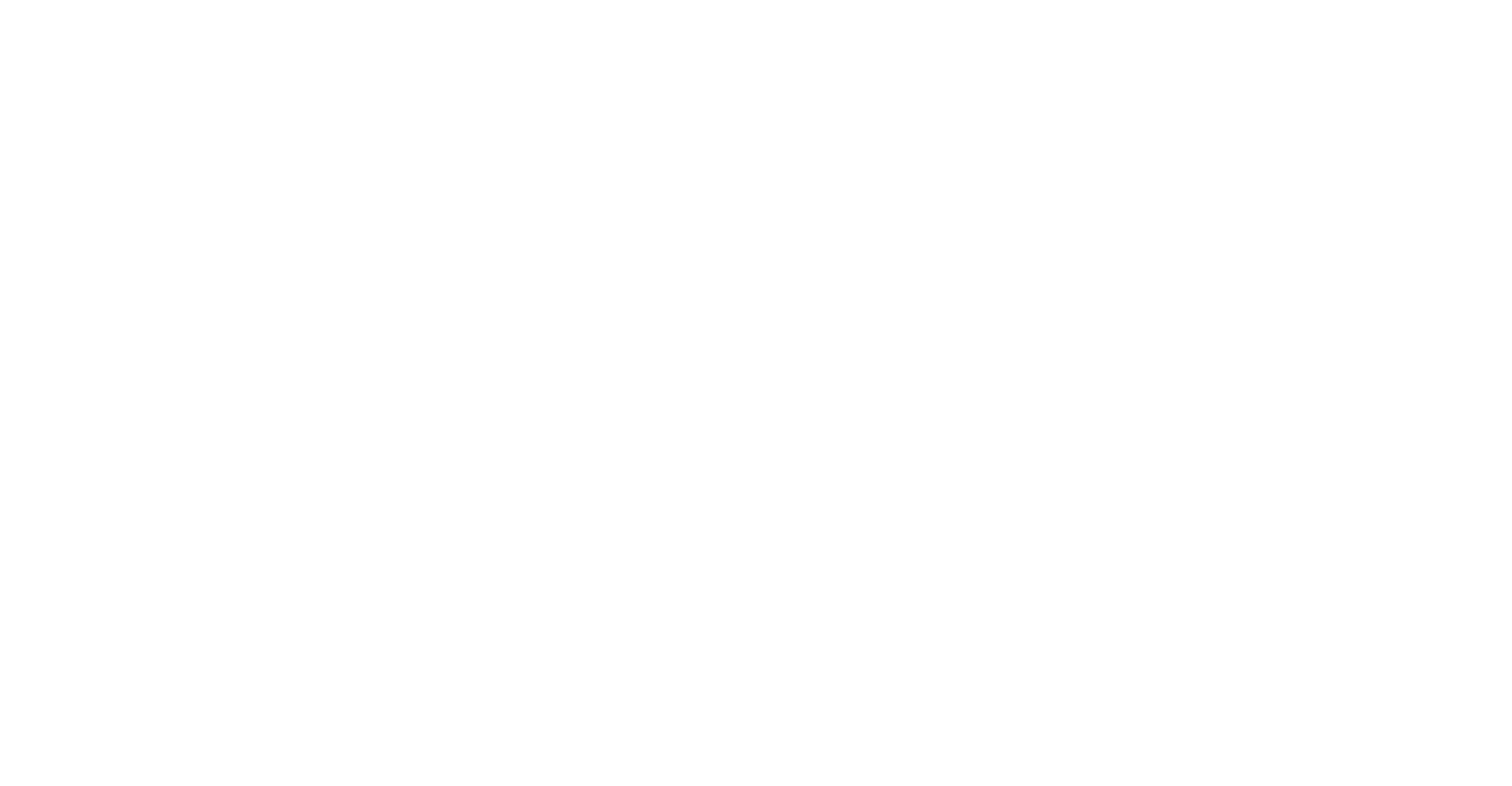scroll, scrollTop: 0, scrollLeft: 0, axis: both 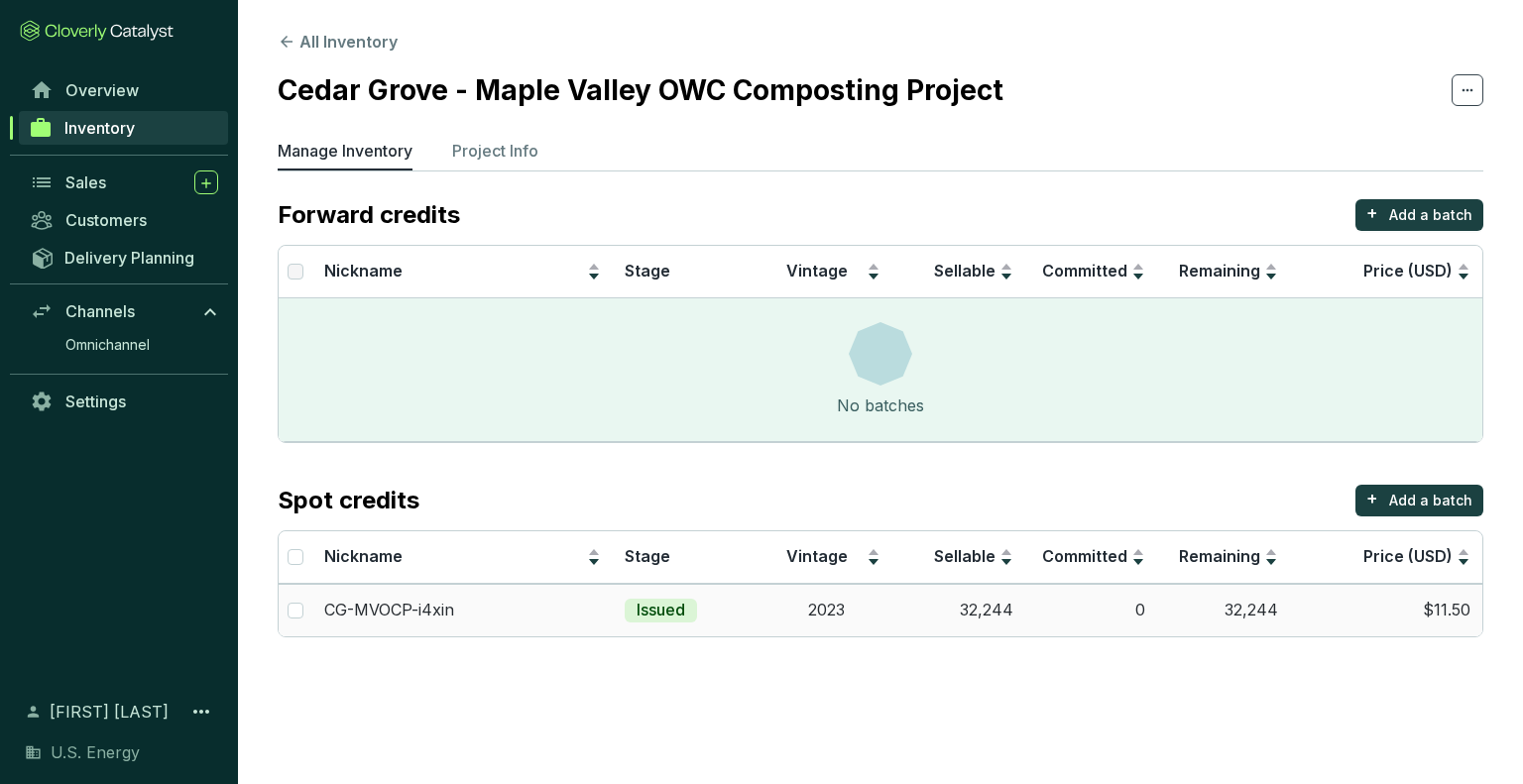 click on "$11.50" at bounding box center (1386, 610) 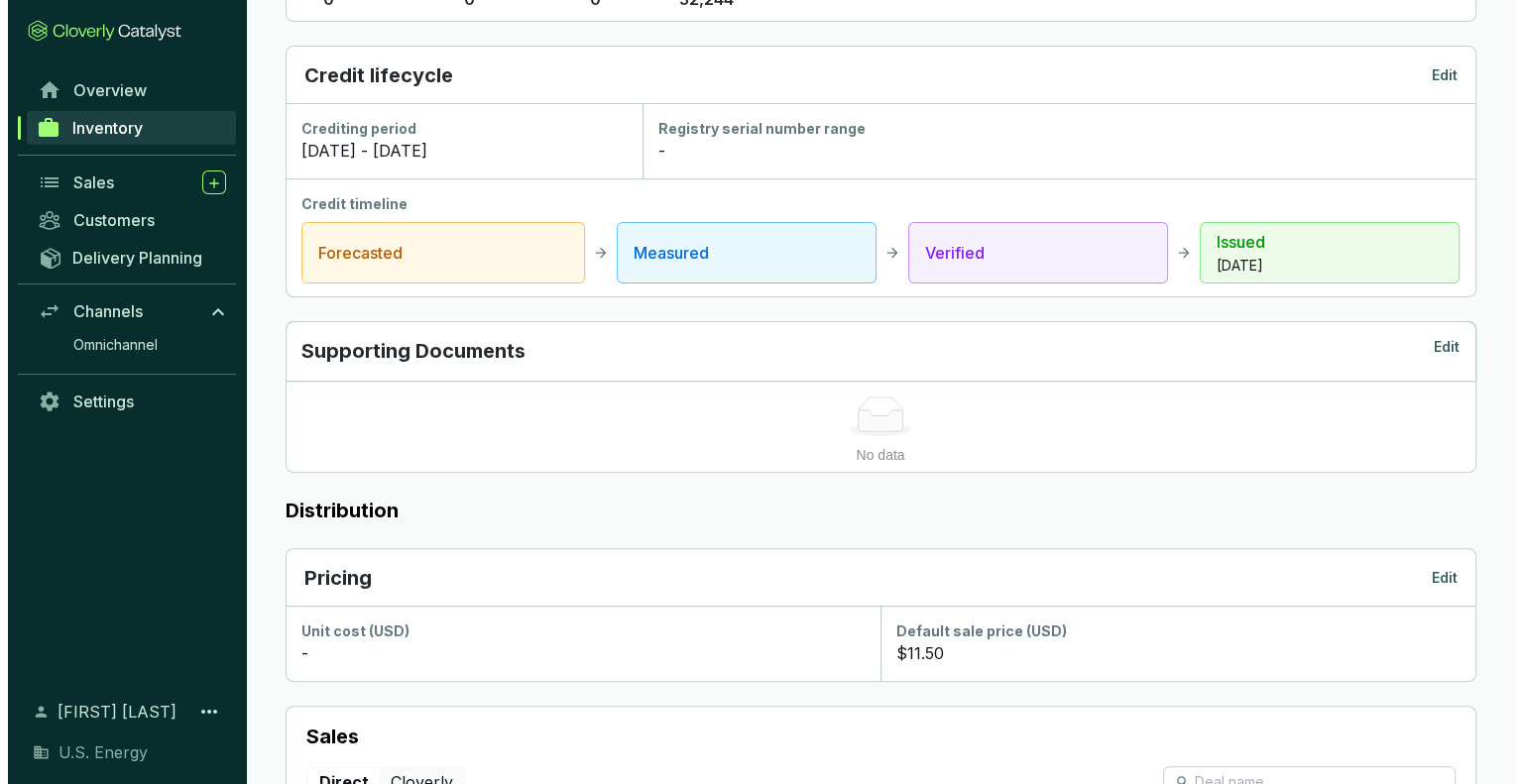 scroll, scrollTop: 694, scrollLeft: 0, axis: vertical 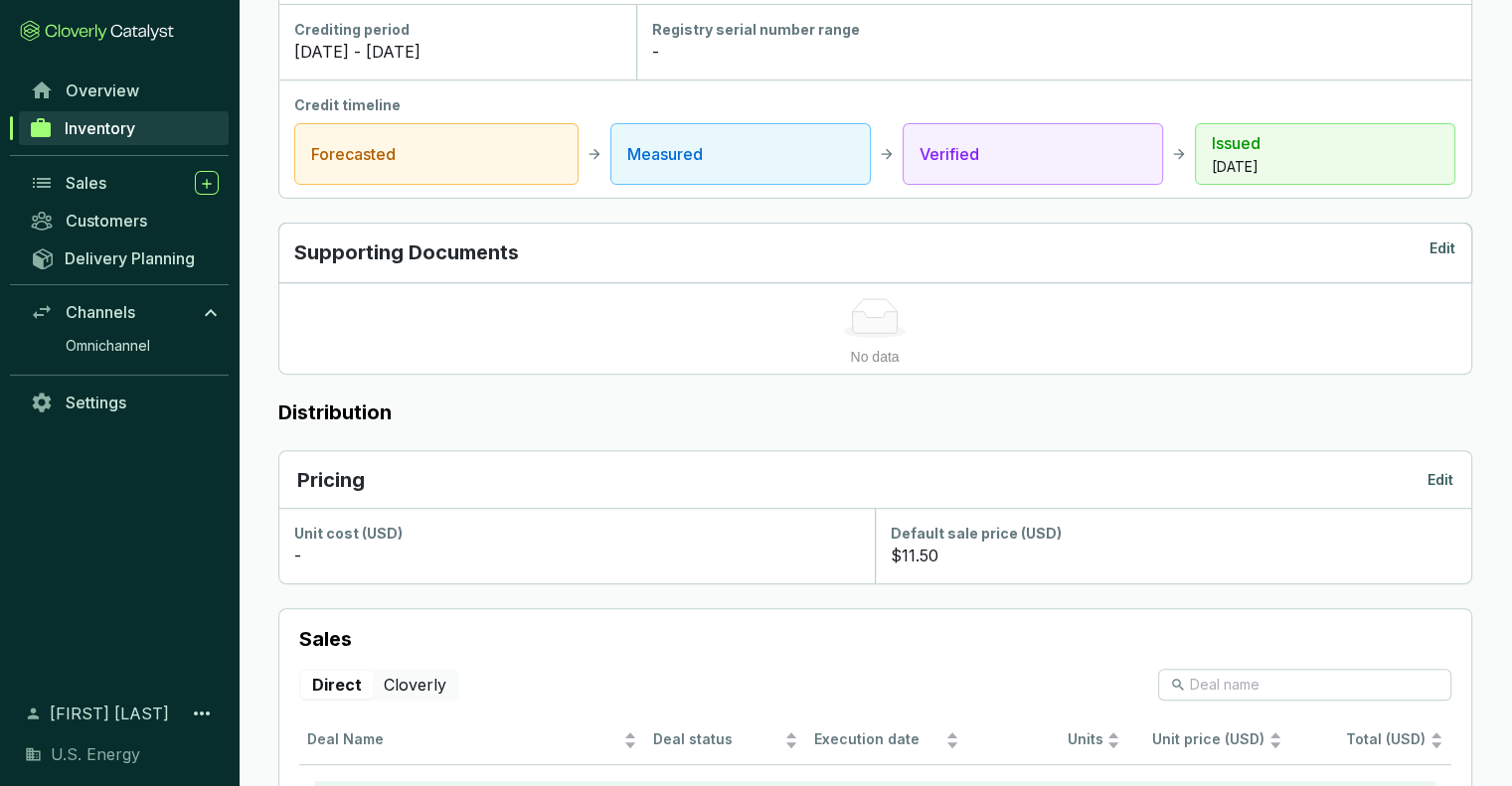 click on "Edit" at bounding box center [1440, 480] 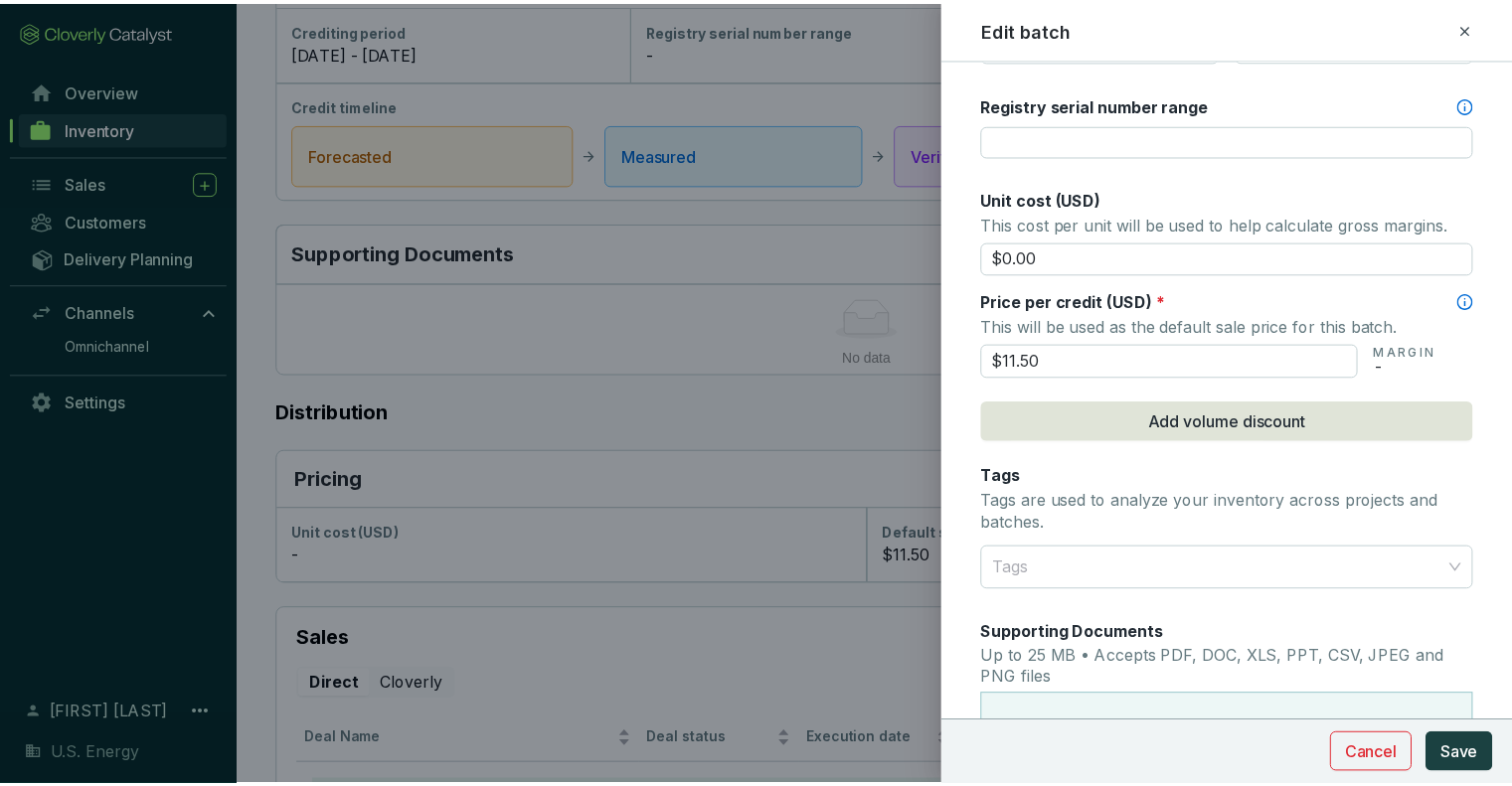 scroll, scrollTop: 795, scrollLeft: 0, axis: vertical 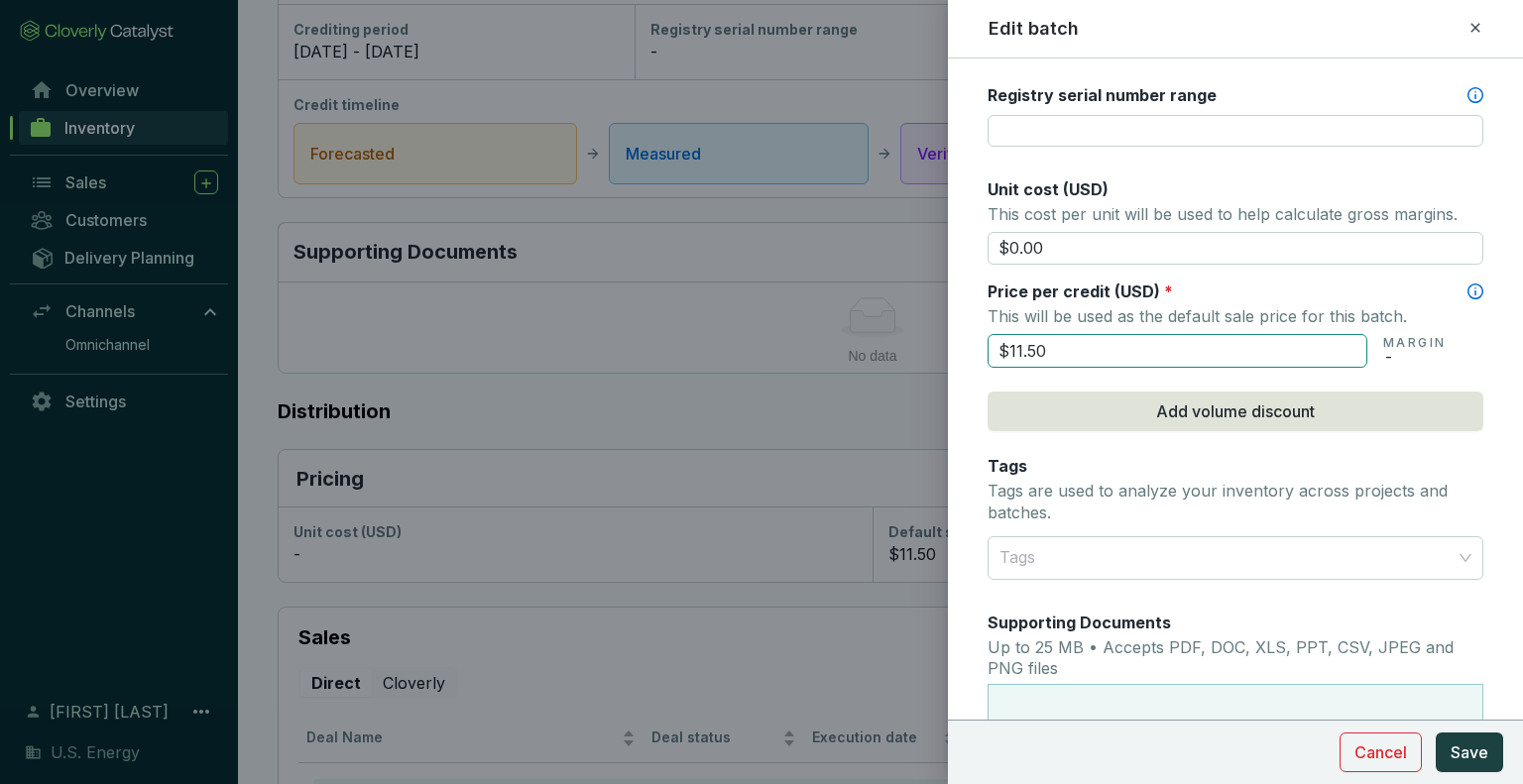 click on "$11.50" at bounding box center [1177, 351] 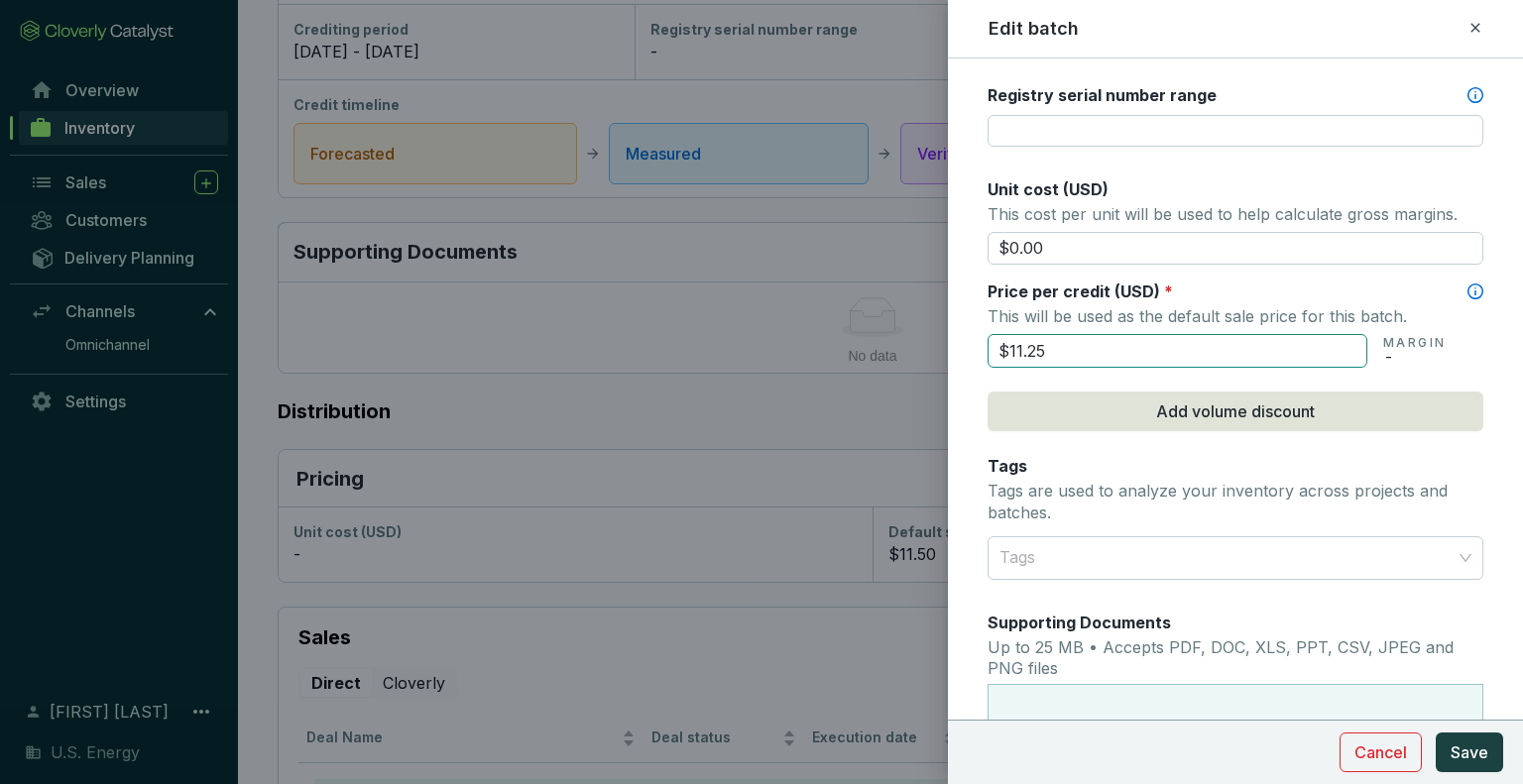 type on "$11.25" 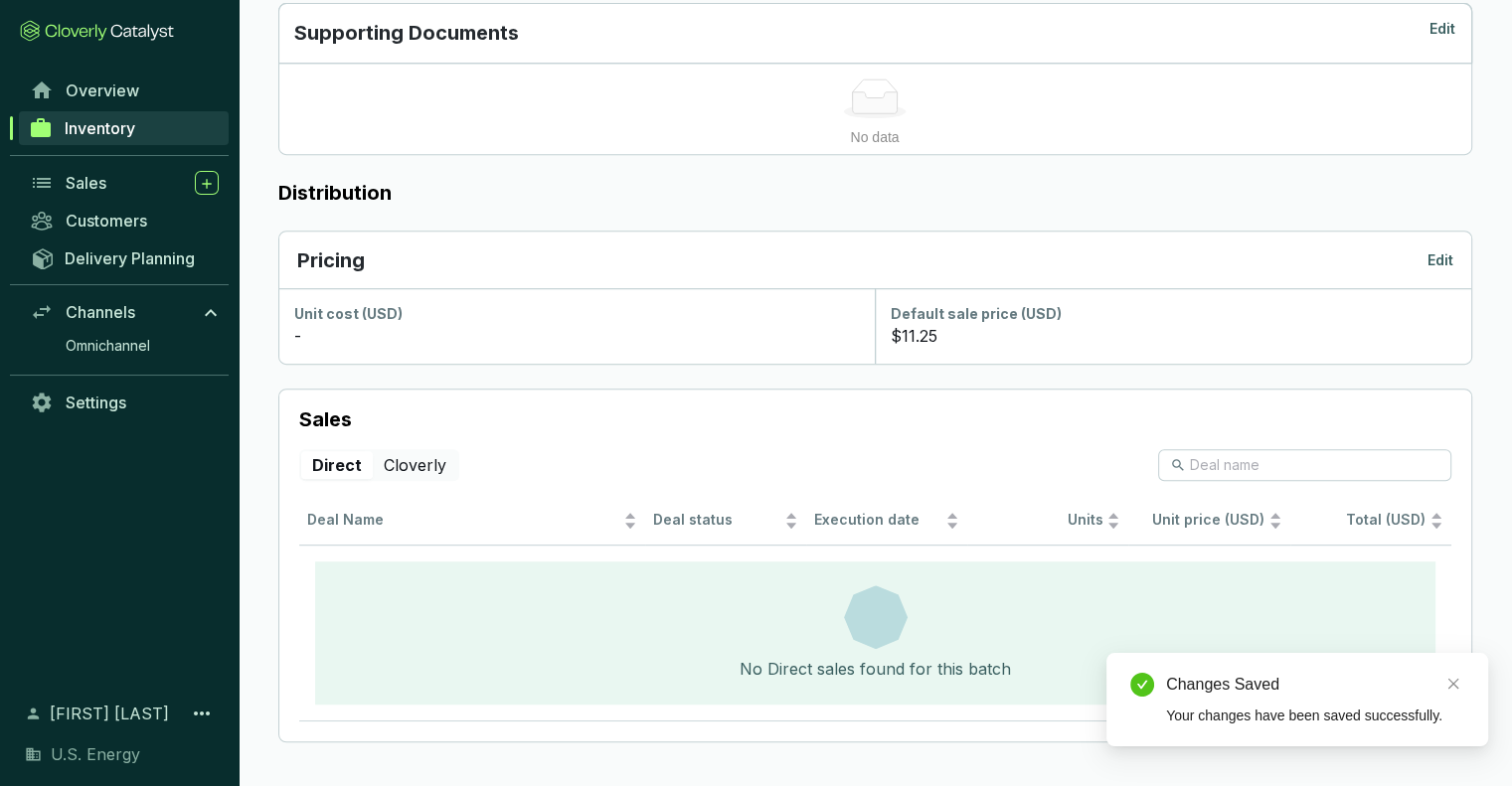 scroll, scrollTop: 220, scrollLeft: 0, axis: vertical 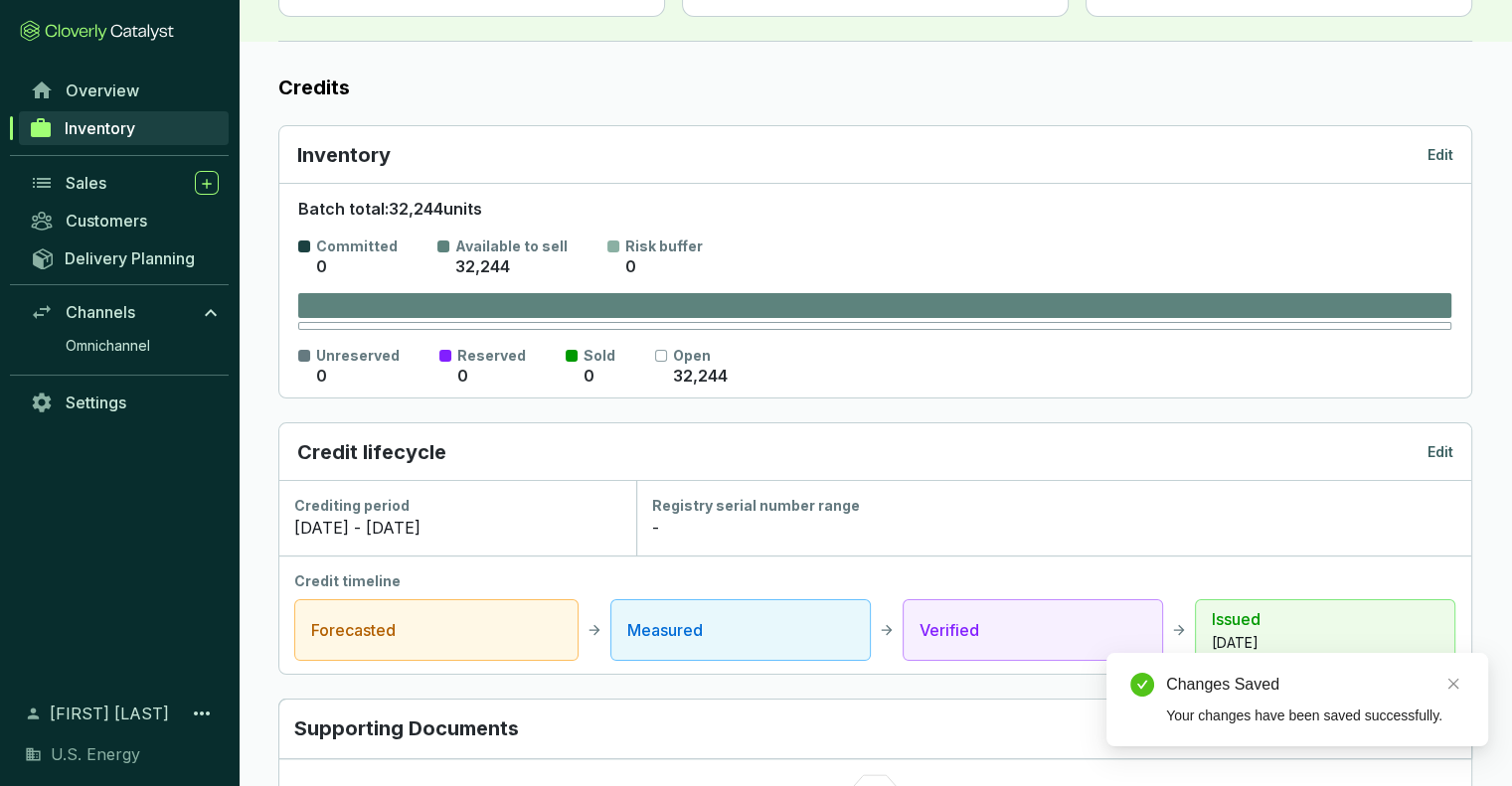 click on "Inventory" at bounding box center [99, 128] 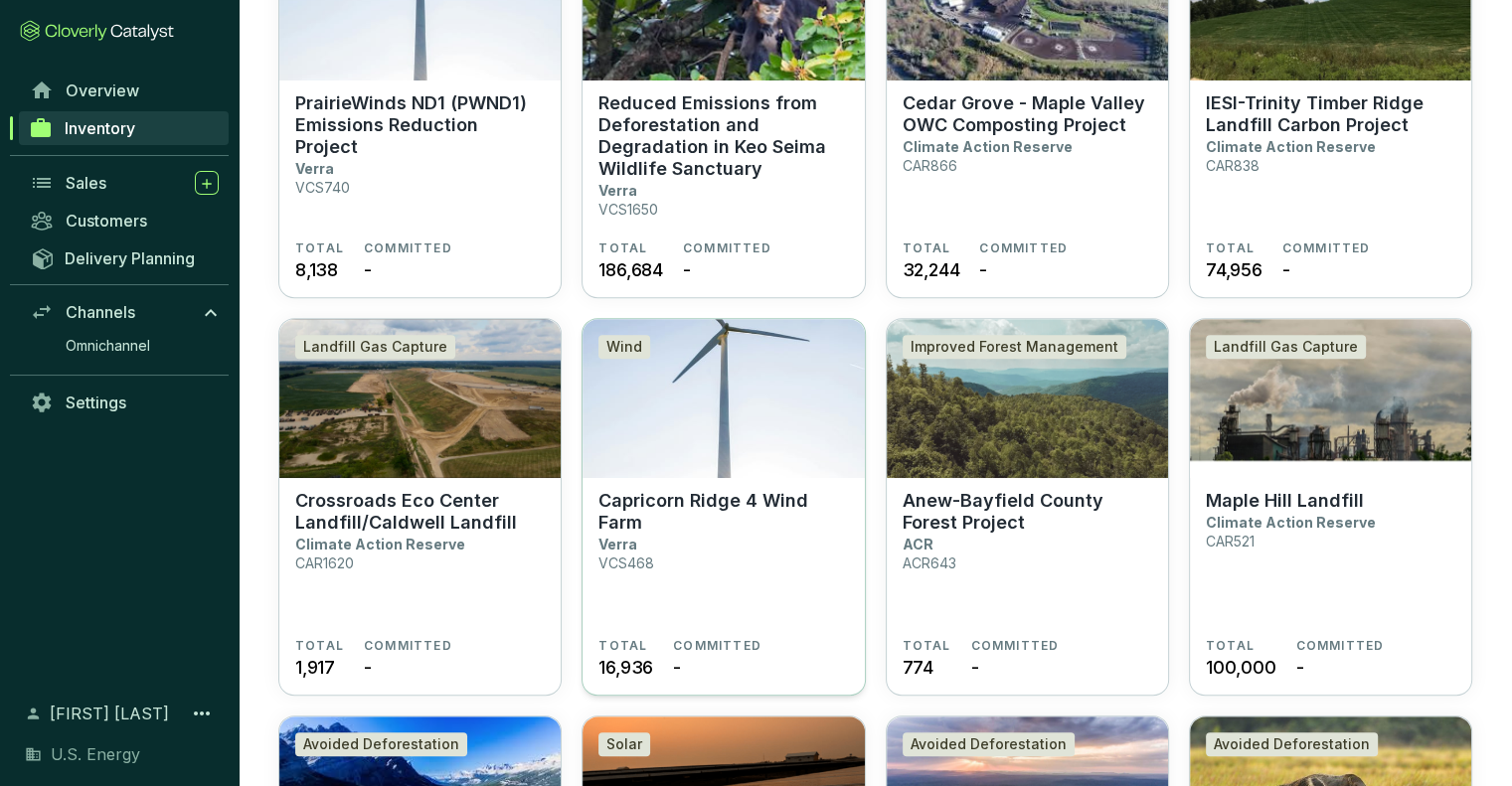 scroll, scrollTop: 795, scrollLeft: 0, axis: vertical 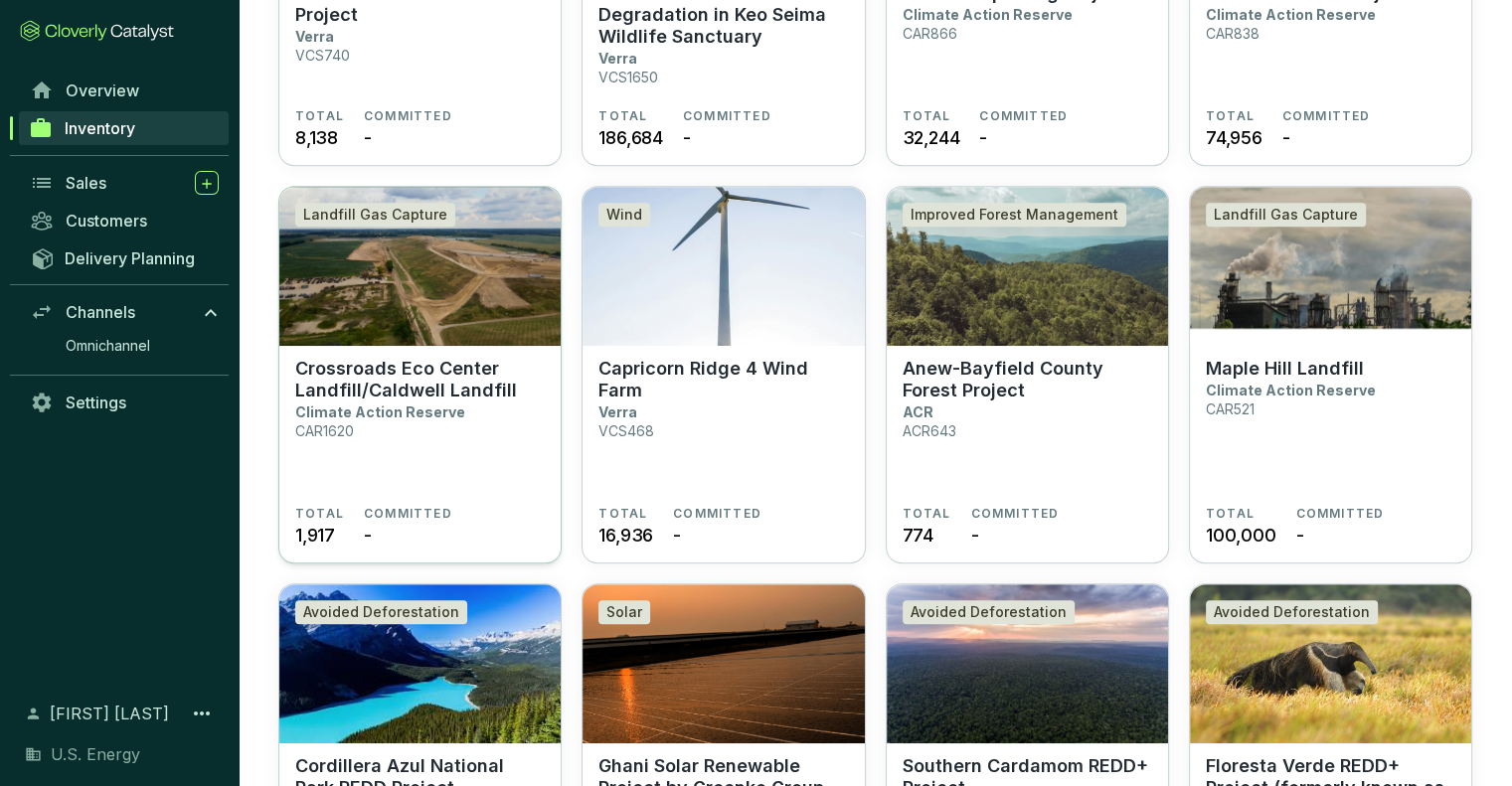 click on "Crossroads Eco Center Landfill/Caldwell Landfill" at bounding box center (420, 380) 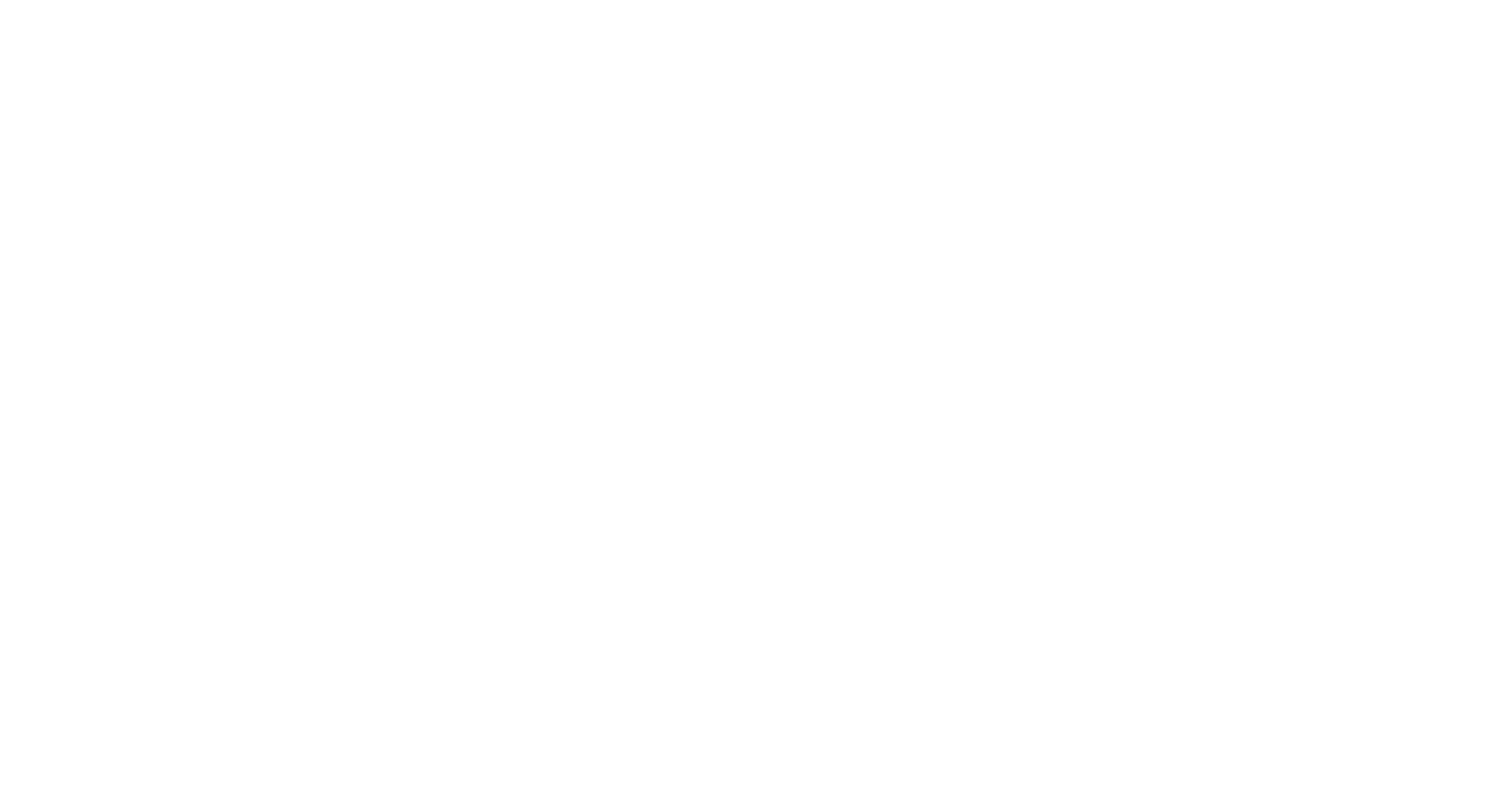 scroll, scrollTop: 0, scrollLeft: 0, axis: both 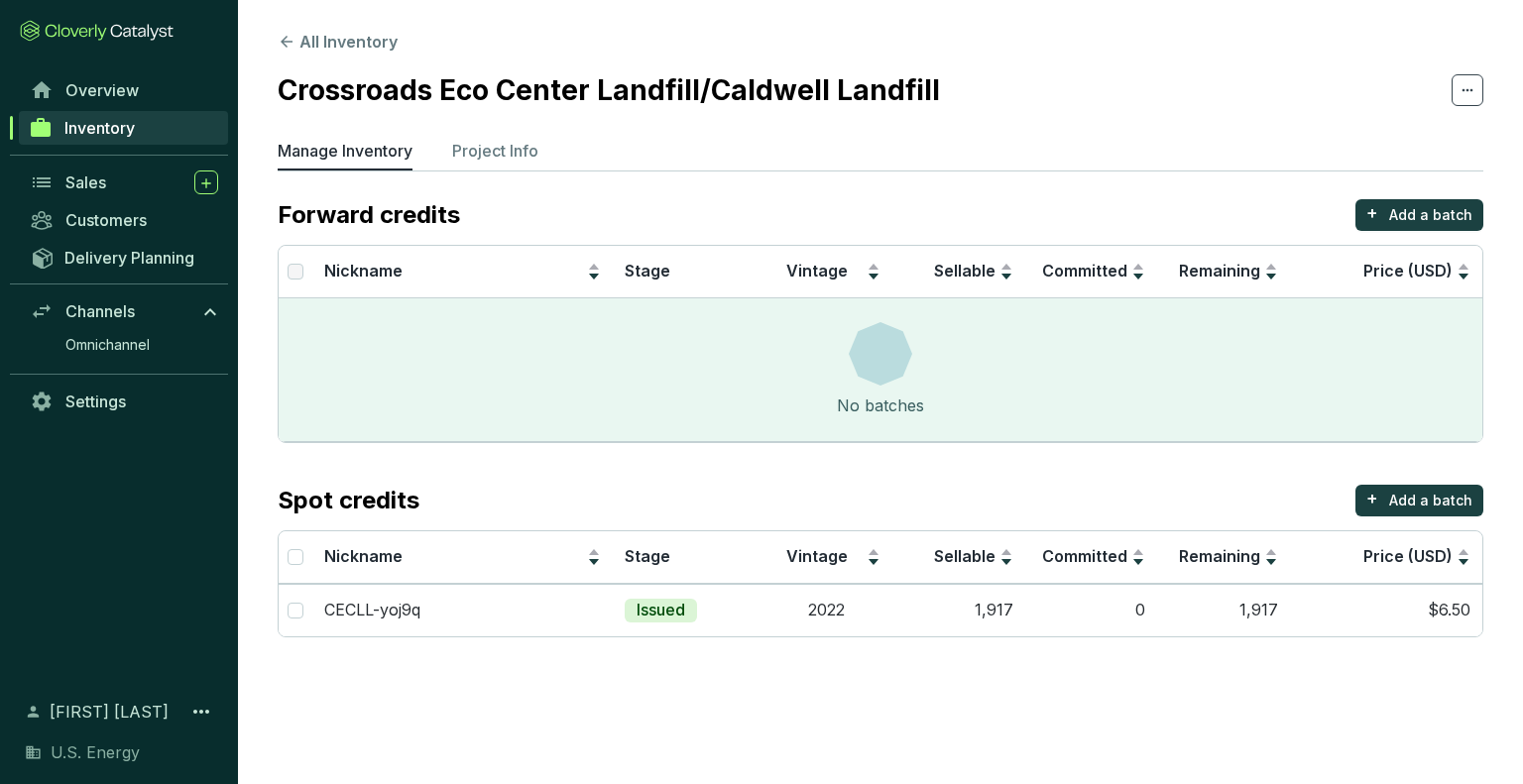click on "Inventory" at bounding box center (123, 128) 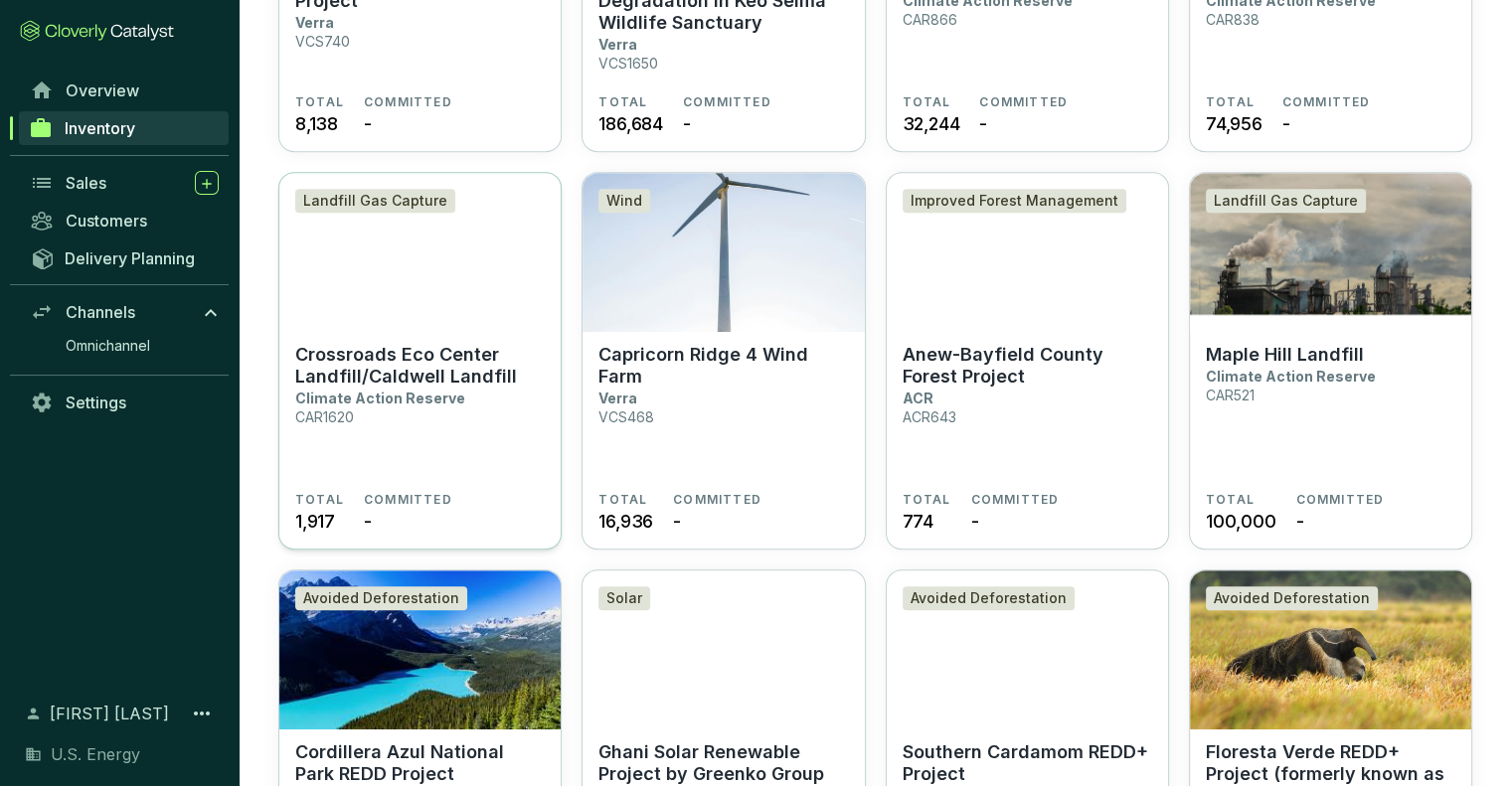 scroll, scrollTop: 894, scrollLeft: 0, axis: vertical 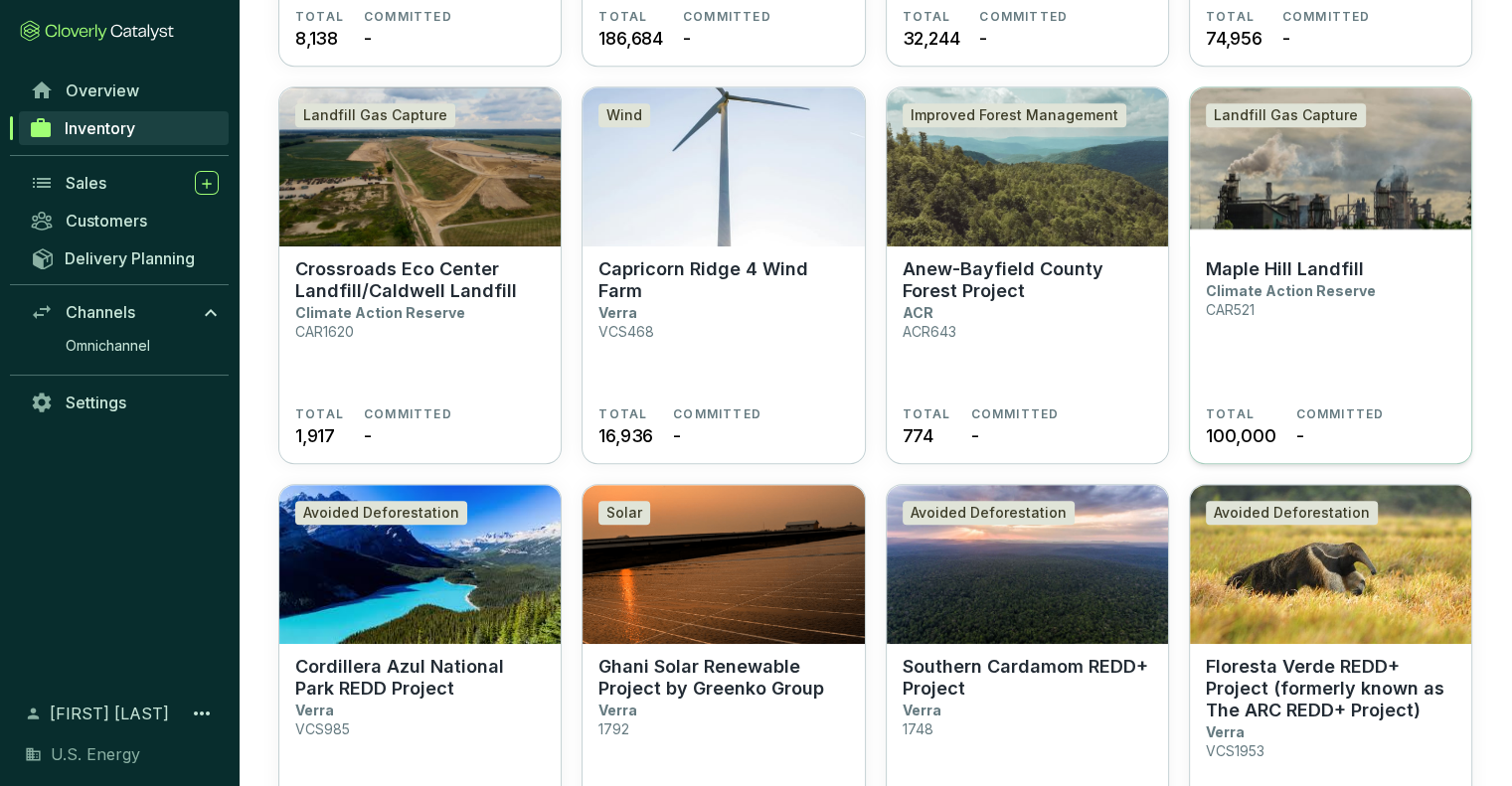 click on "Maple Hill Landfill" at bounding box center [1284, 269] 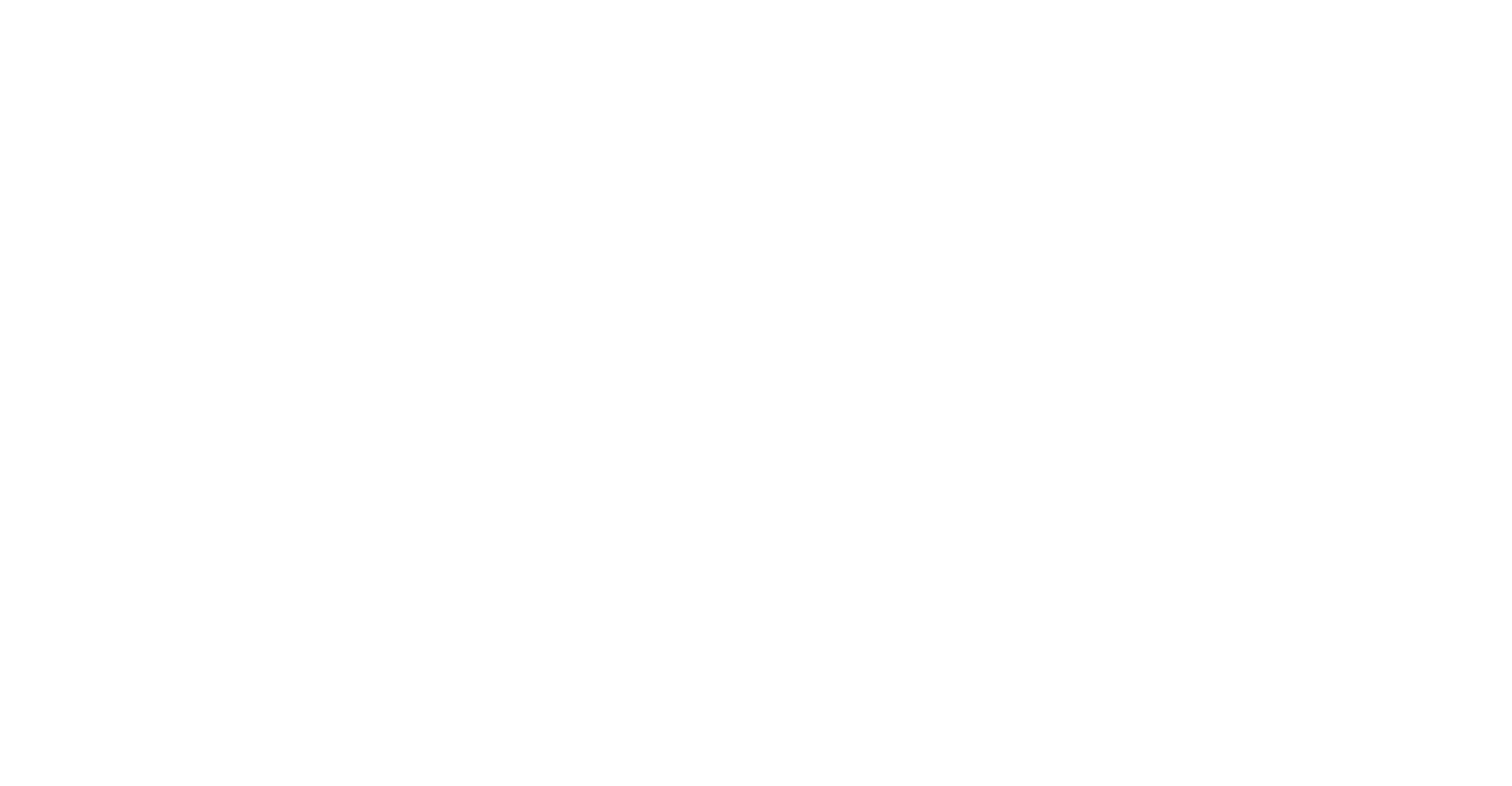 scroll, scrollTop: 0, scrollLeft: 0, axis: both 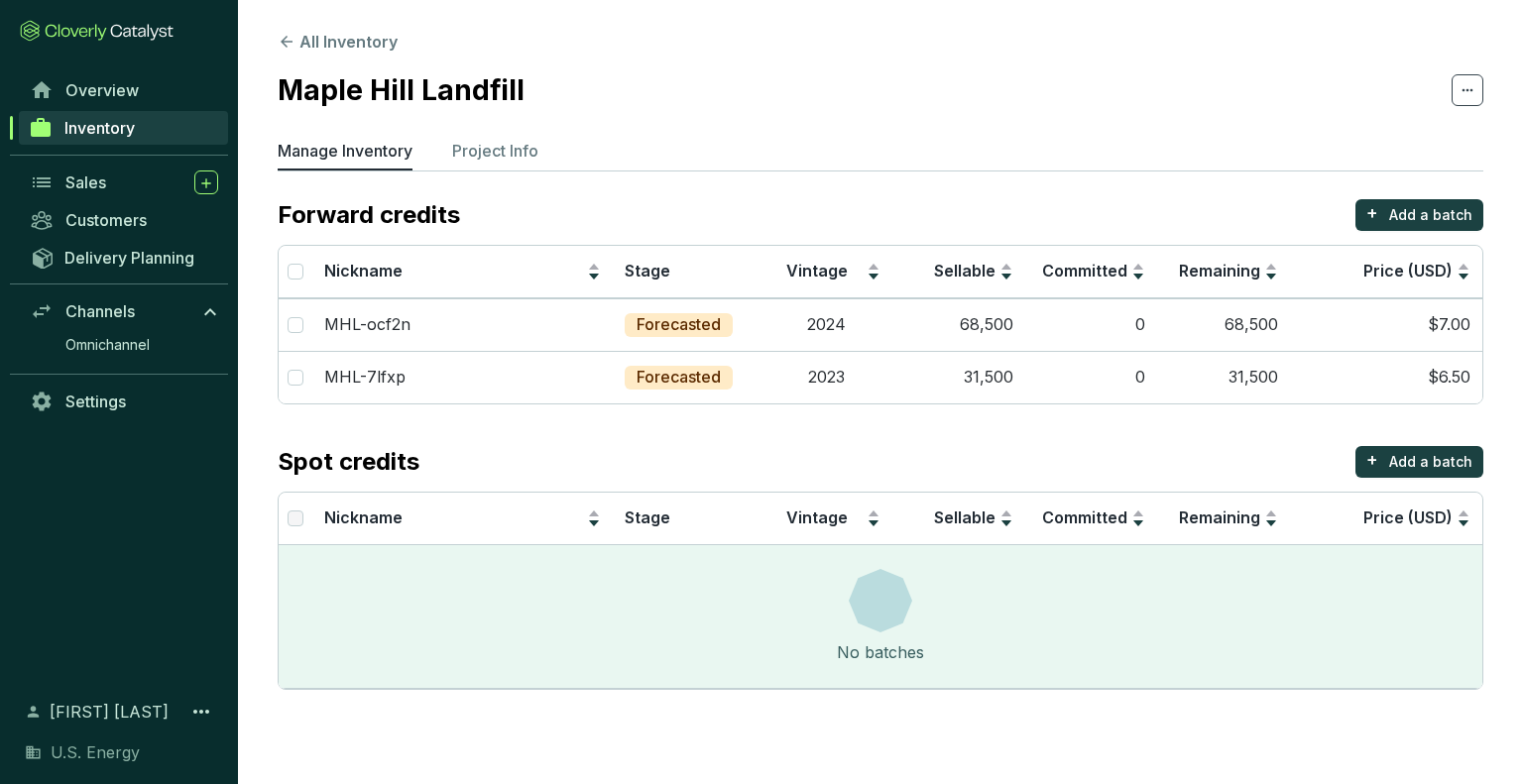 click on "Inventory" at bounding box center (99, 128) 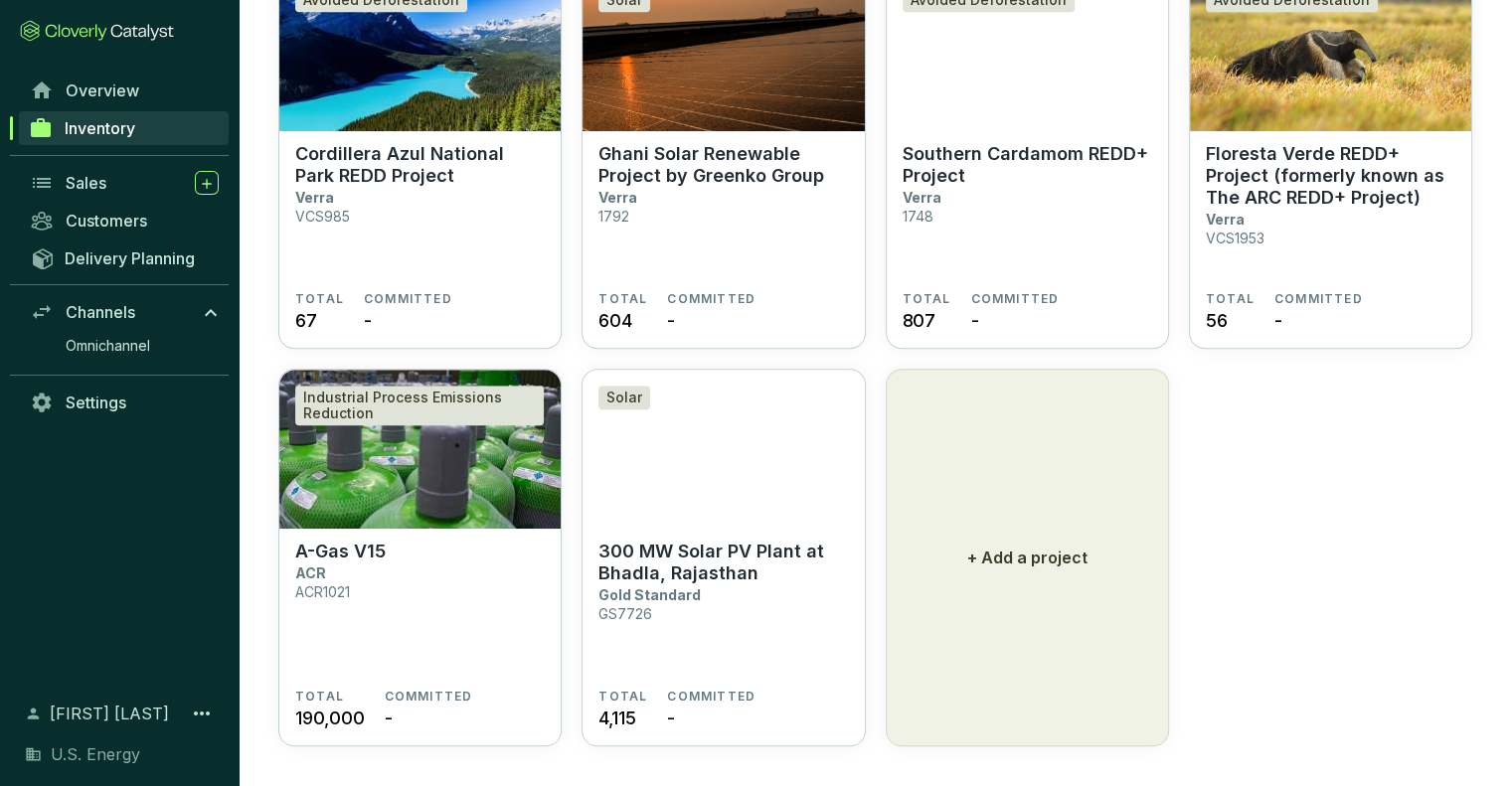 scroll, scrollTop: 1419, scrollLeft: 0, axis: vertical 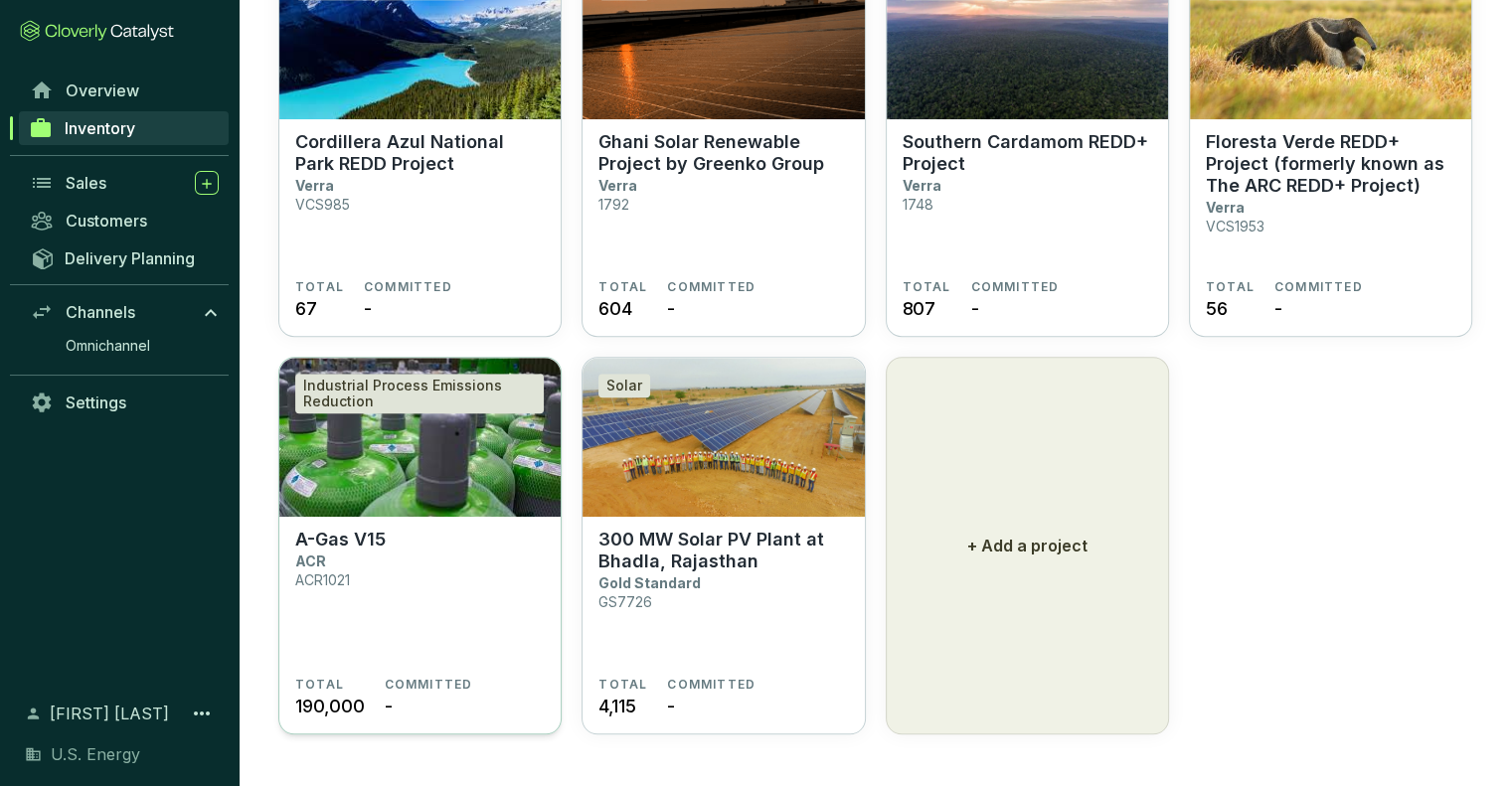 click at bounding box center [420, 437] 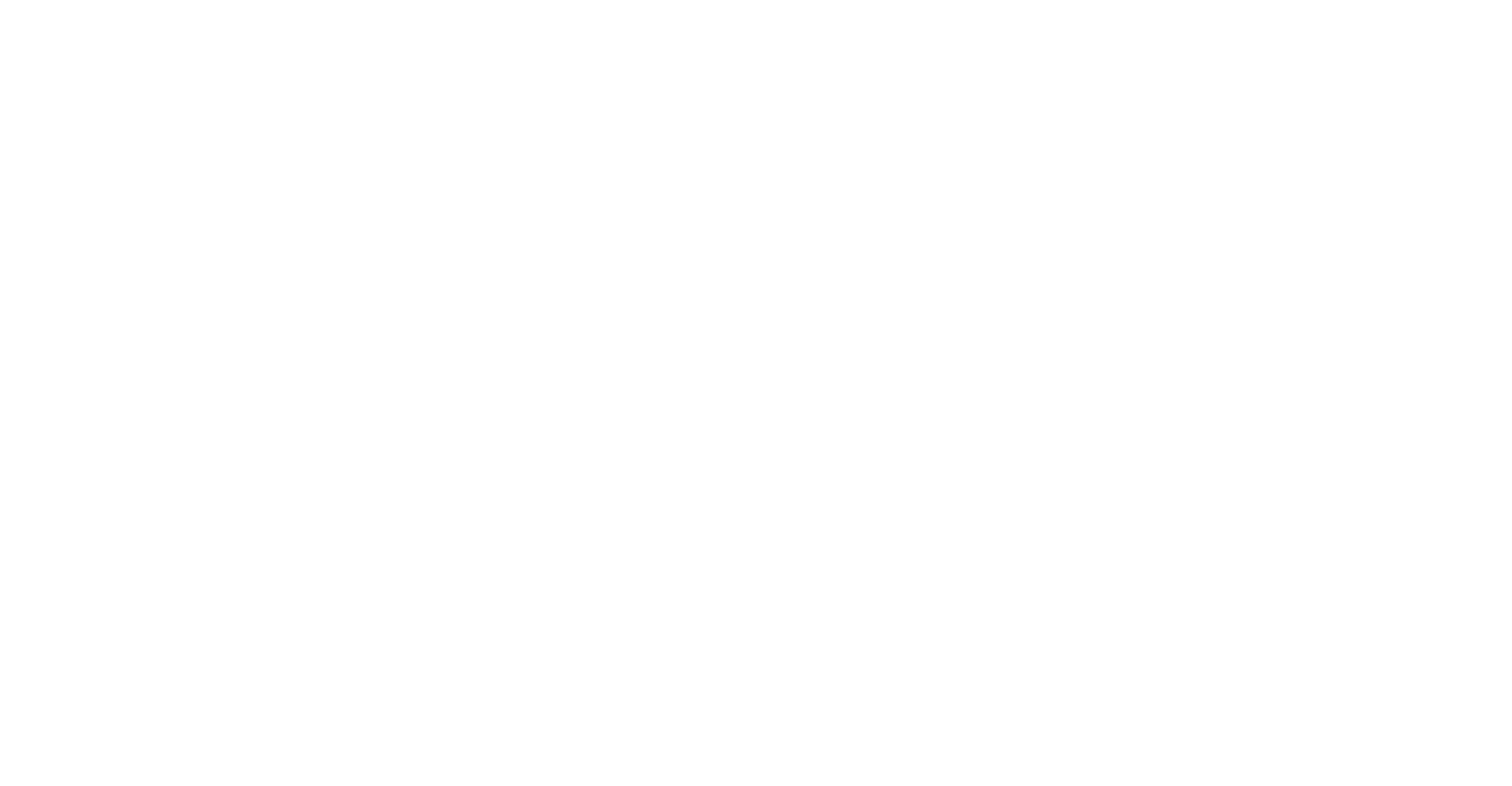 scroll, scrollTop: 0, scrollLeft: 0, axis: both 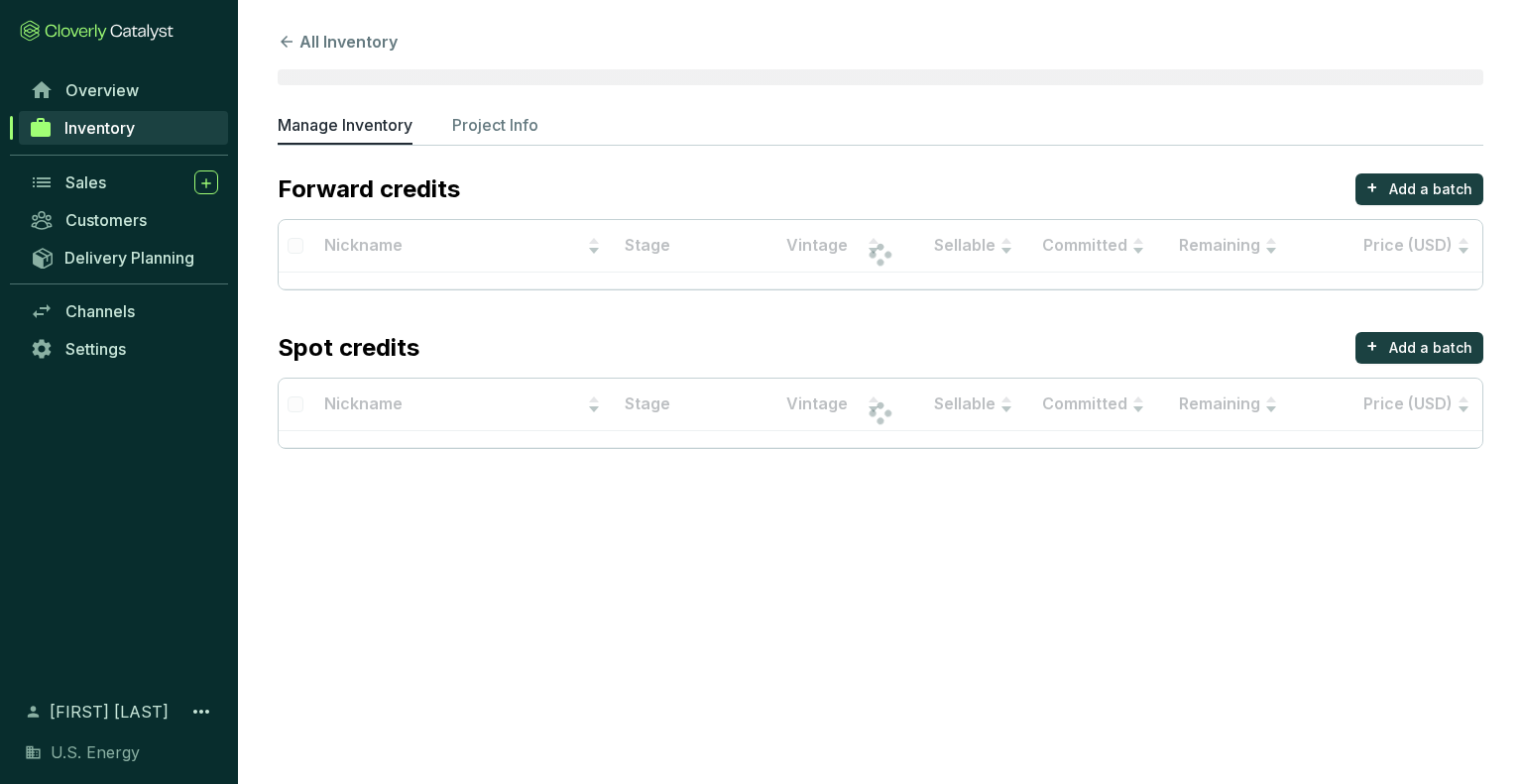 click on "All Inventory Manage Inventory Project Info Forward credits + Add a batch Nickname Stage Vintage Sellable Committed Remaining Price (USD)                 Spot credits + Add a batch Nickname Stage Vintage Sellable Committed Remaining Price (USD)                 Overview Inventory Sales Customers Delivery Planning Channels Settings [FIRST] [LAST] [STATE] Energy" at bounding box center (762, 392) 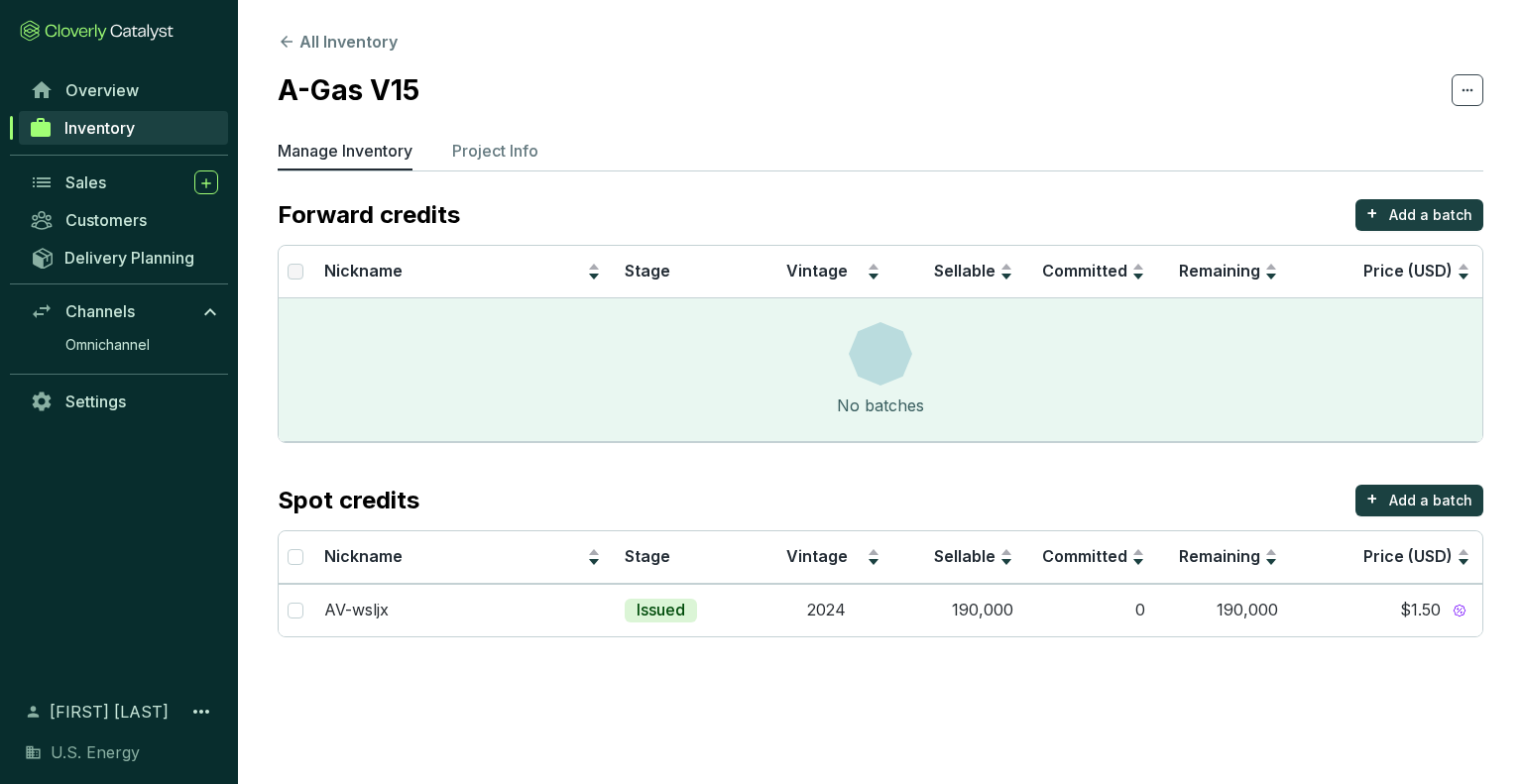 click on "Inventory" at bounding box center [99, 128] 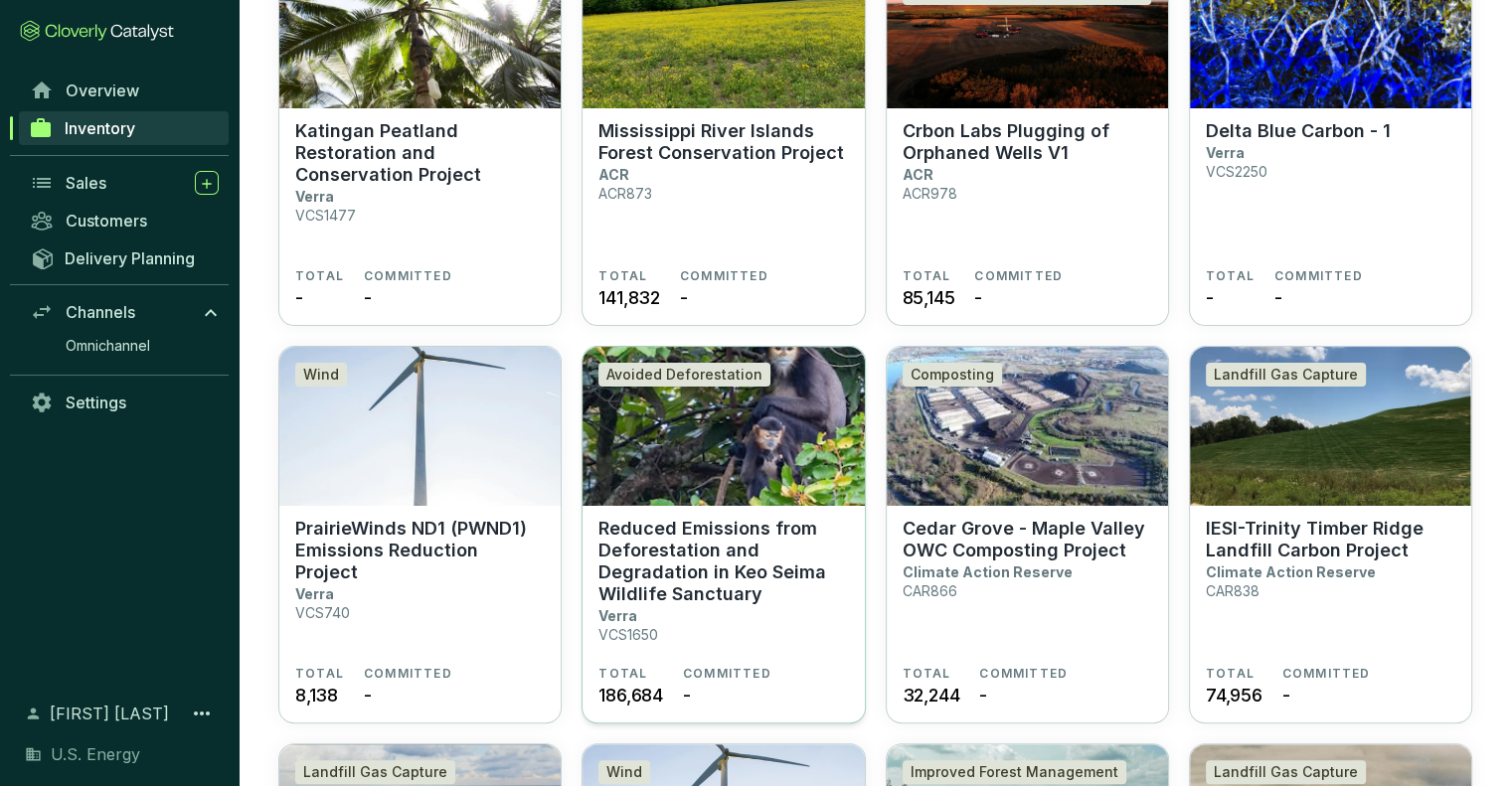 scroll, scrollTop: 0, scrollLeft: 0, axis: both 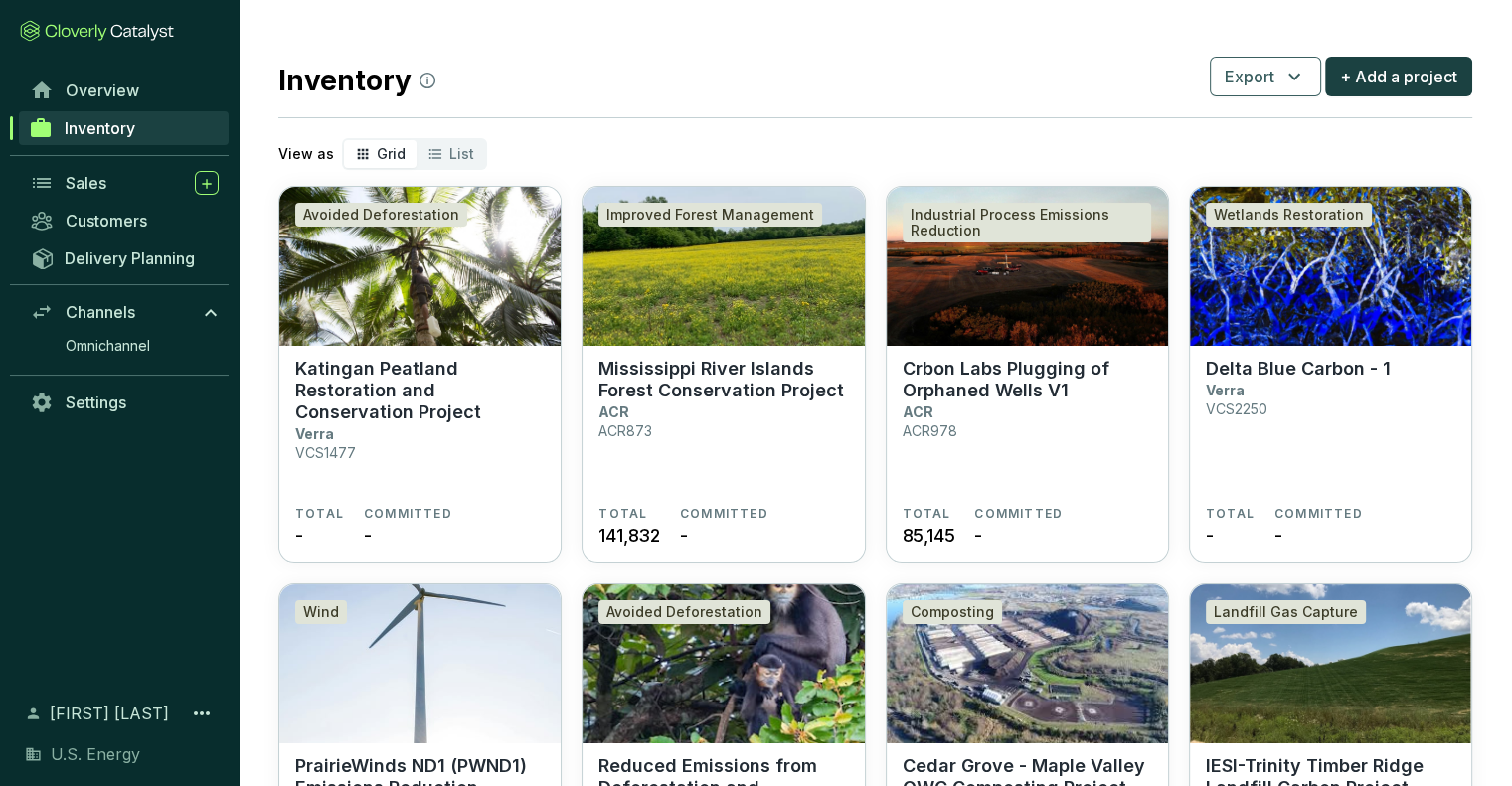 click on "Inventory" at bounding box center (99, 128) 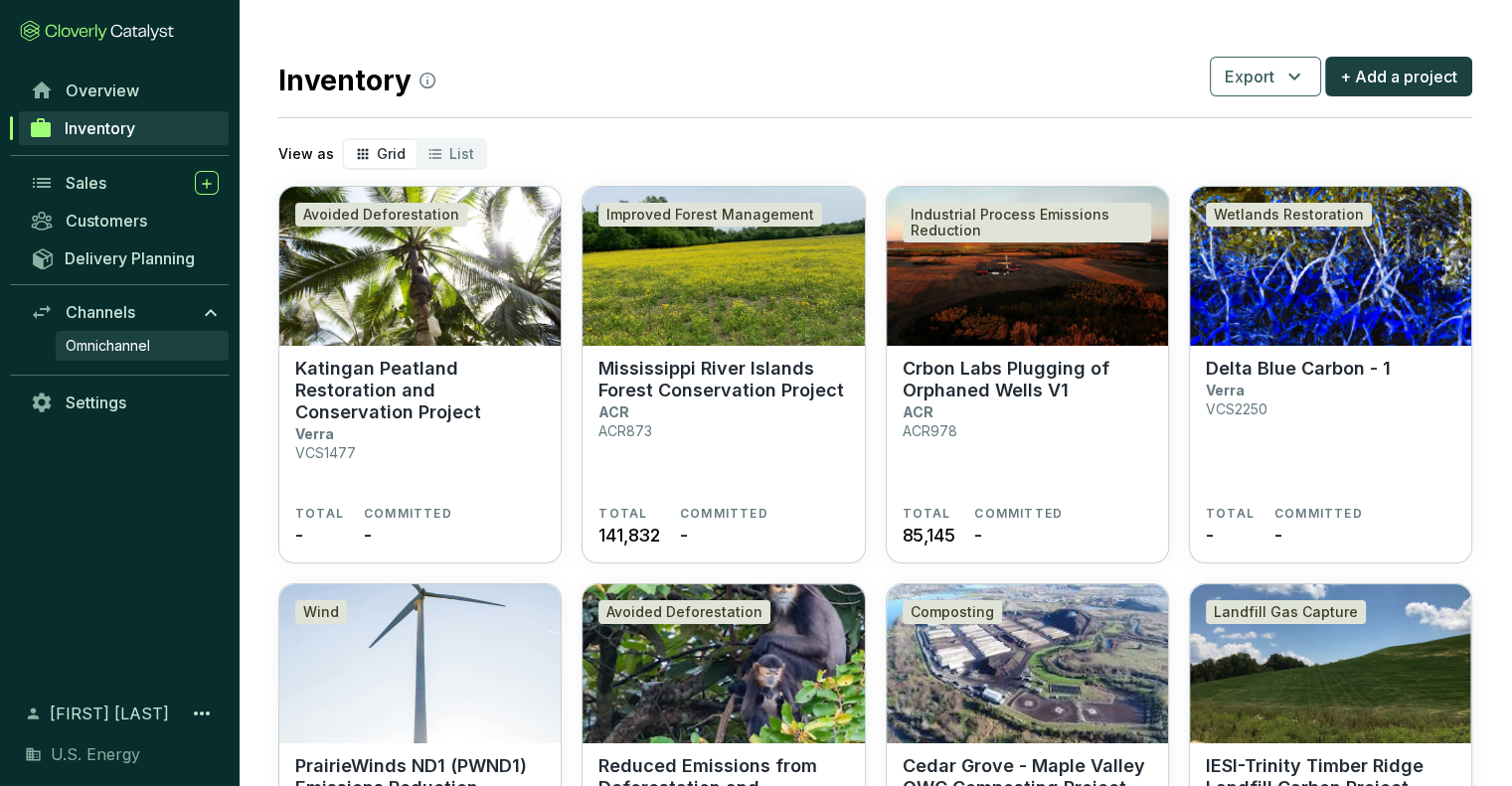 click on "Omnichannel" at bounding box center (107, 346) 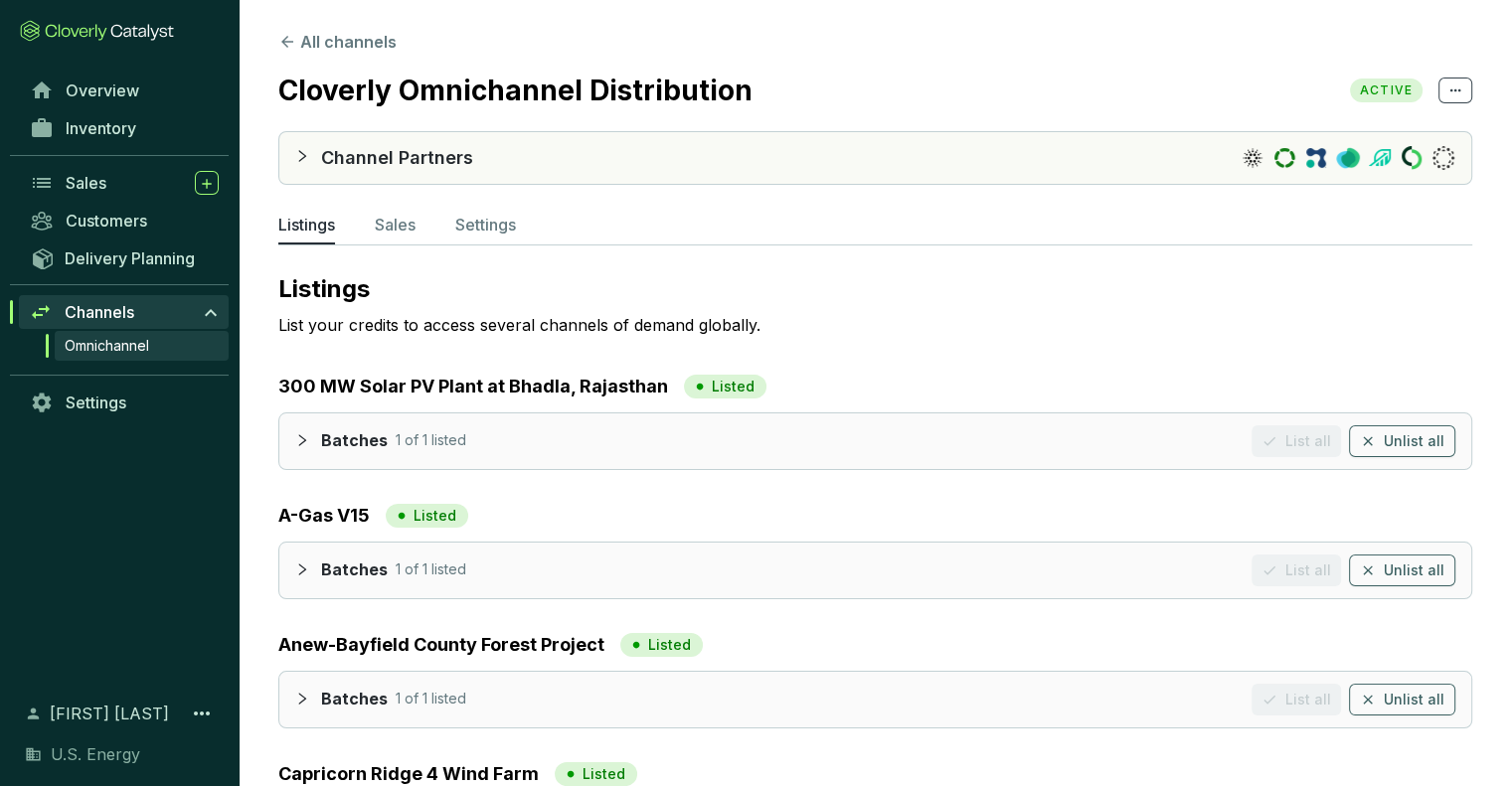 click on "Channel Partners" at bounding box center (888, 158) 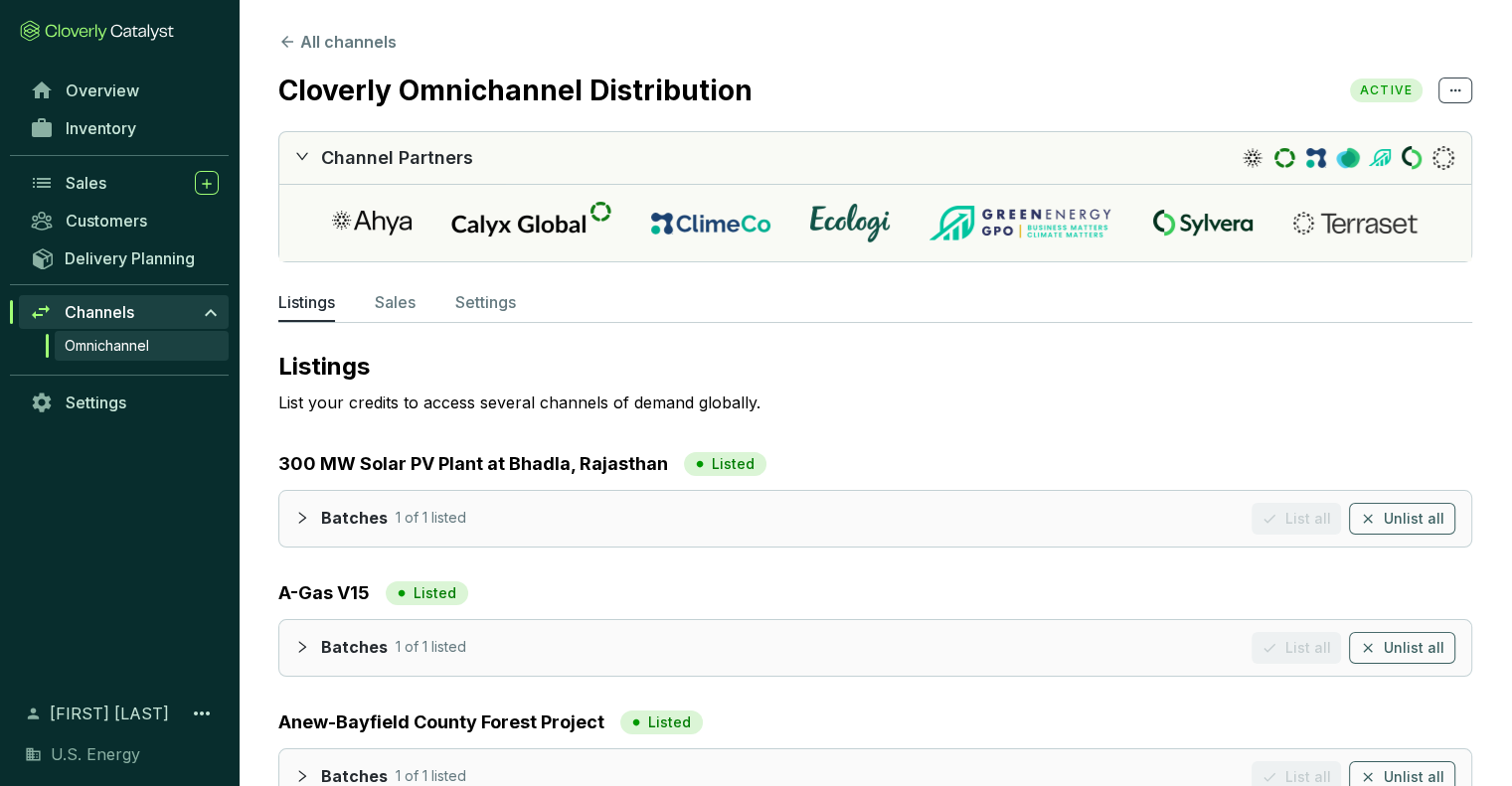click at bounding box center [850, 223] 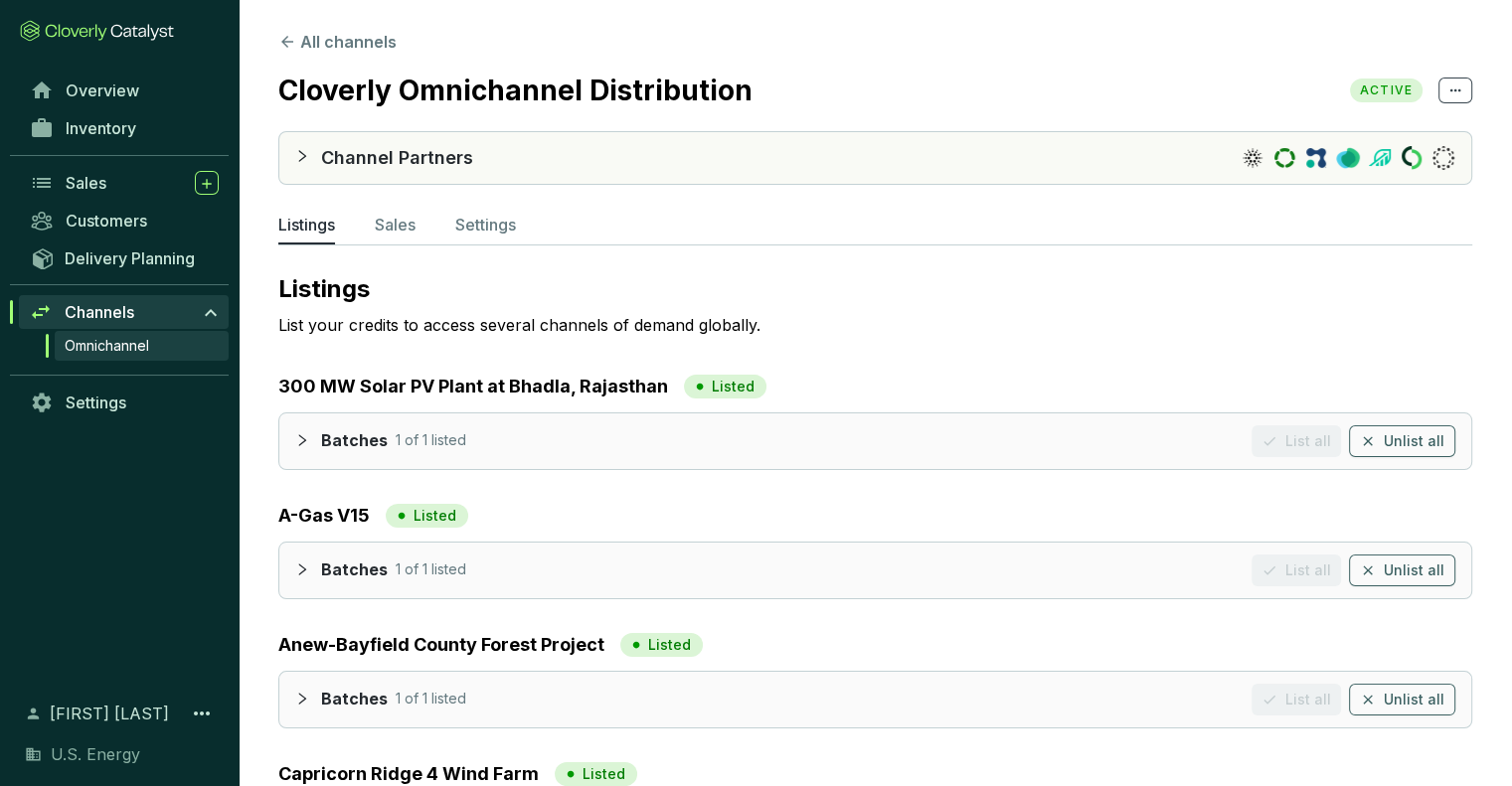 click at bounding box center (1443, 158) 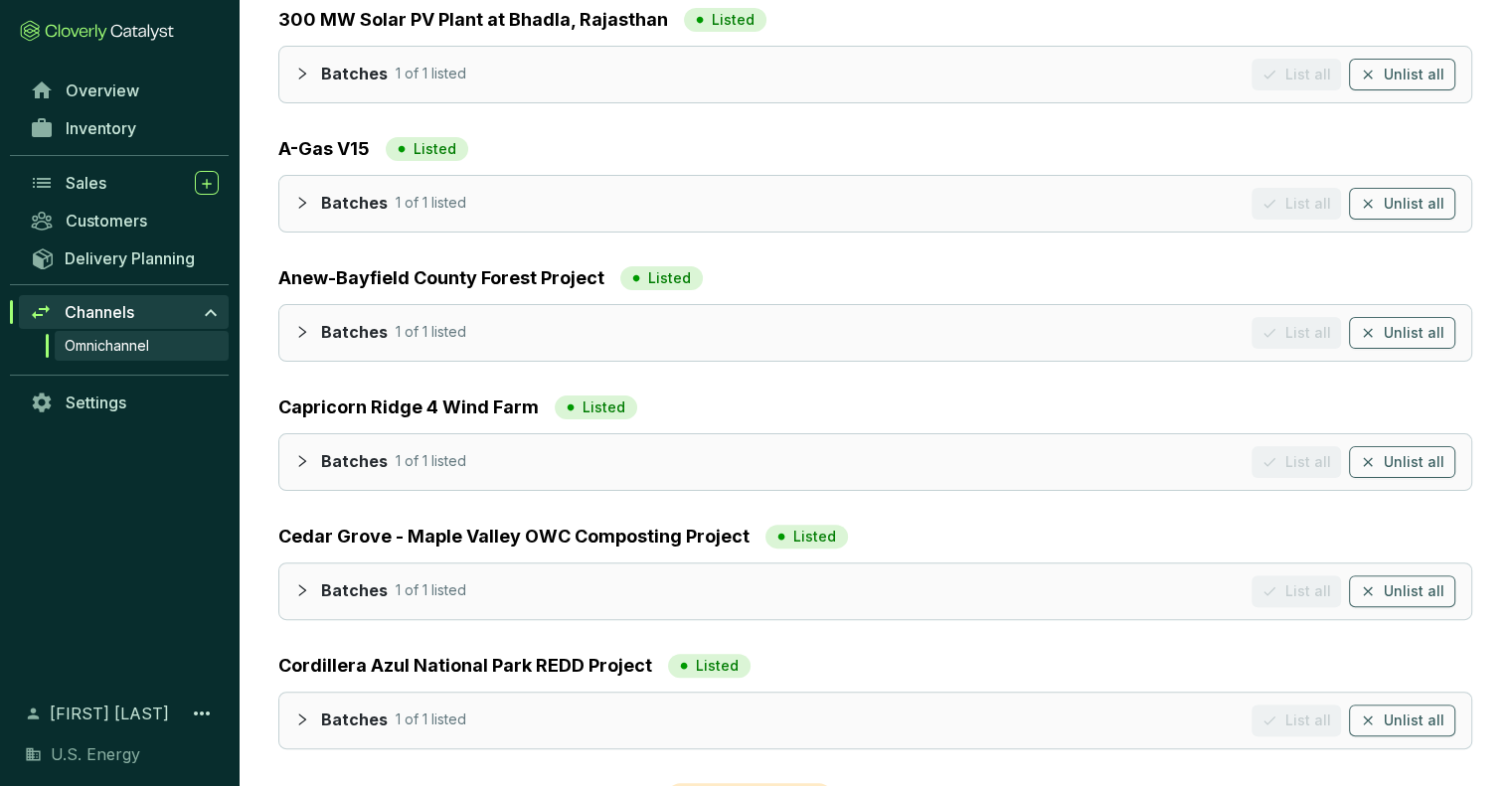 scroll, scrollTop: 0, scrollLeft: 0, axis: both 